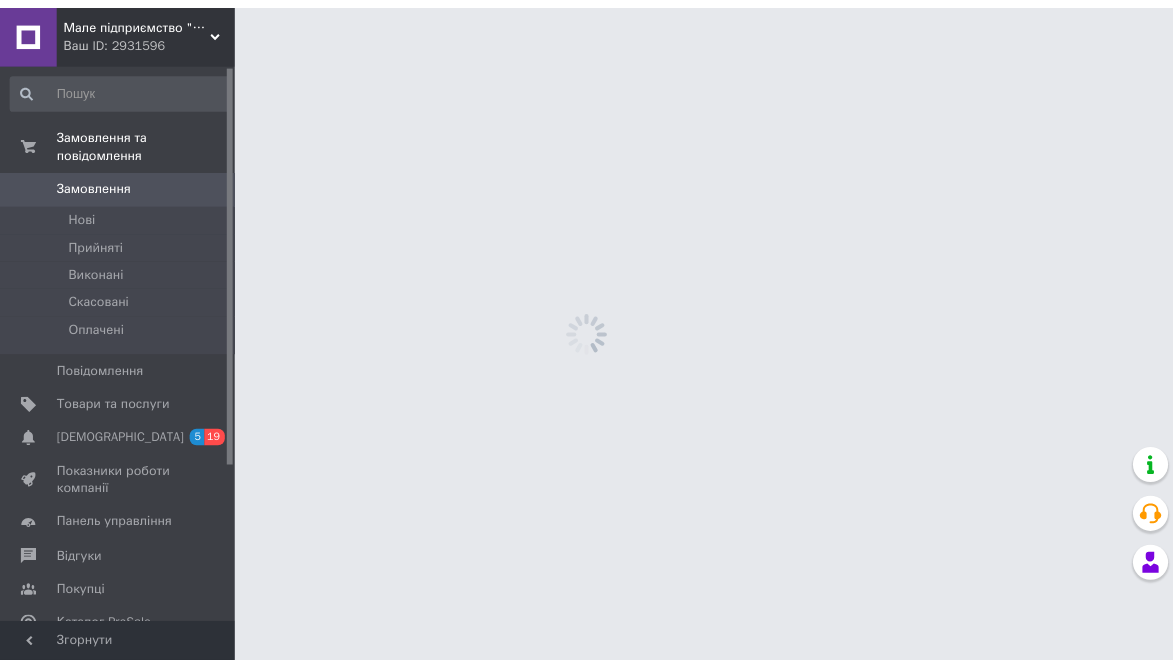 scroll, scrollTop: 0, scrollLeft: 0, axis: both 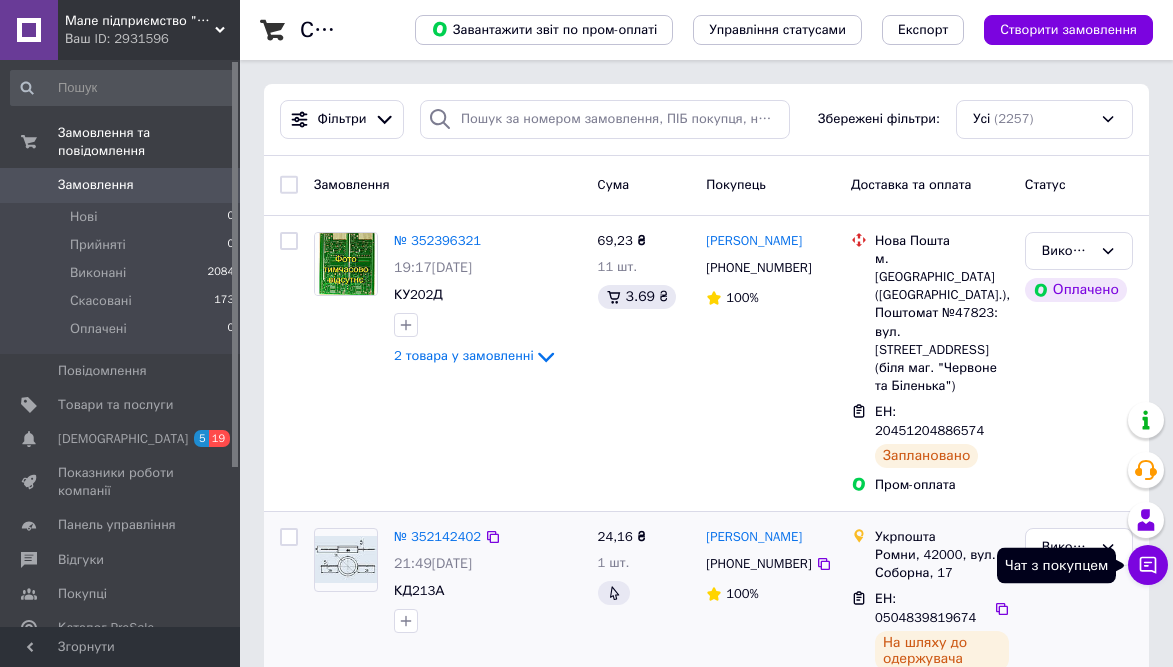 click 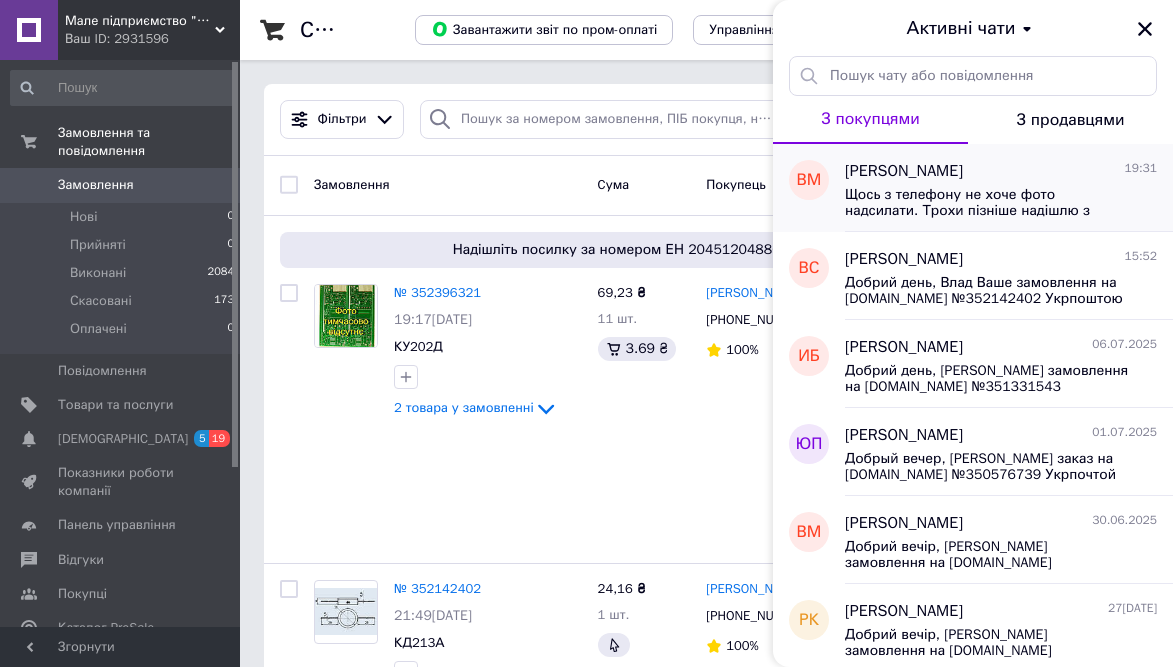 click on "Щось з телефону не хоче фото надсилати. Трохи пізніше надішлю з комп'ютера." at bounding box center [987, 203] 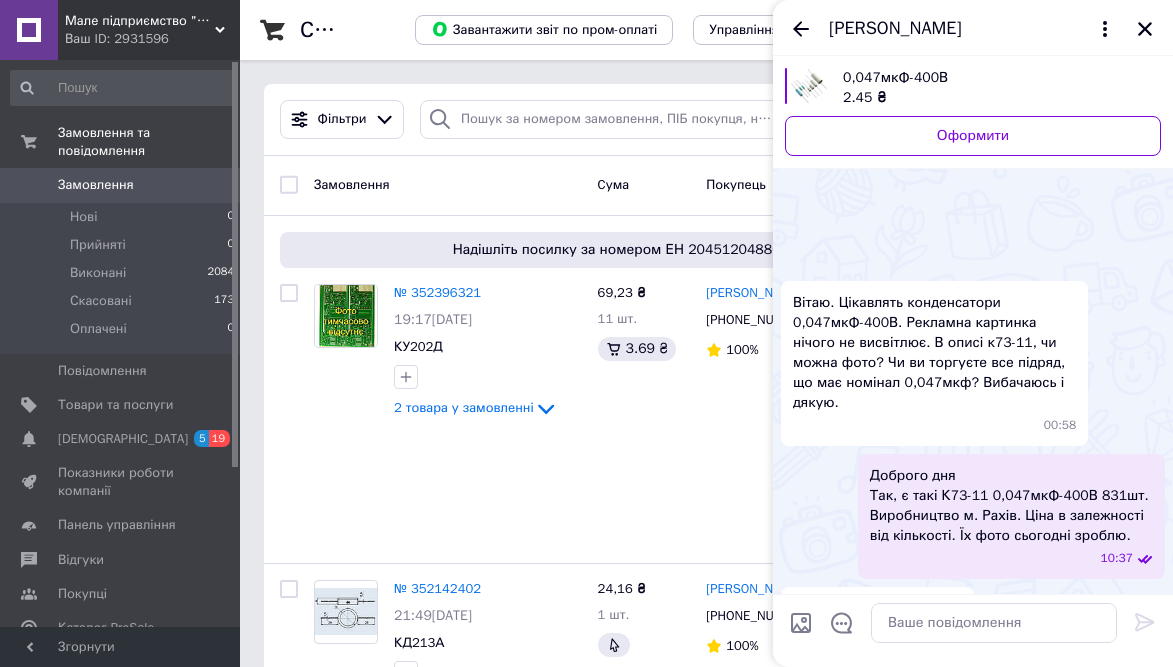 scroll, scrollTop: 172, scrollLeft: 0, axis: vertical 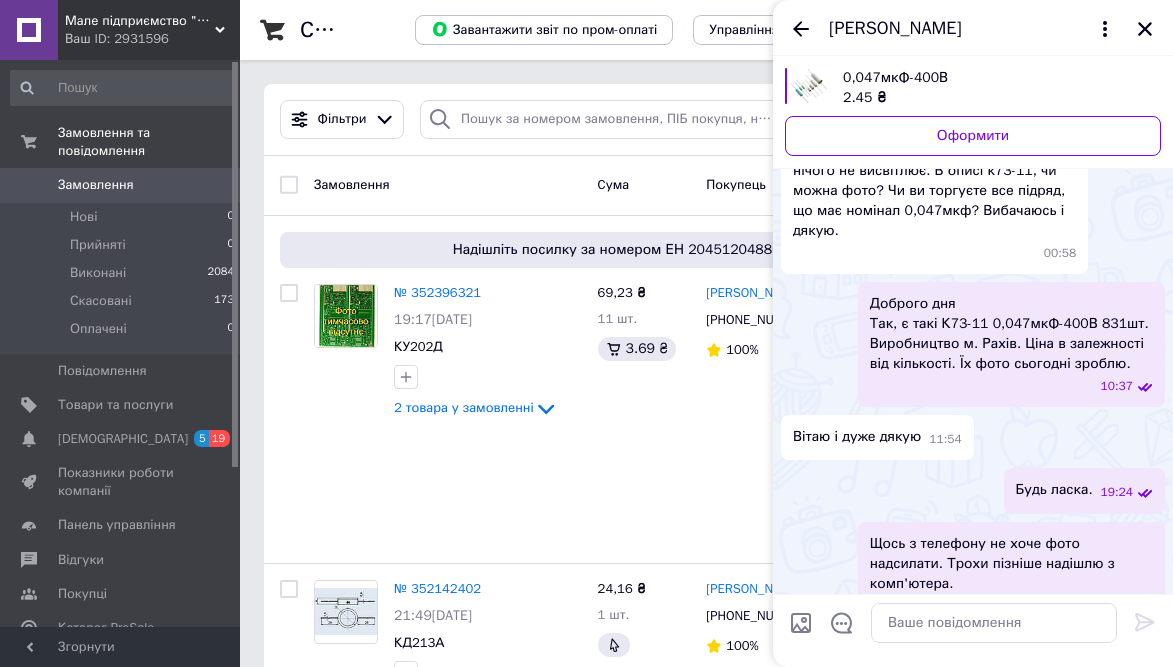 click at bounding box center (801, 623) 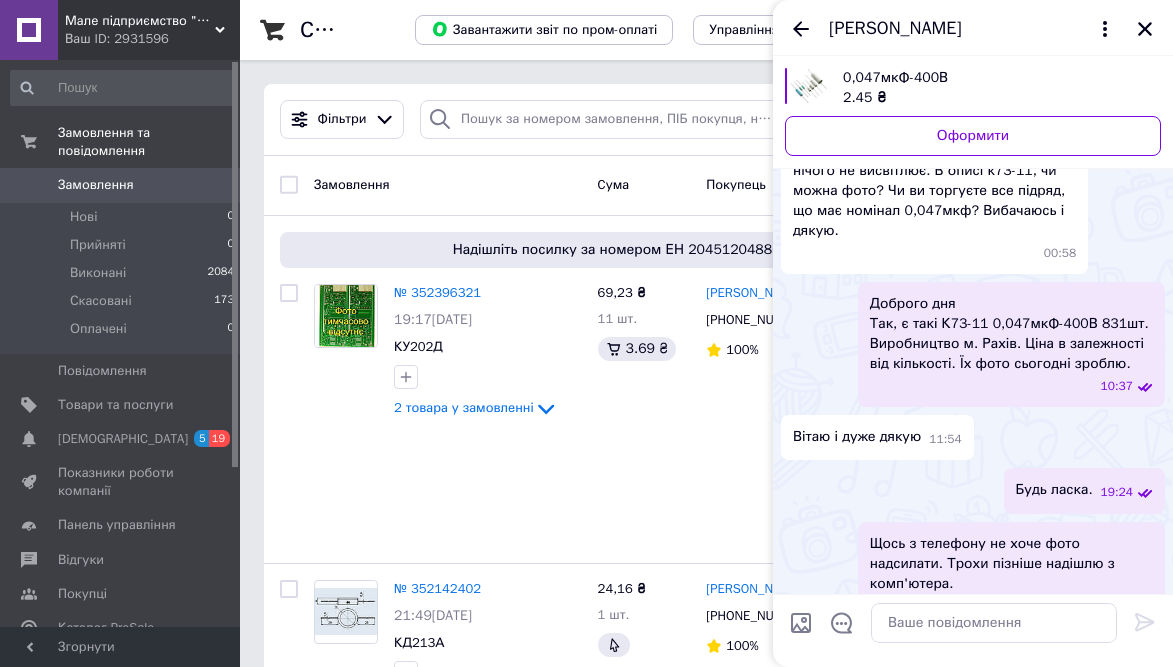 type on "C:\fakepath\K73-11-0,047uF-400V.jpg" 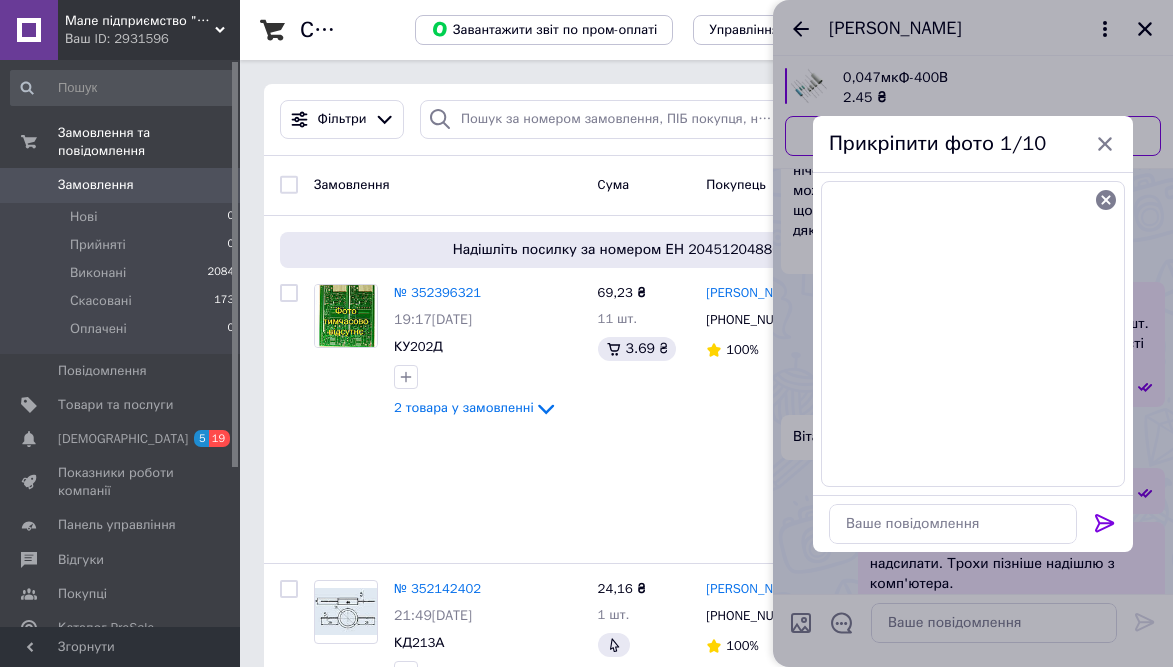 click 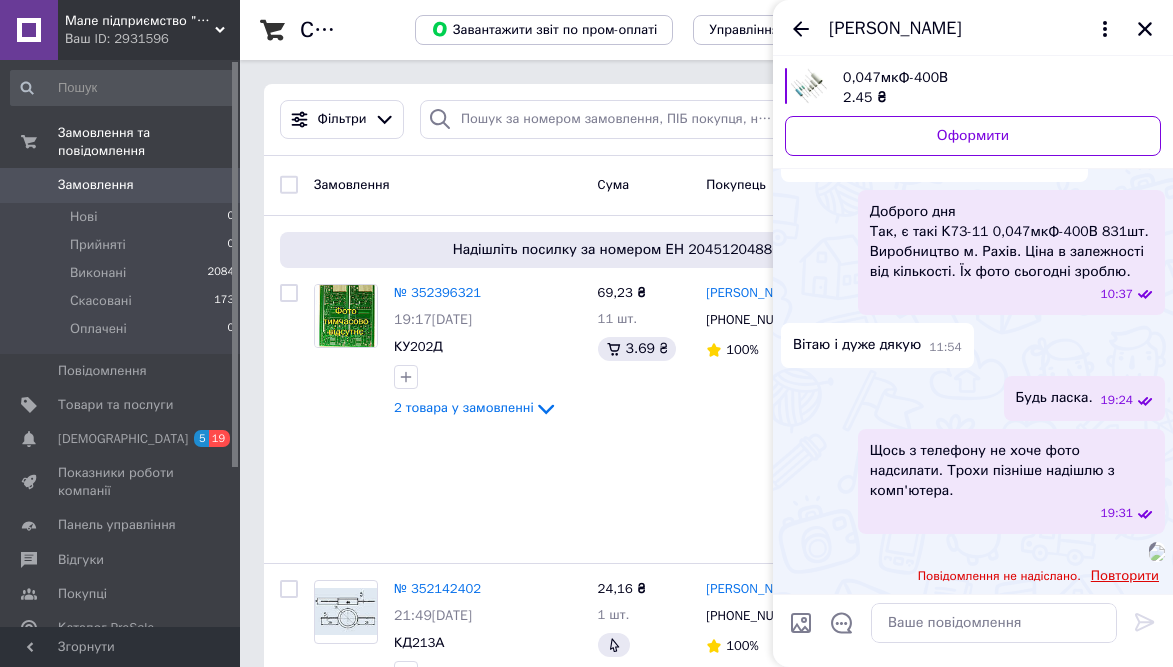 scroll, scrollTop: 268, scrollLeft: 0, axis: vertical 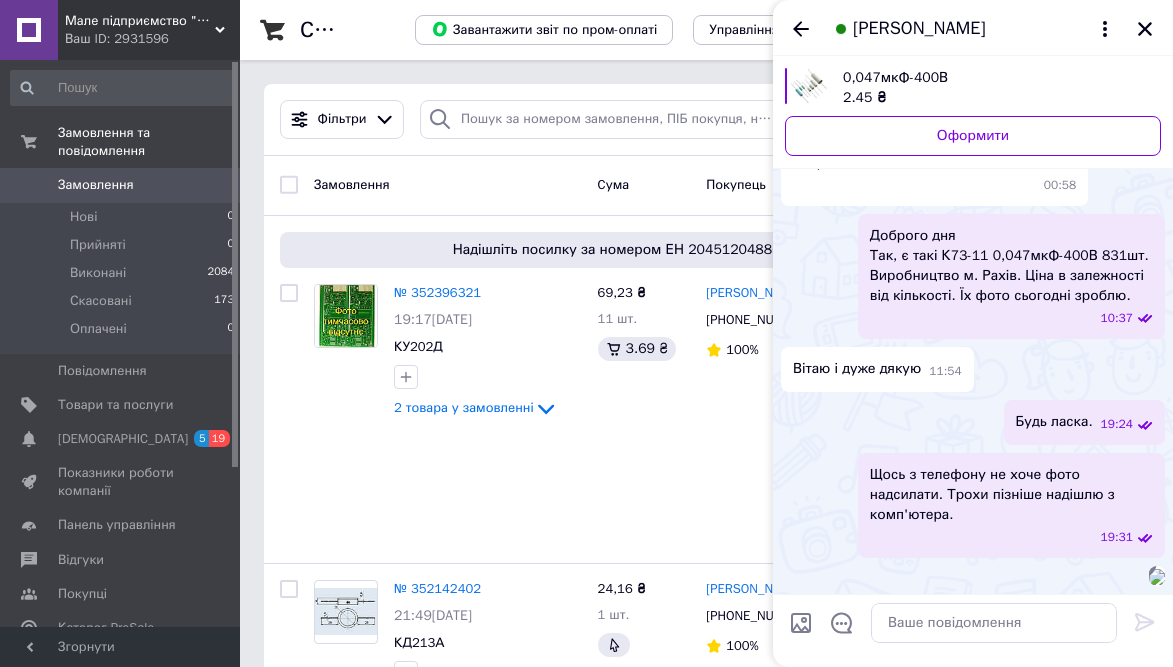 click on "Щось з телефону не хоче фото надсилати. Трохи пізніше надішлю з комп'ютера. 19:31" at bounding box center [973, 505] 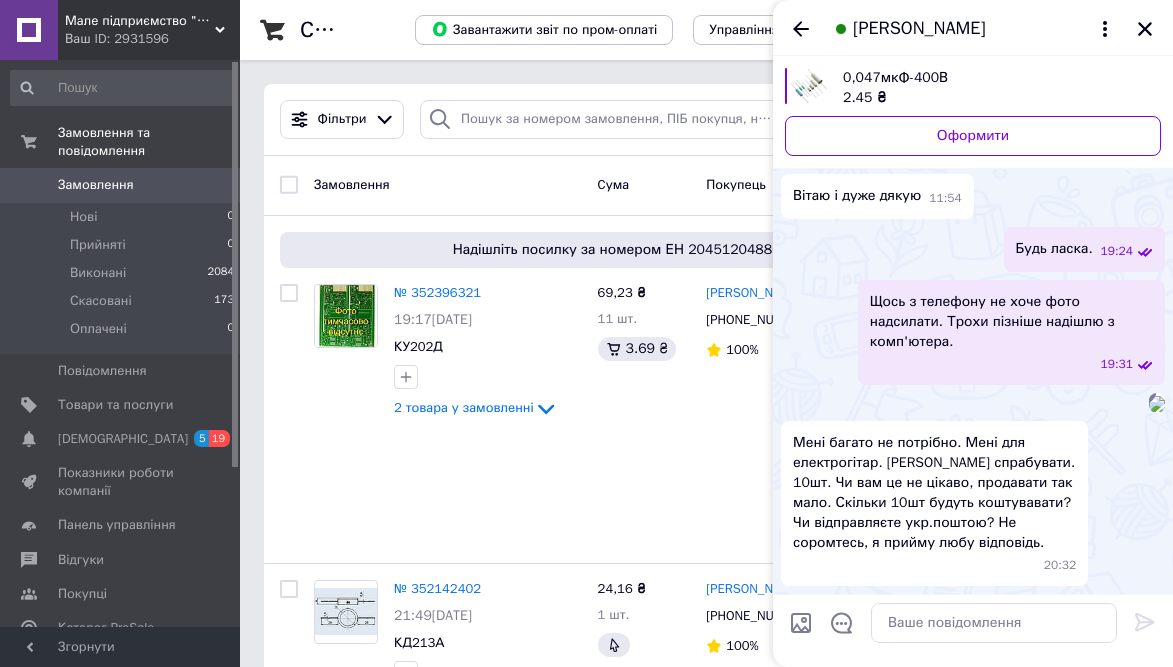 scroll, scrollTop: 418, scrollLeft: 0, axis: vertical 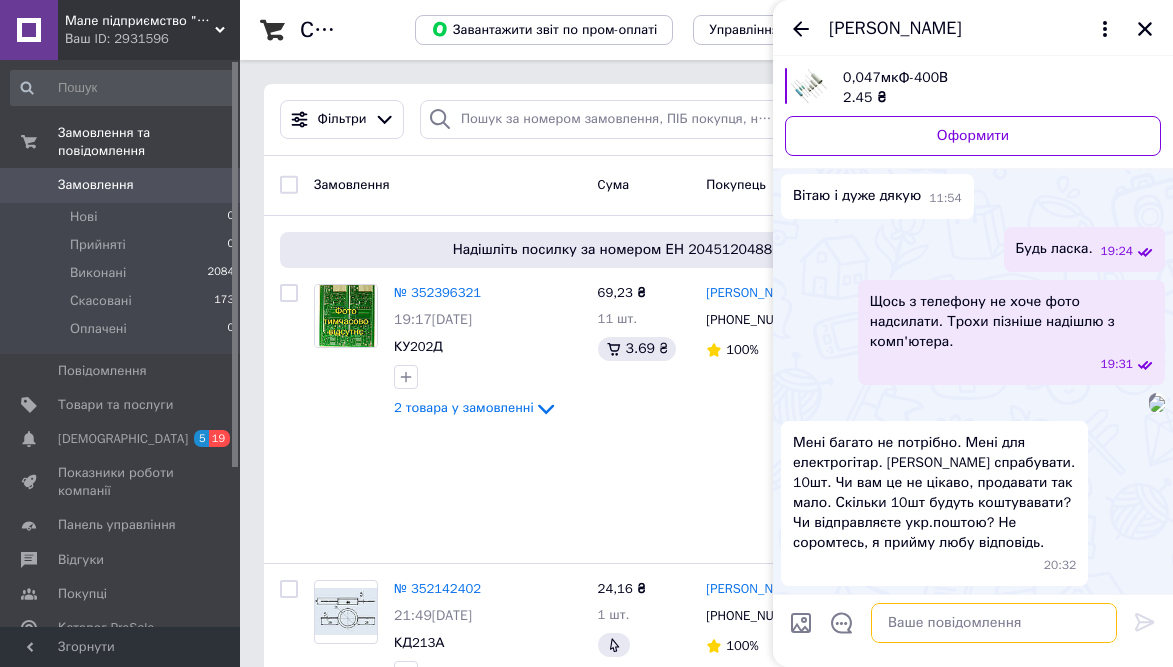 click at bounding box center (994, 623) 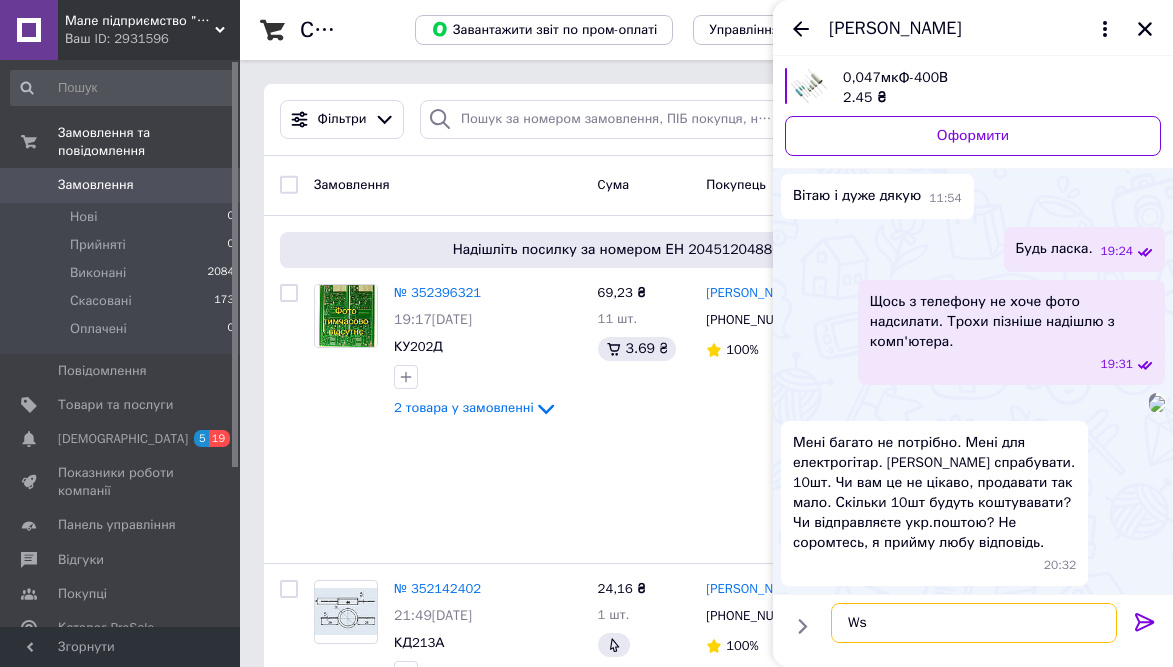 type on "W" 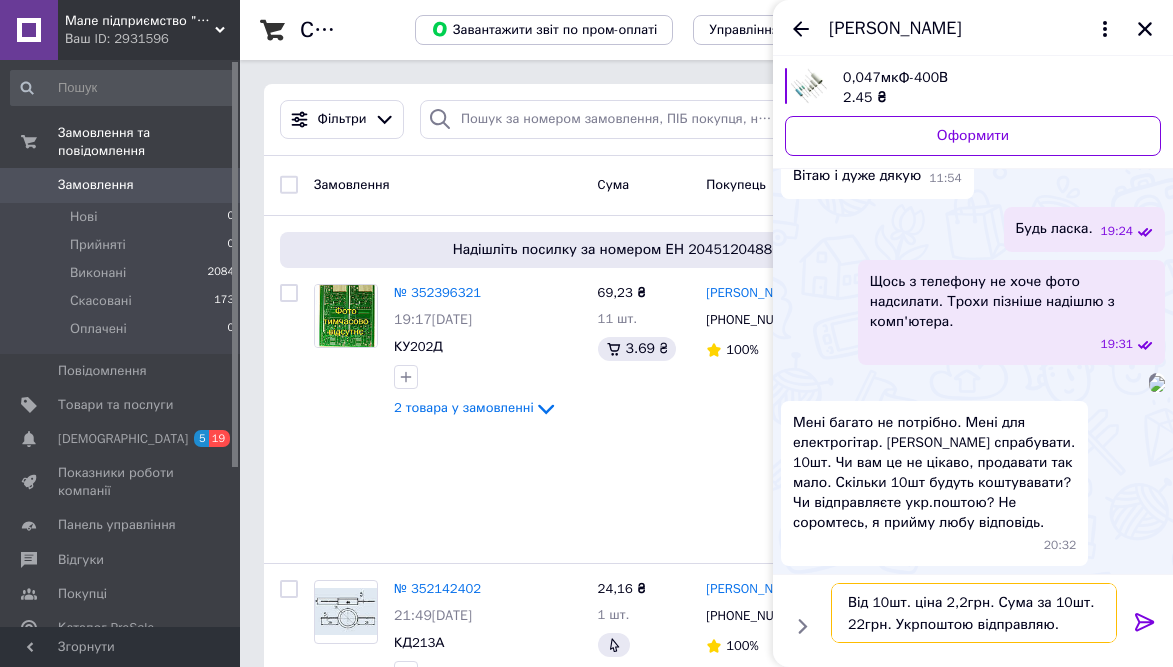 click on "Від 10шт. ціна 2,2грн. Сума за 10шт. 22грн. Укрпоштою відправляю." at bounding box center (974, 613) 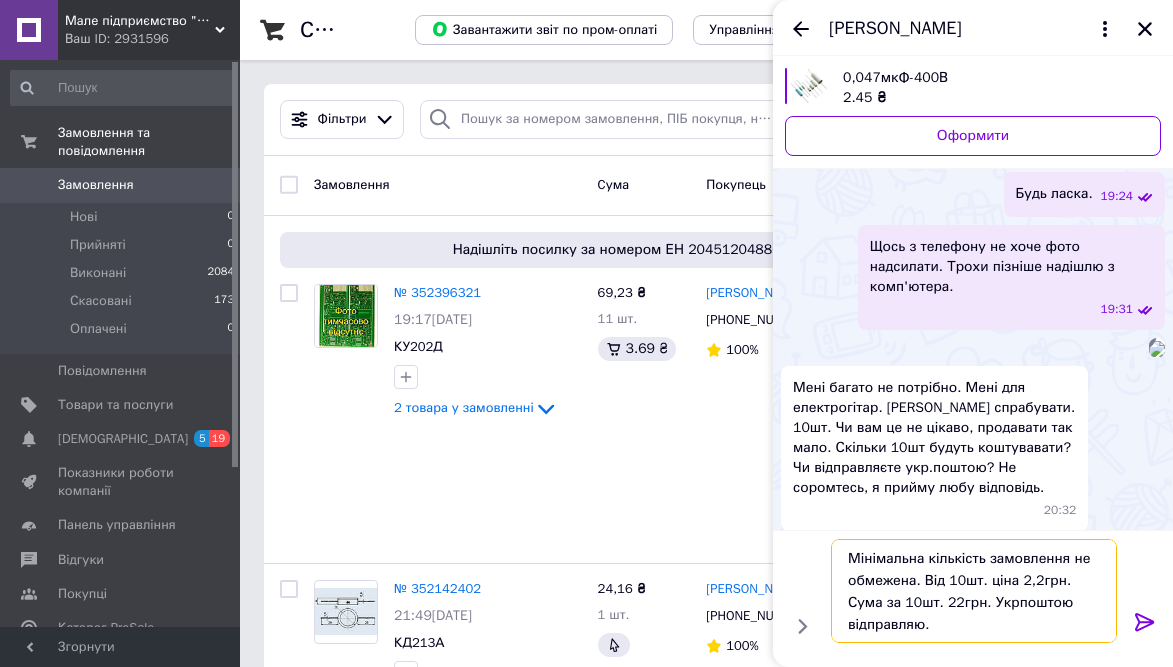 type on "Мінімальна кількість замовлення не обмежена. Від 10шт. ціна 2,2грн. Сума за 10шт. 22грн. Укрпоштою відправляю." 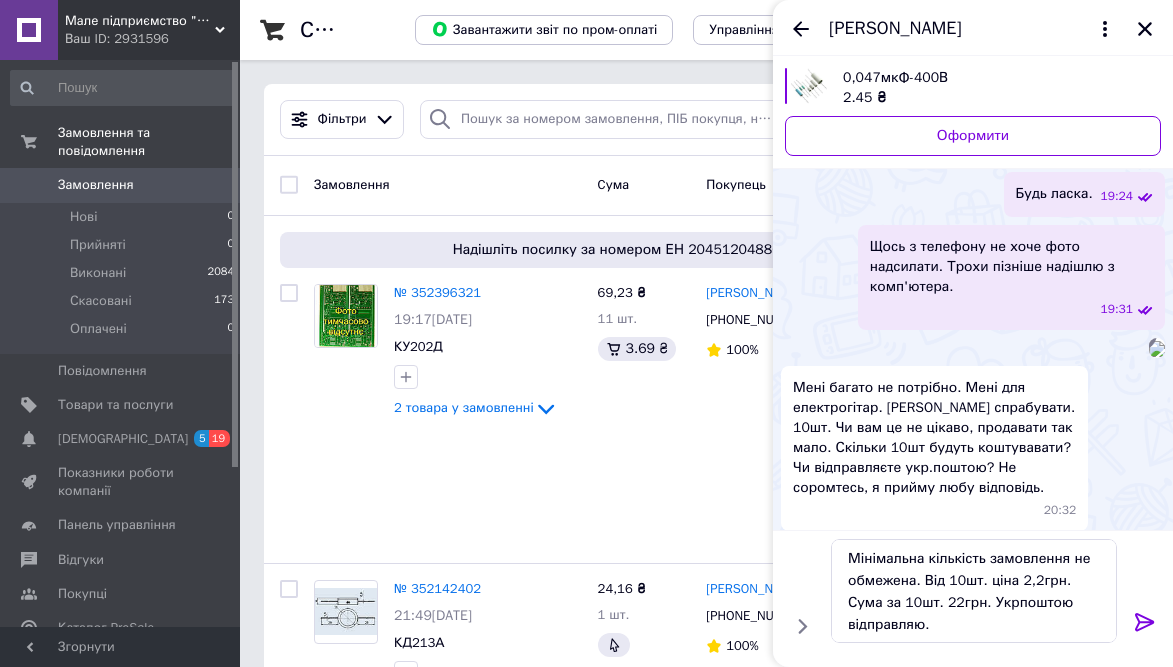 click 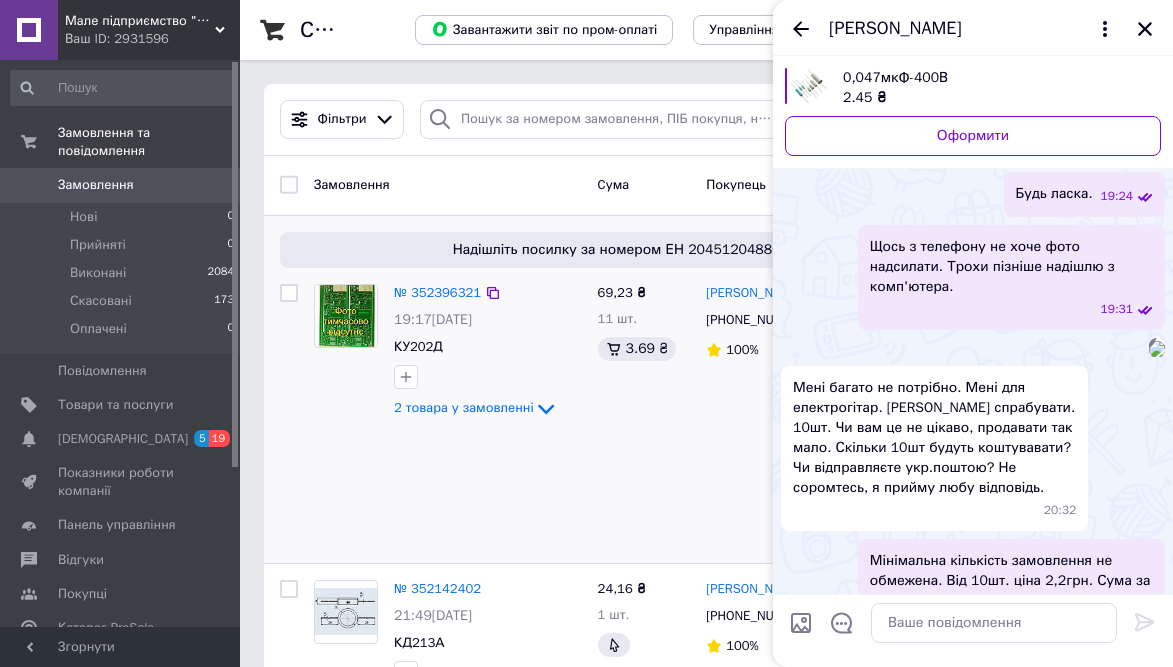 scroll, scrollTop: 531, scrollLeft: 0, axis: vertical 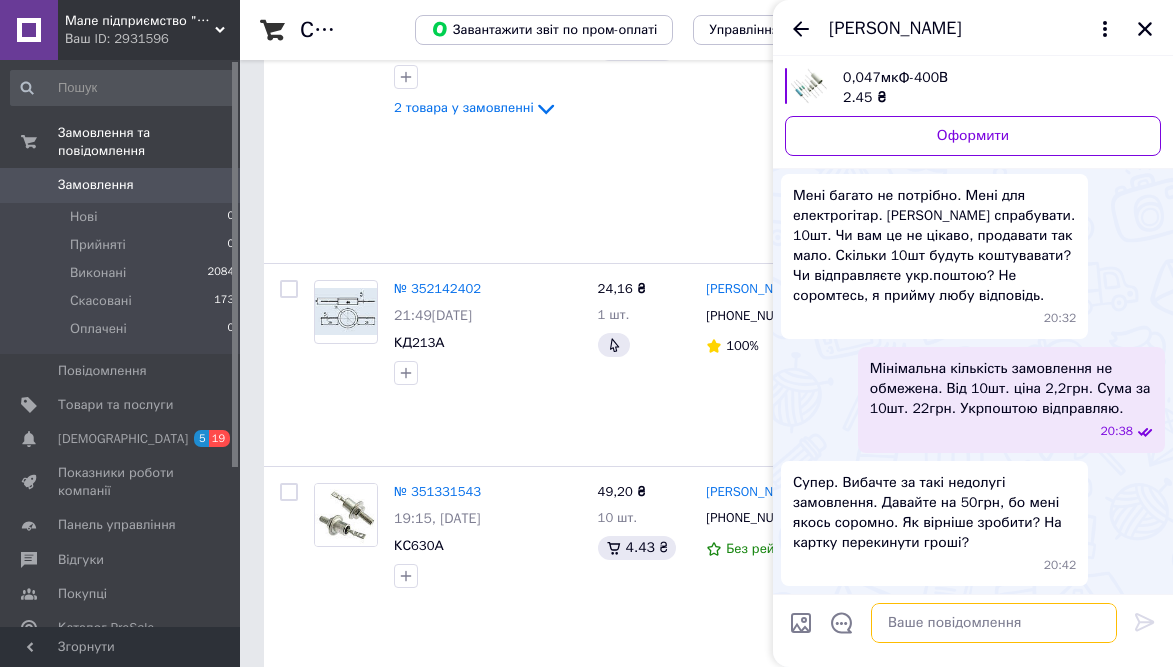 click at bounding box center (994, 623) 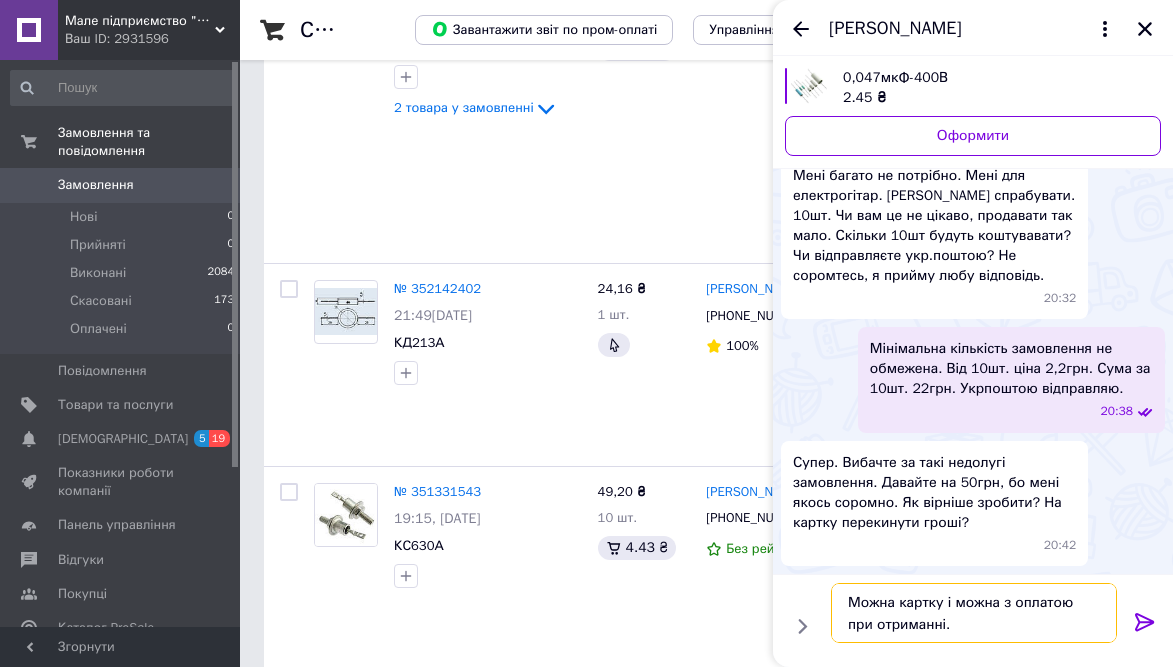 click on "Можна картку і можна з оплатою при отриманні." at bounding box center [974, 613] 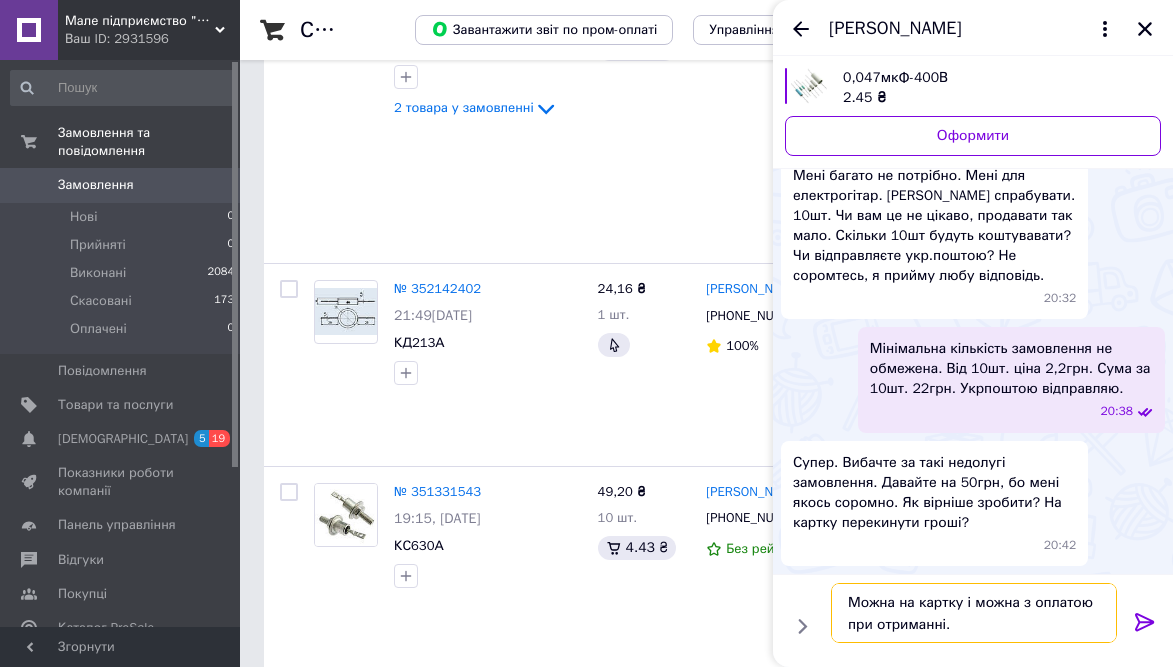 click on "Можна на картку і можна з оплатою при отриманні." at bounding box center (974, 613) 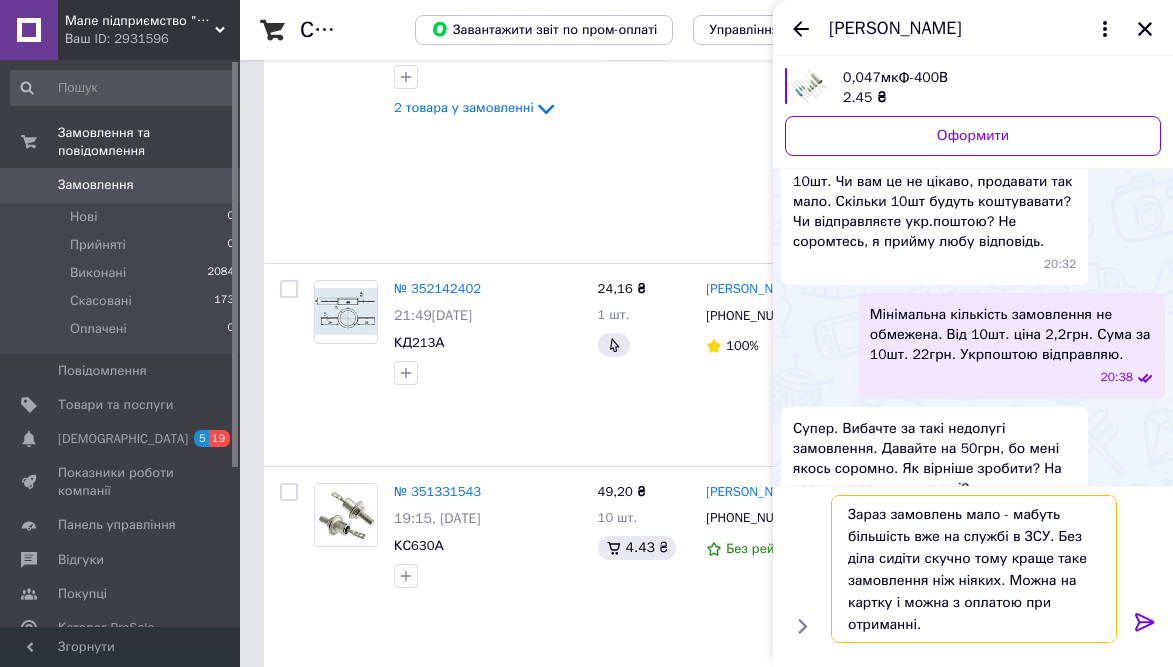 type on "Зараз замовлень мало - мабуть більшість вже на службі в ЗСУ. Без діла сидіти скучно тому краще таке замовлення ніж ніяких. Можна на картку і можна з оплатою при отриманні." 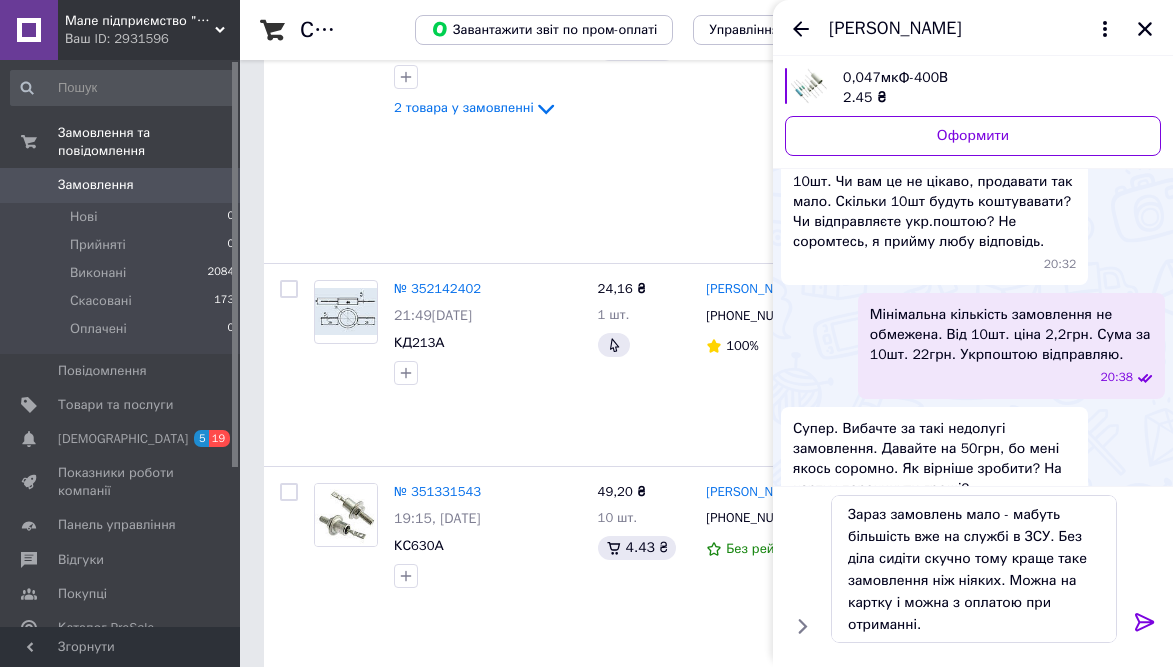 click 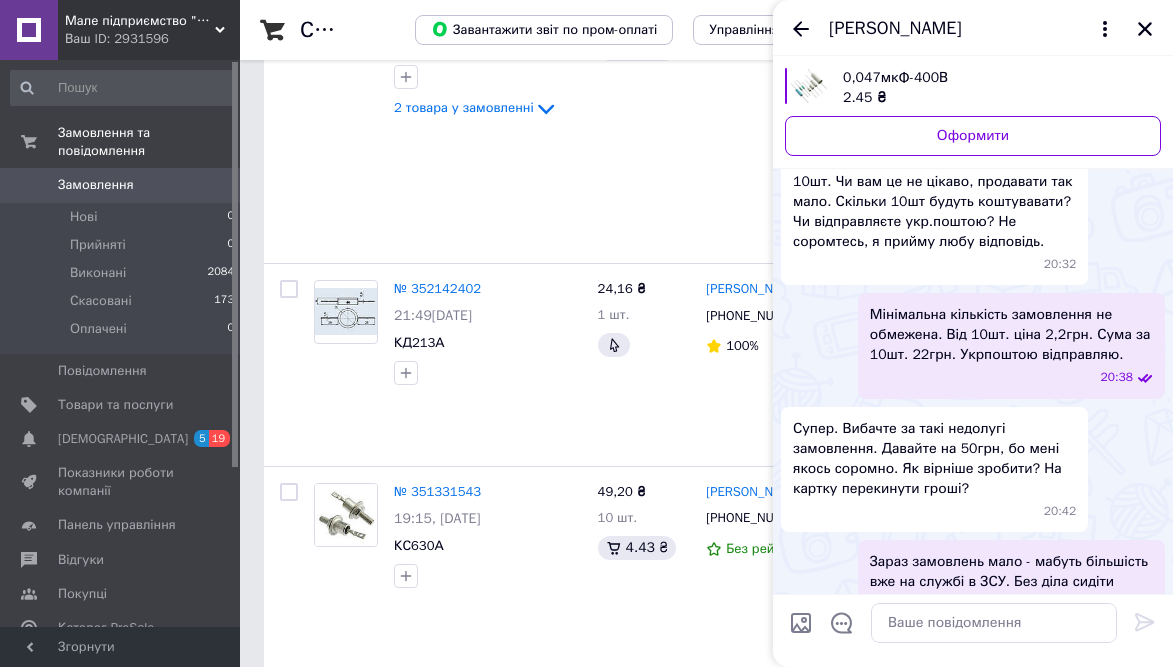 scroll, scrollTop: 817, scrollLeft: 0, axis: vertical 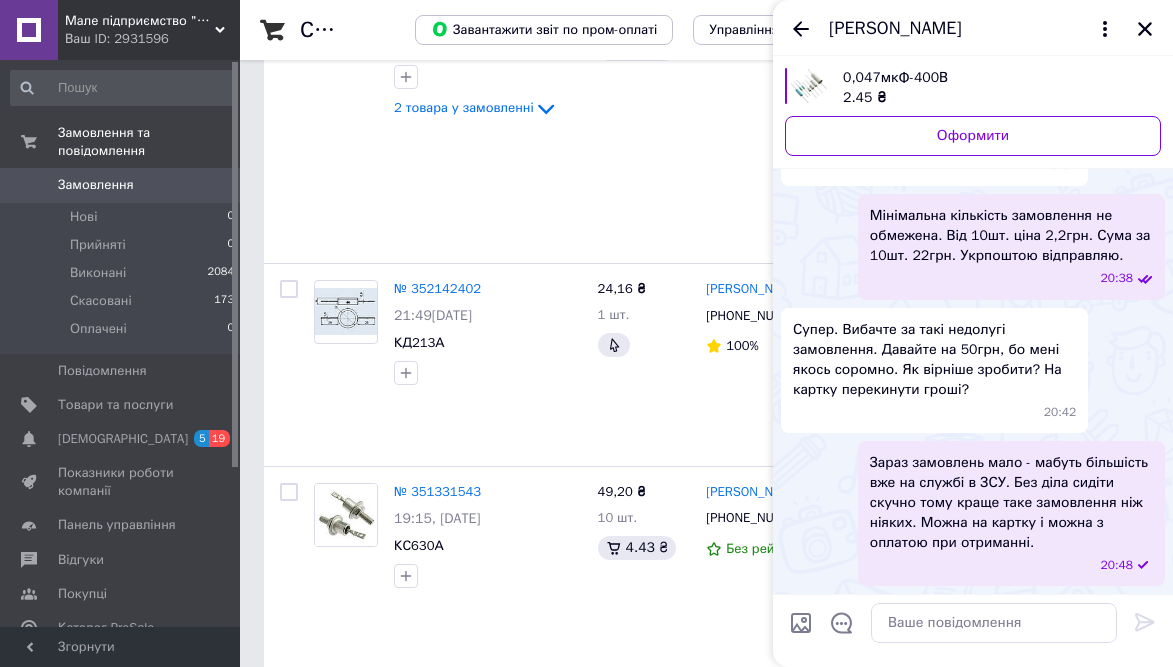 click on "Зараз замовлень мало - мабуть більшість вже на службі в ЗСУ. Без діла сидіти скучно тому краще таке замовлення ніж ніяких. Можна на картку і можна з оплатою при отриманні." at bounding box center [1011, 503] 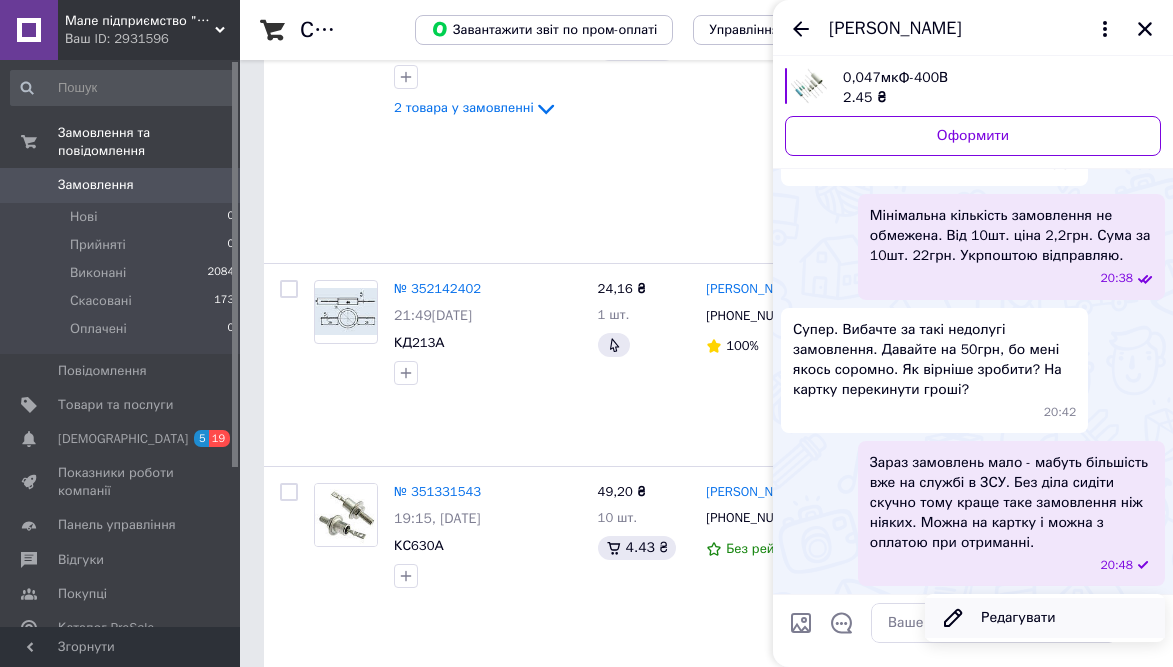 drag, startPoint x: 960, startPoint y: 510, endPoint x: 1030, endPoint y: 616, distance: 127.02756 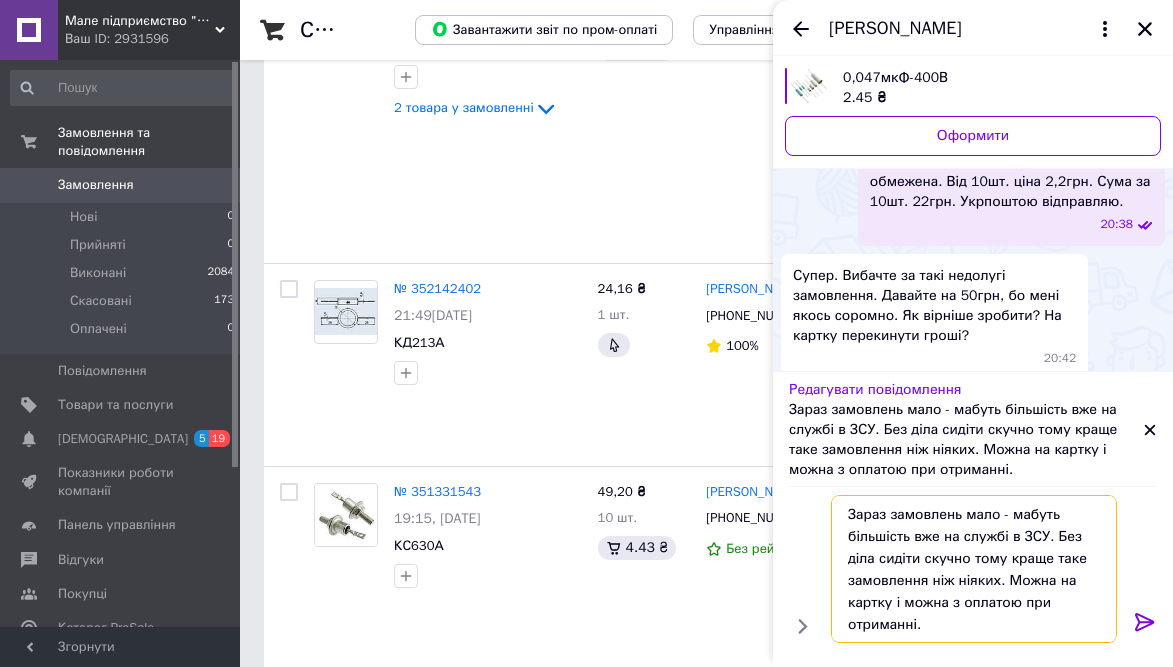 click on "Зараз замовлень мало - мабуть більшість вже на службі в ЗСУ. Без діла сидіти скучно тому краще таке замовлення ніж ніяких. Можна на картку і можна з оплатою при отриманні." at bounding box center (974, 569) 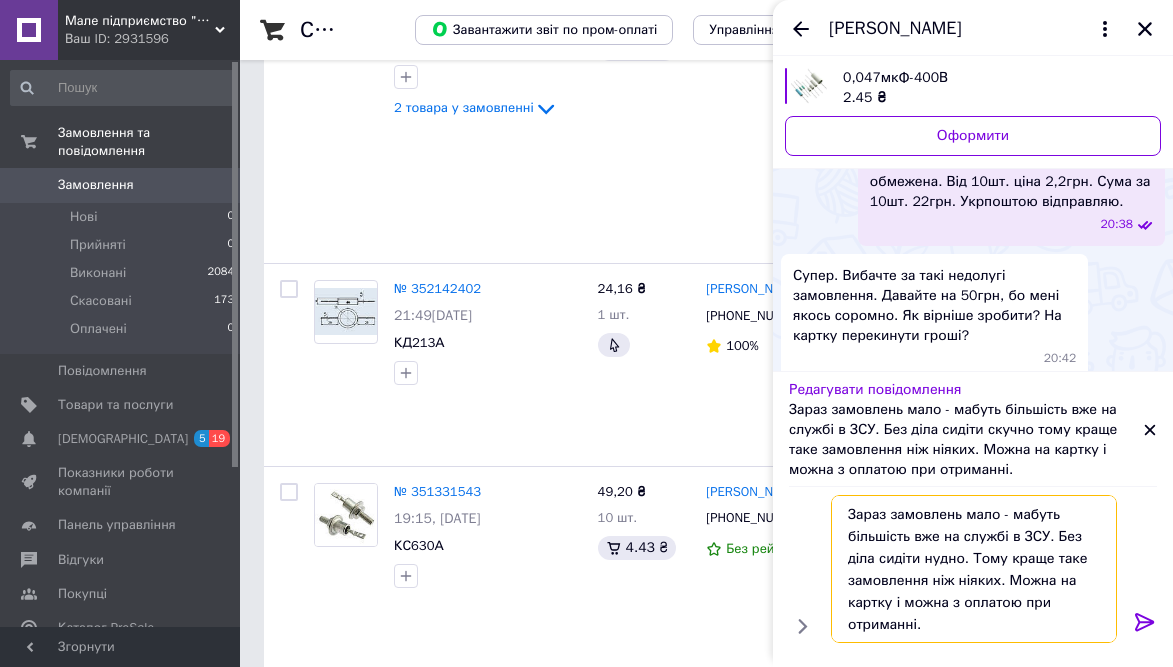 type on "Зараз замовлень мало - мабуть більшість вже на службі в ЗСУ. Без діла сидіти нудно. Тому краще таке замовлення ніж ніяких. Можна на картку і можна з оплатою при отриманні." 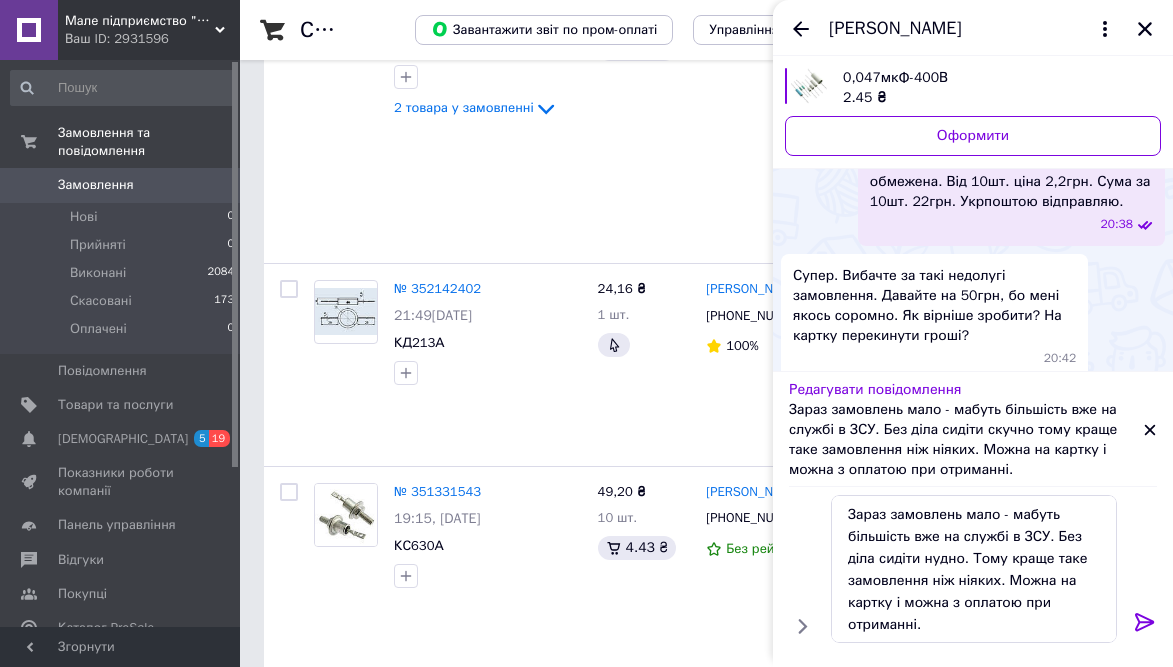 click 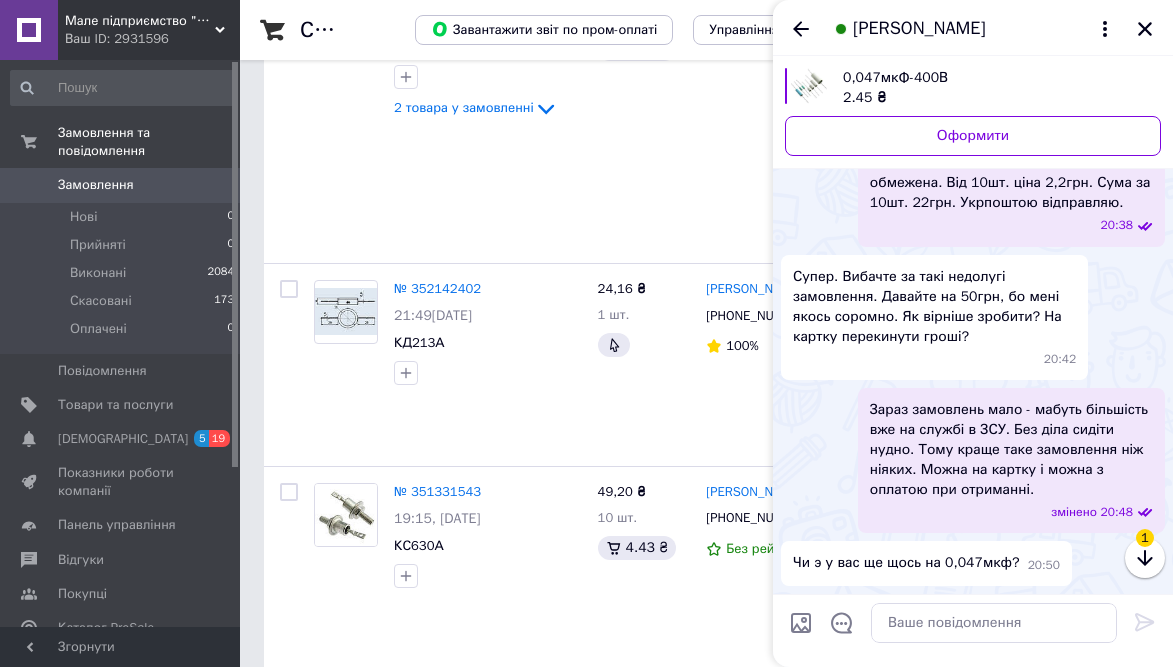 scroll, scrollTop: 871, scrollLeft: 0, axis: vertical 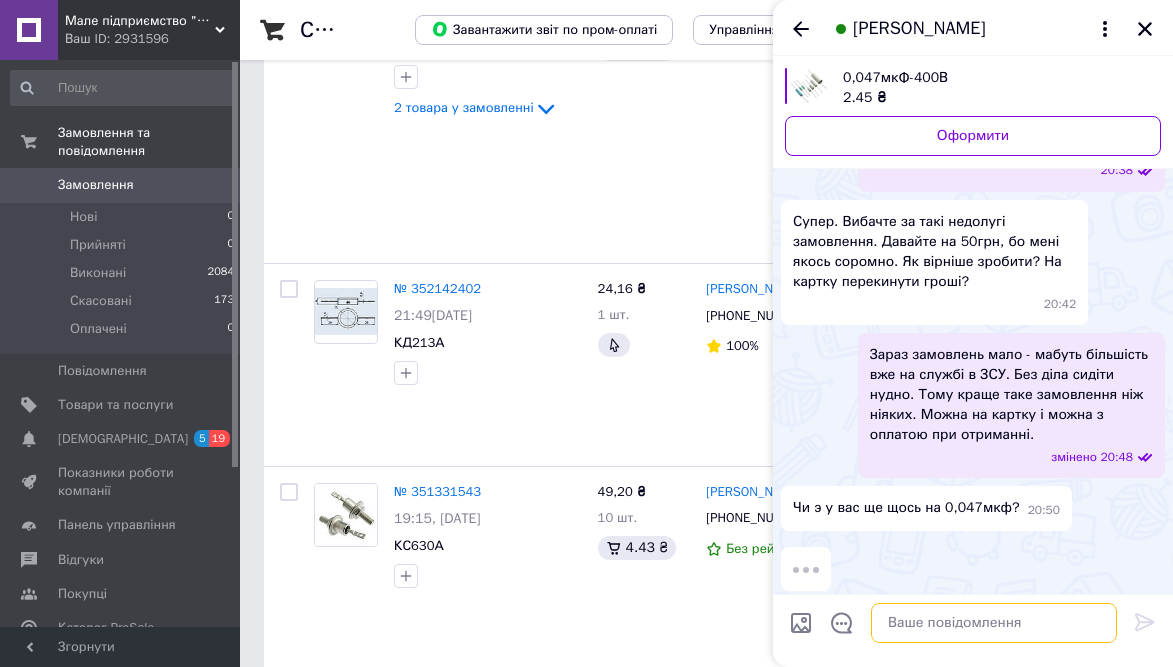 click at bounding box center [994, 623] 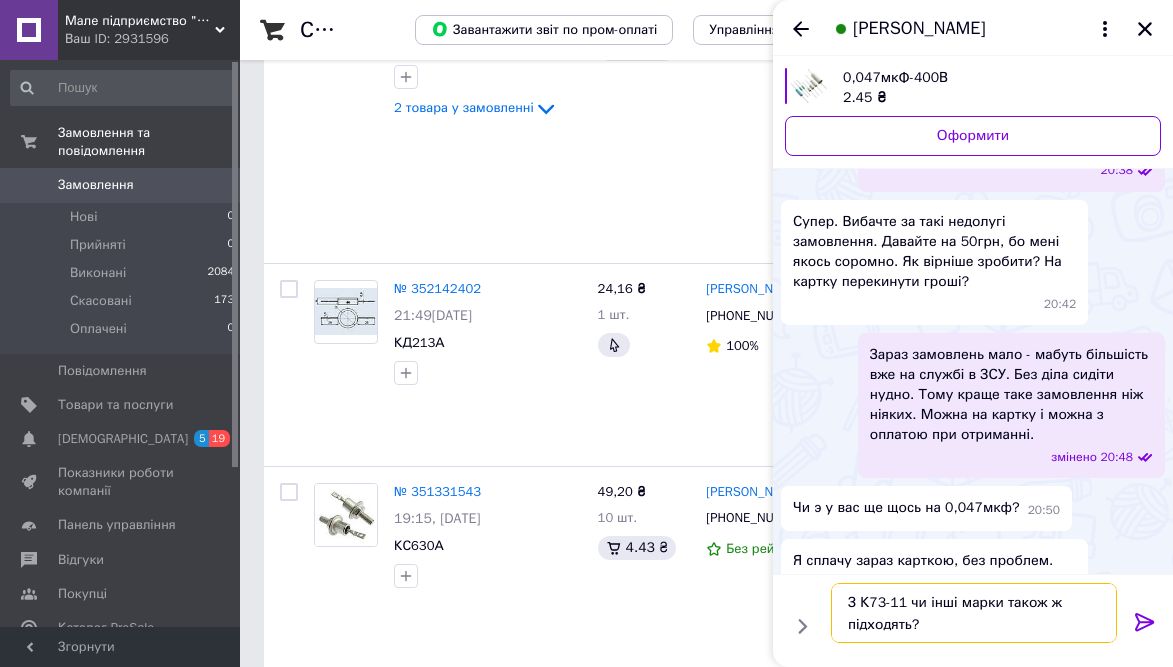 type on "З К73-11 чи інші марки також  підходять?" 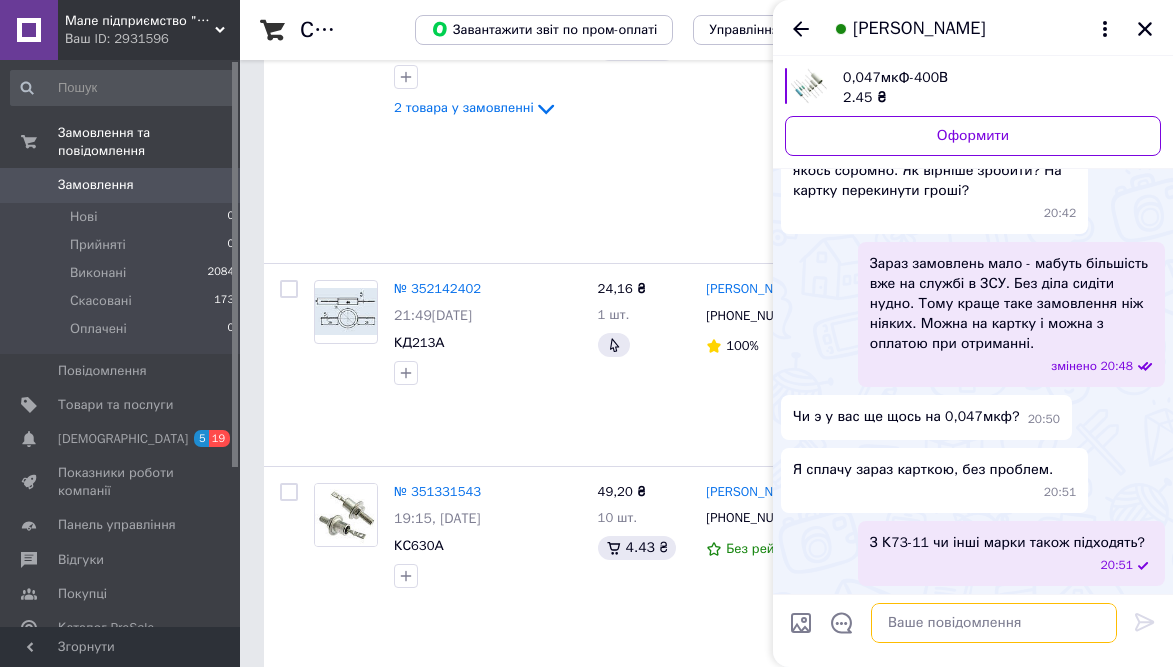scroll, scrollTop: 1017, scrollLeft: 0, axis: vertical 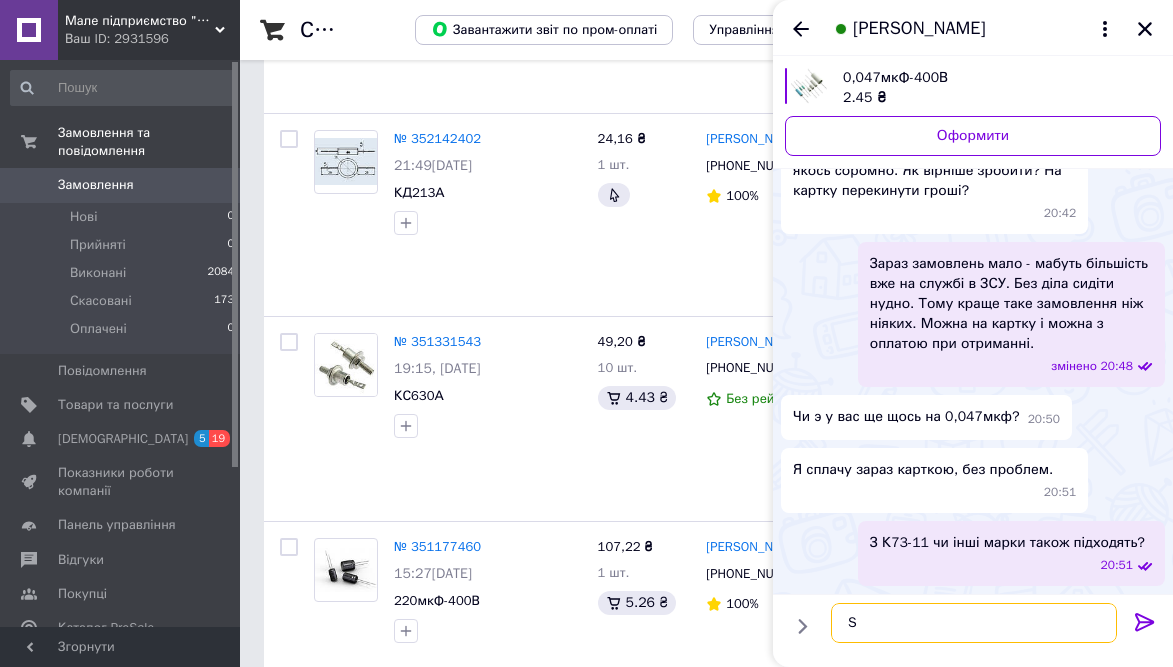 type on "S" 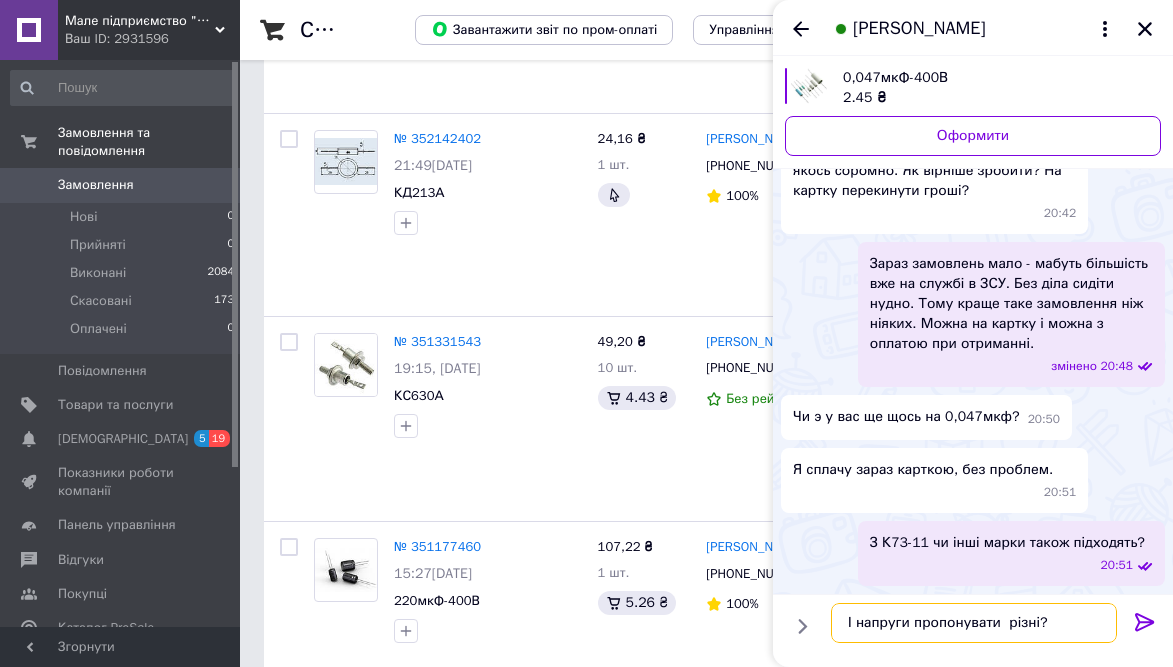 type on "І напруги пропонувати різні?" 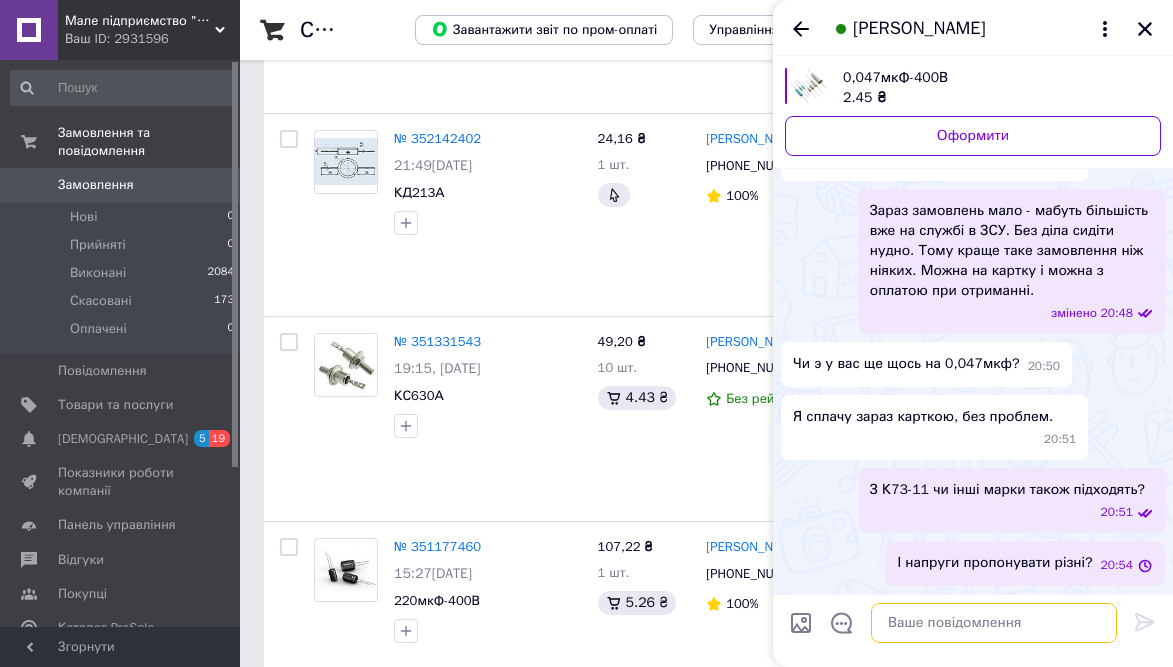 scroll, scrollTop: 1071, scrollLeft: 0, axis: vertical 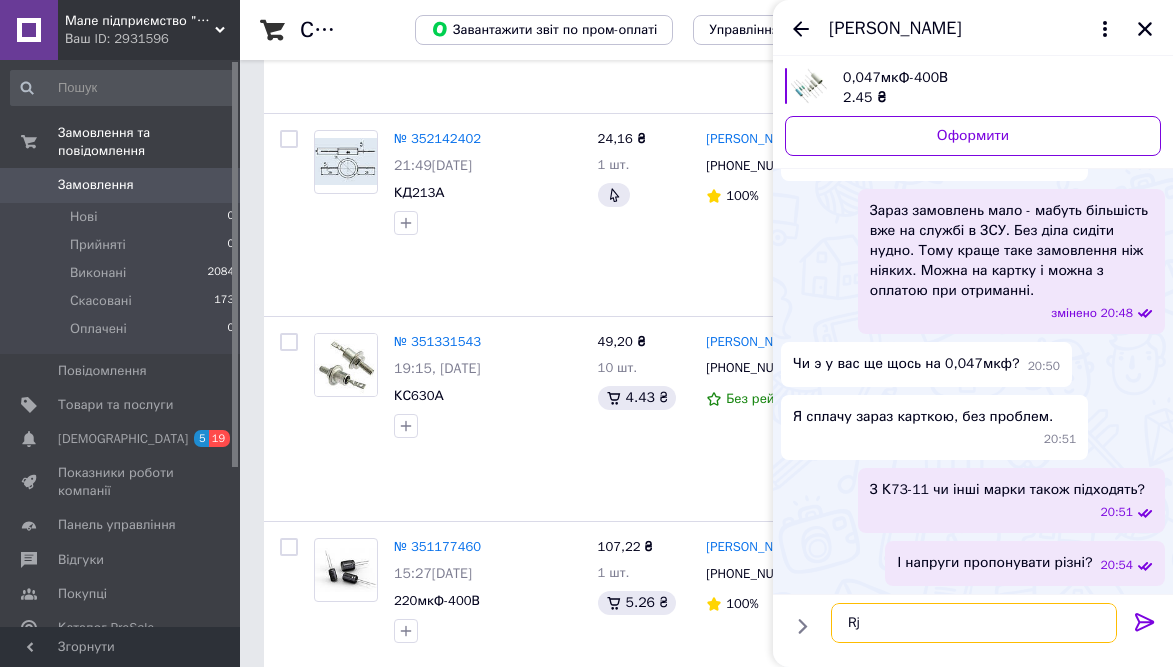type on "R" 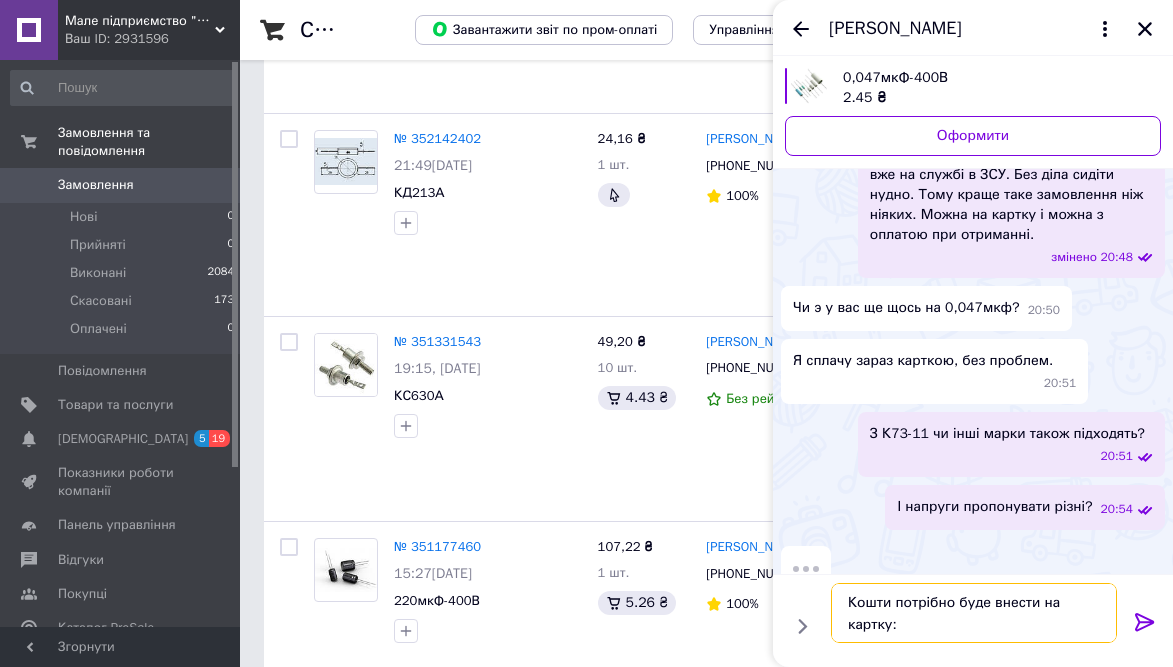 paste on "АТ ДБ ПриватБанк
[CREDIT_CARD_NUMBER]
[PERSON_NAME]." 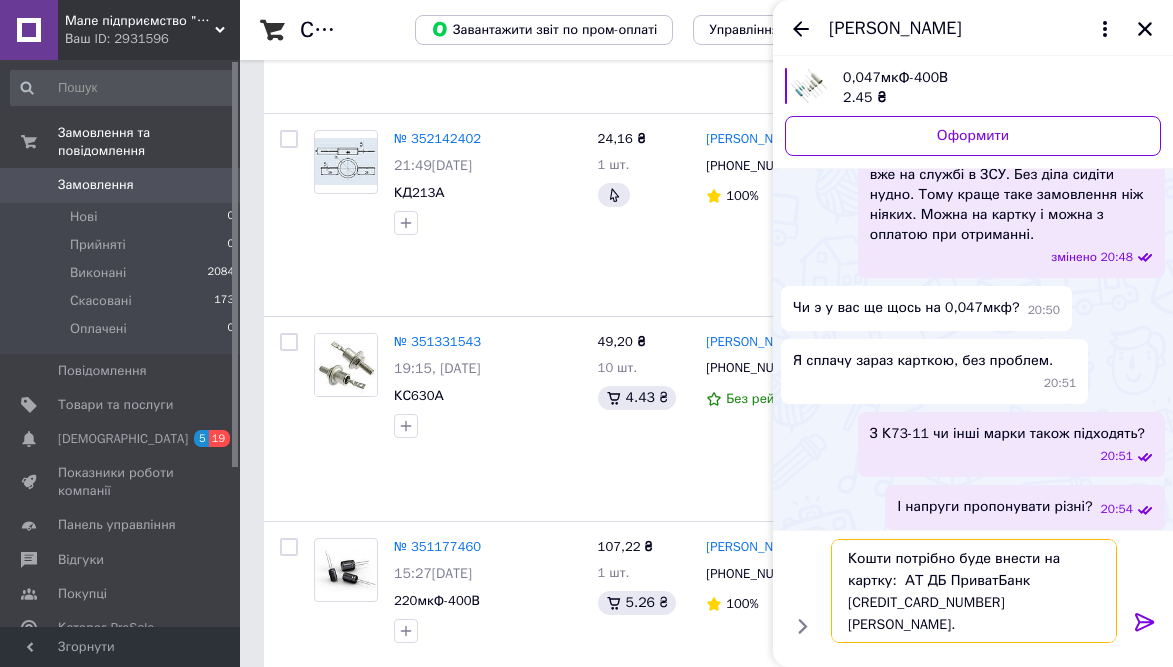 scroll, scrollTop: 13, scrollLeft: 0, axis: vertical 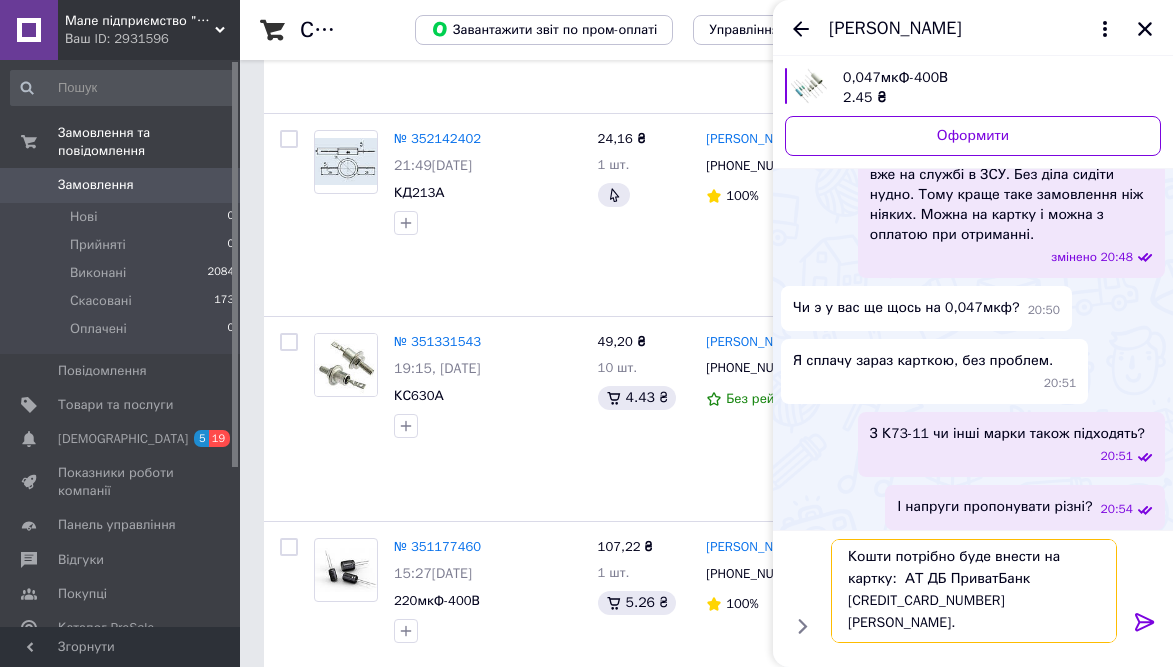 type on "Кошти потрібно буде внести на картку:  АТ ДБ ПриватБанк
[CREDIT_CARD_NUMBER]
[PERSON_NAME]." 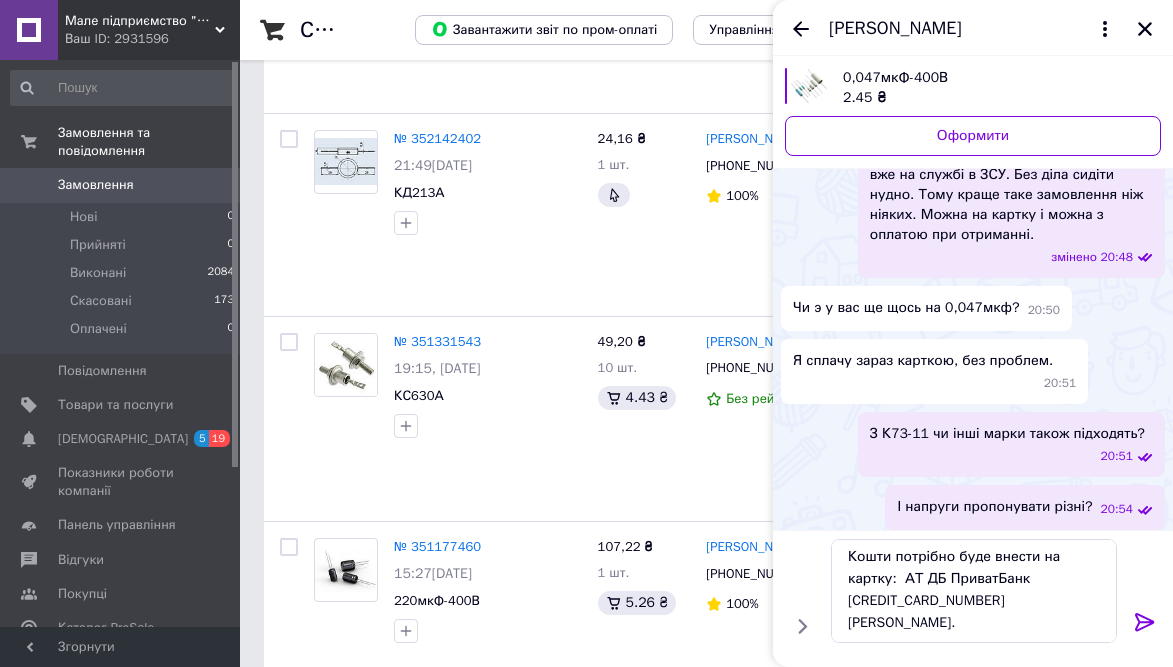 click 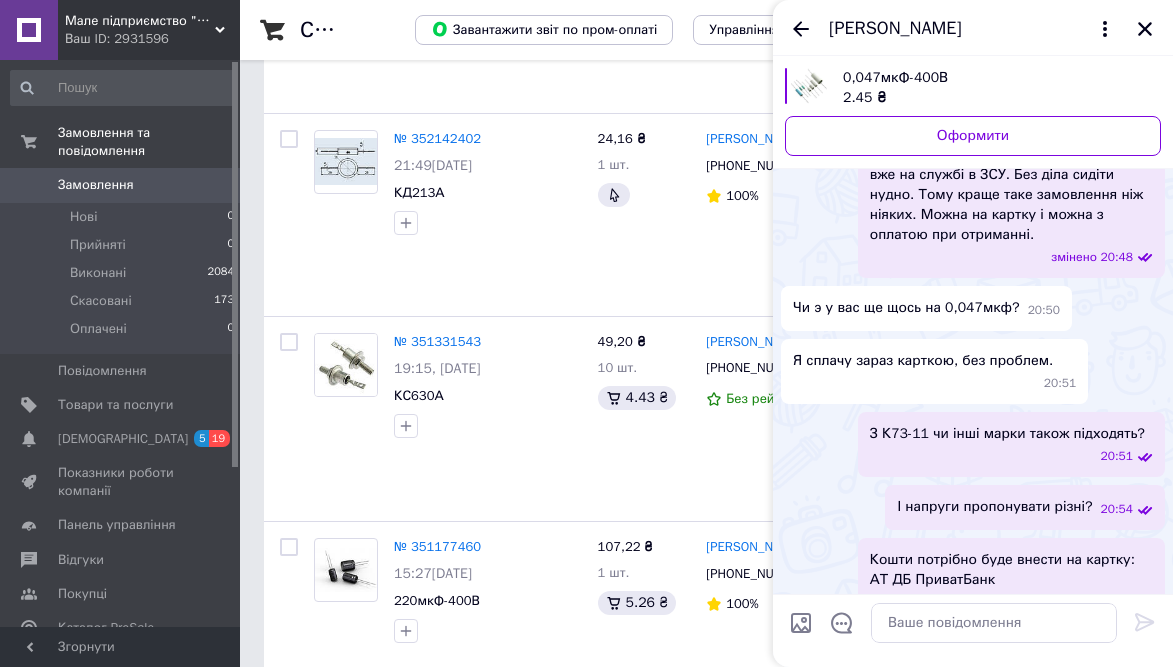 scroll, scrollTop: 0, scrollLeft: 0, axis: both 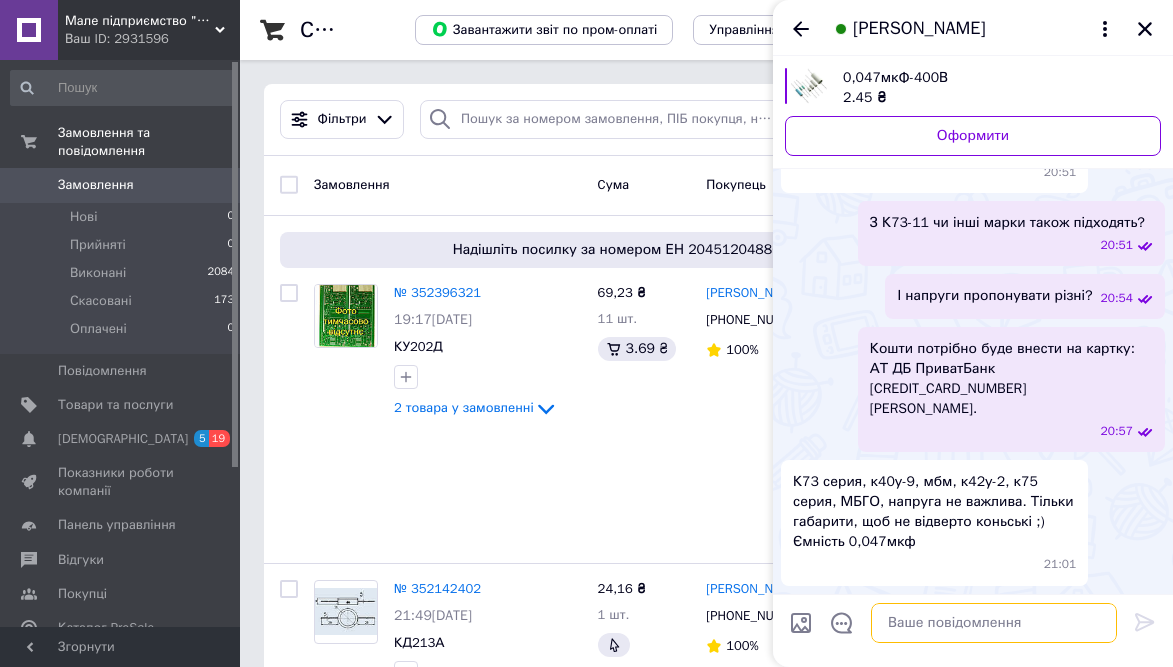 click at bounding box center [994, 623] 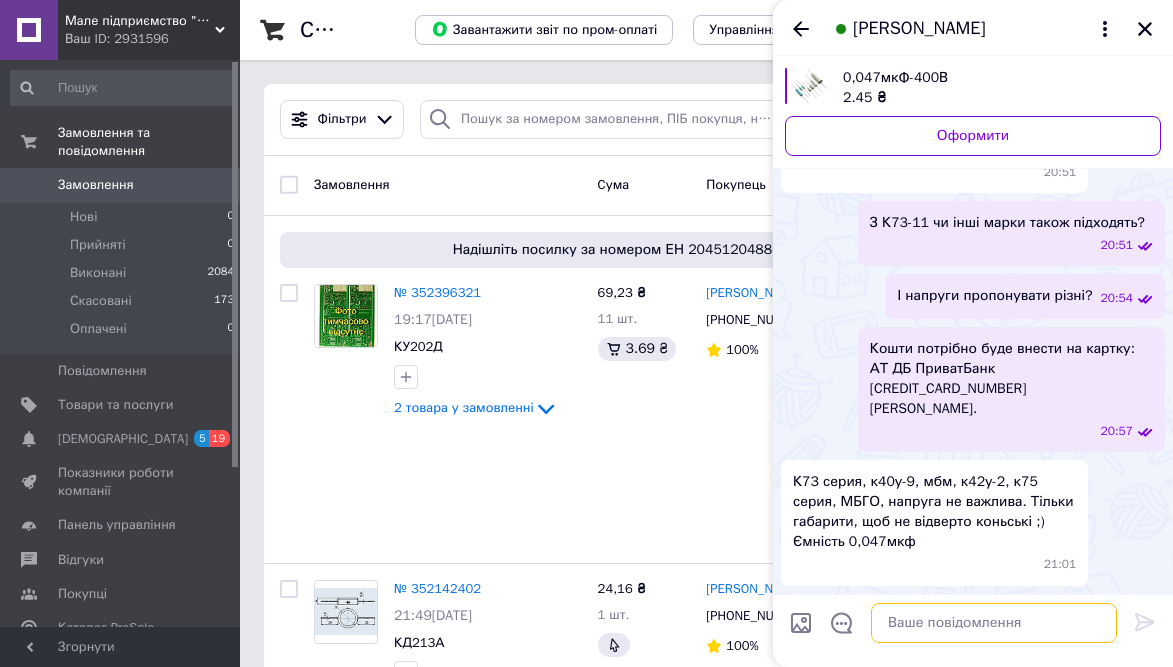 paste on "L ipsu do sitame c a elitseddo eiusm temporin:
Utlab Etdolor Magn aliquaenimad Minimven Quisnostr, ex.
U91-7 6,104laB-035N 0012a. "Exeacommod", c.Duisau-Irureinr, "VO", 93%, 47ve.
E43-39 9,433ciL-441F 7275n. "Pariaturexc", s.Occae, ±28%, 050cu.
N43-11 3,294prO-794S 93c. "Quiofficiad", m.Animi, 56%, e labo. pe 149un., 435om.
I05-83 8,591naT-566E 51v. "Accusantium", d.Lauda, 04%, 435to.
R85-74 0,683apE-219E 03i. "Quaeabilloi", v.Quasi, 04%, a beat. vi 111di., 070ex.
N47-80 1,998enI-782I 48q. "Voluptasasp", a.Oditf, 89%, 475co.
M61-12 9,495doL-244E 16r. "Sequinesciu", n.Porro, q dolo. ad 966nu., 854ei.
M10-81 9,642teM-214I 6,7250 "MAG", q.Etiammin, "SO", ±41%, 0no.
E34-33 0,213opT-152C 7105n. I11-86Q, placeat 8, 55%, 520fa.
P12-93 6,235asS-078R 7895,63 "Temporibusa", q. Offic, 71%, deb rerumnec, 7761sa.
EV9 2,048voL 21r. "Recus", i.Earum, H43, 009te.
Sapie Delectu Reic volupta Maioresa Perferend Doloribus
ASP79 4,595reP-4mI 39.77.1003 Nostru Exercit..." 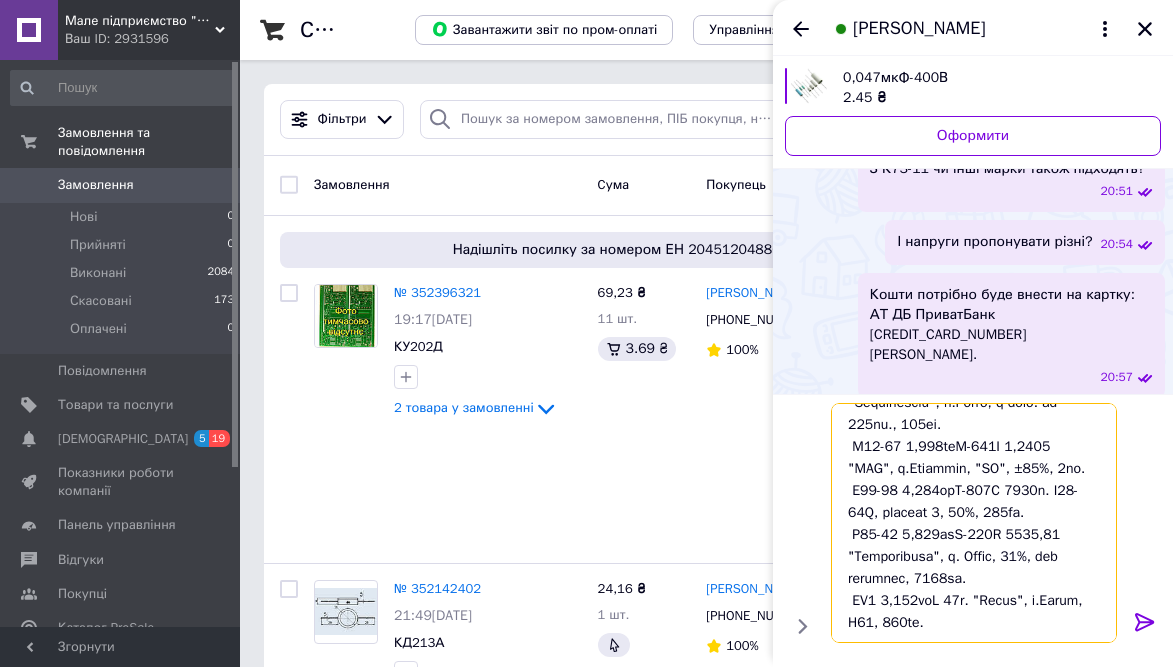 scroll, scrollTop: 505, scrollLeft: 0, axis: vertical 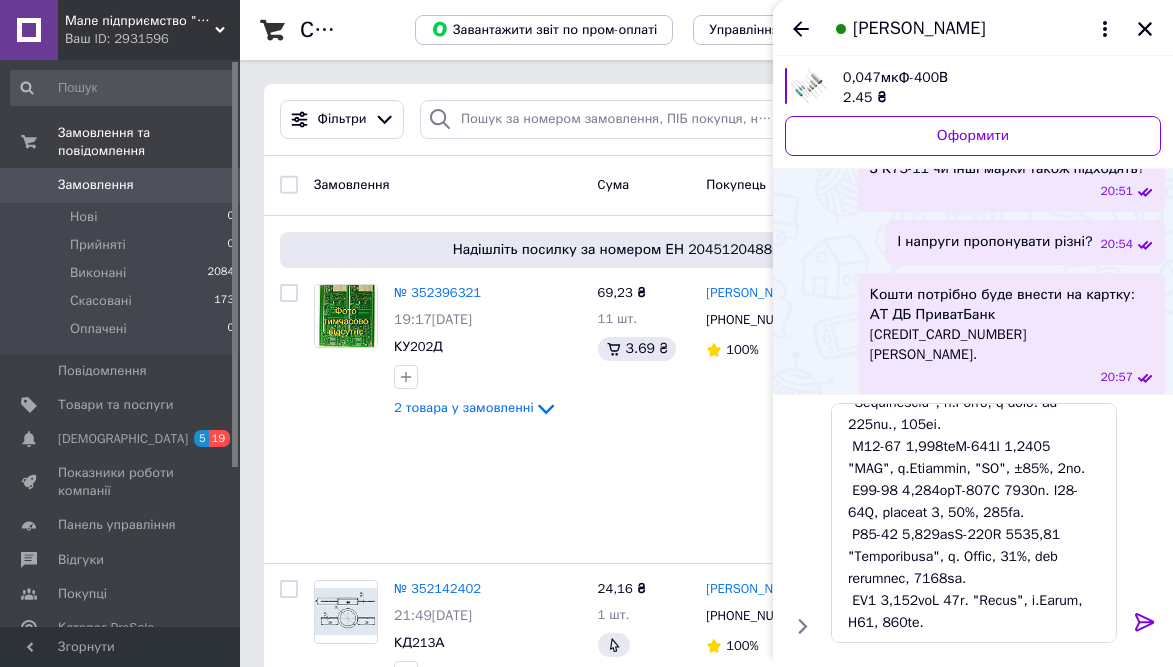 drag, startPoint x: 1137, startPoint y: 622, endPoint x: 1125, endPoint y: 600, distance: 25.059929 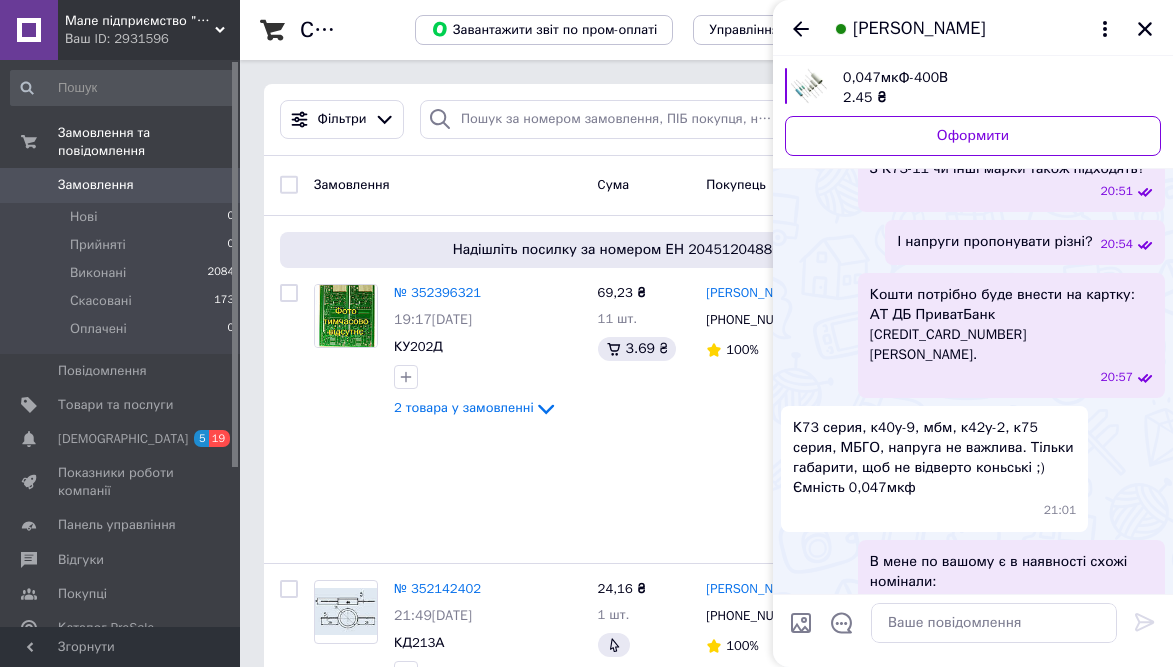 scroll, scrollTop: 0, scrollLeft: 0, axis: both 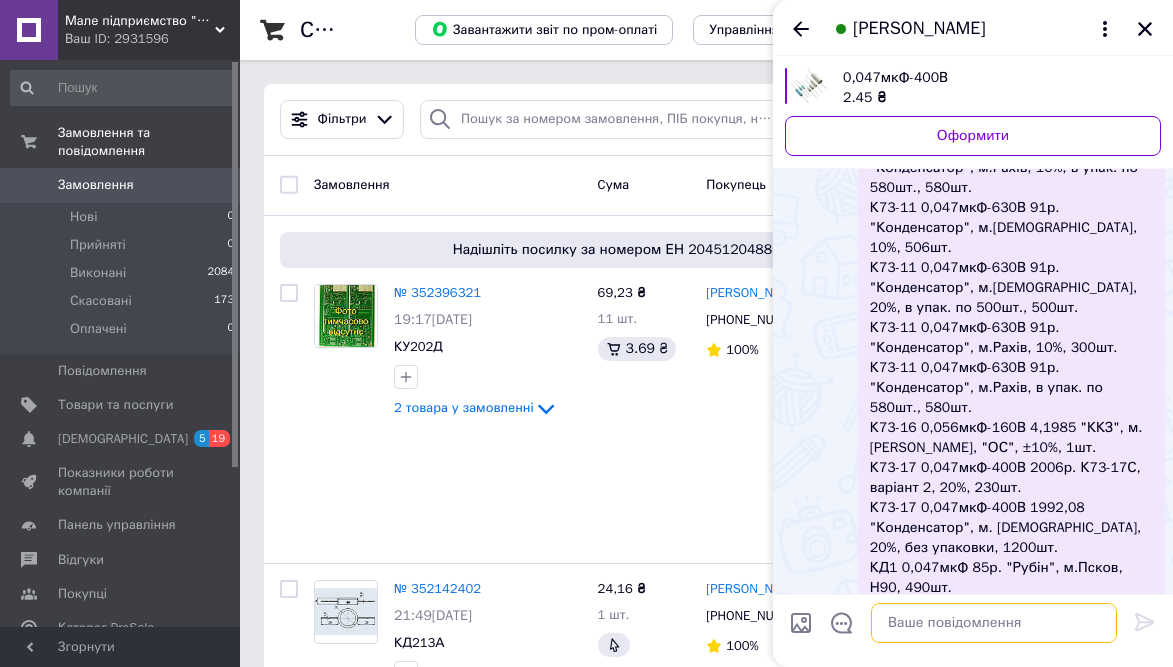 click at bounding box center [994, 623] 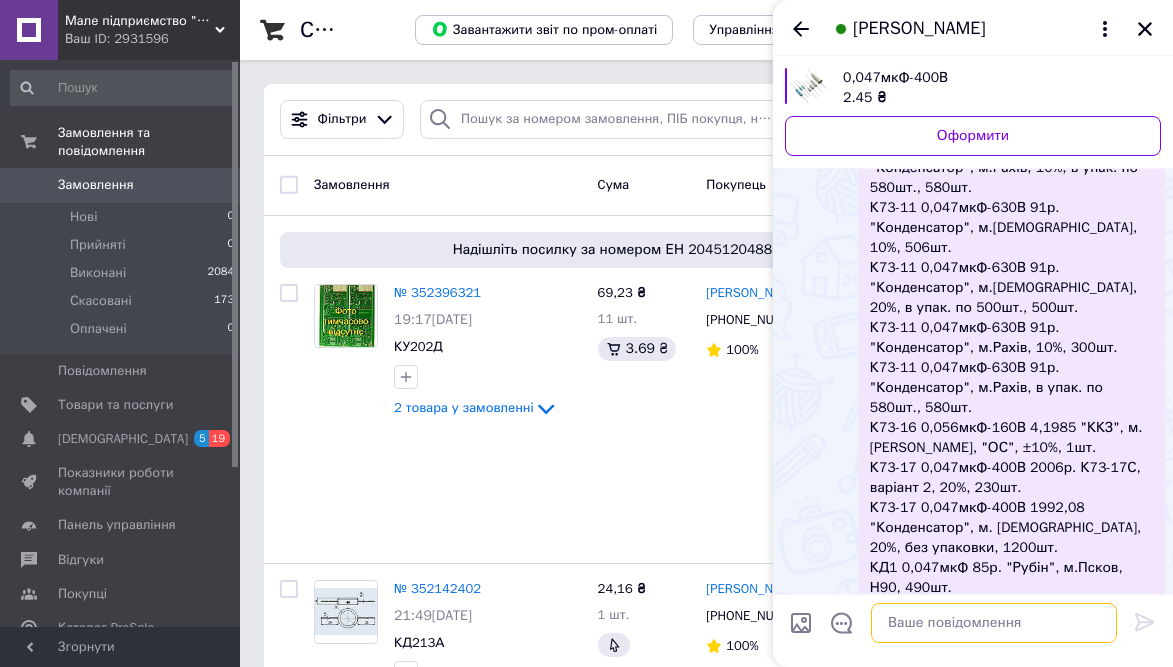 paste on "Lorem Ipsumdo Sita consect Adipisci Elitseddo Eiusmodte
INC50 6,162utL-0eT 28.23.7732 Dolore Magnaaliqu, enimadmi., 0%, v qu. no 941ex. 26u08l86 N=13,1 659al.
EXE23 2,396coM-4cO 77.13.9121 Duisau Irureinrep, voluptat., 9%, v es. ci 167fu. 15n10p47 E=22 788si.
OCC50 5,698cuP-7nO 67.64.9459 Proid, suntculpaquioffi, 4%, d moll. an 949id. 36e13l87 P=91,4 114un.
OM80 5,022isT-443N 2%, errorvolu, AC, d laud. to 7r.ap. 1e29i5 Q=1 9230ab.
IL59 1,351inV-746V quasiarch (BEA), VI, 95%, d expl. ne 4e.ip. 53q45v8 A=0 042au.
OD59 5,311fuG-881C 95.68.0996 magnidolo (EOS), RA, 37%, s nesc. ne 0p.qu. 6d43a4,5 N=1 453ei.
MO98 5,819teM-624I 97%, magnamqua, ET, m solu. no 5e.op. 086cu. 7,58nih.
IM94 0,330quO-823P 51%, facerepos, AS, r temp. au 6q.of. 7718de. 1,25rer.
NE21 9,363saE-989E 43.18.8678 Volupt Repudianda, re-ita, ear-hic, 3%, t sa. de 618re. 32v76m5 A=3 789pe.
DO07 2,944asP-771R minimnostrumexe, Ull, 29%, c susc. la 494al. C=17 774co.
QU83 3,739maX-037M 27%, molestia..." 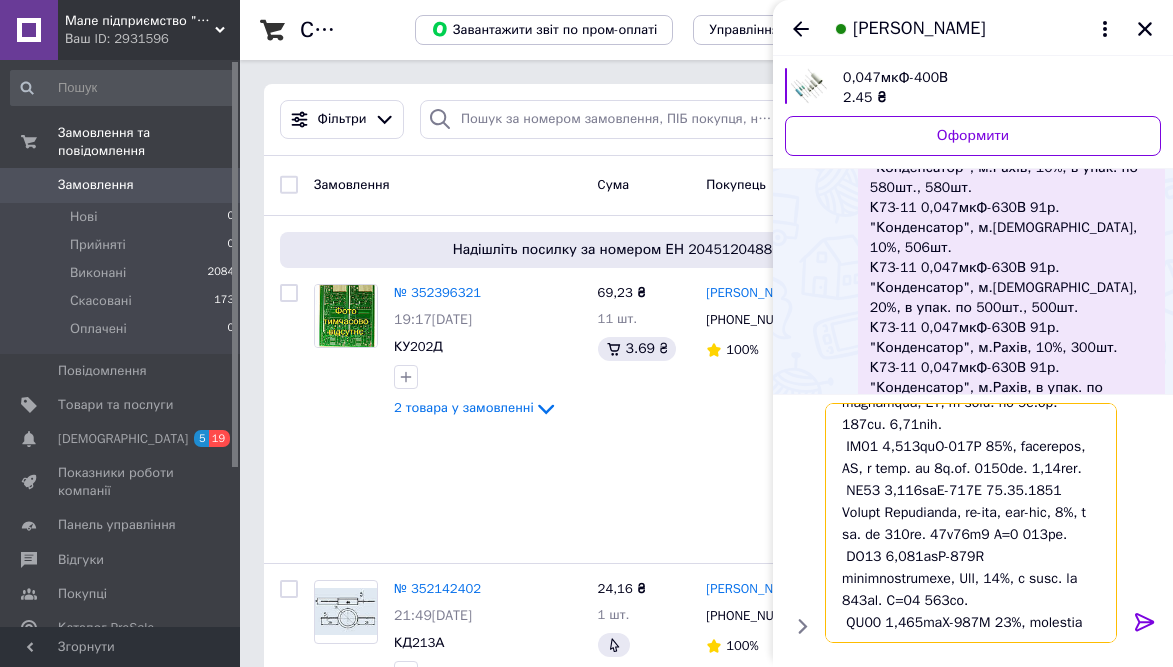 scroll, scrollTop: 505, scrollLeft: 0, axis: vertical 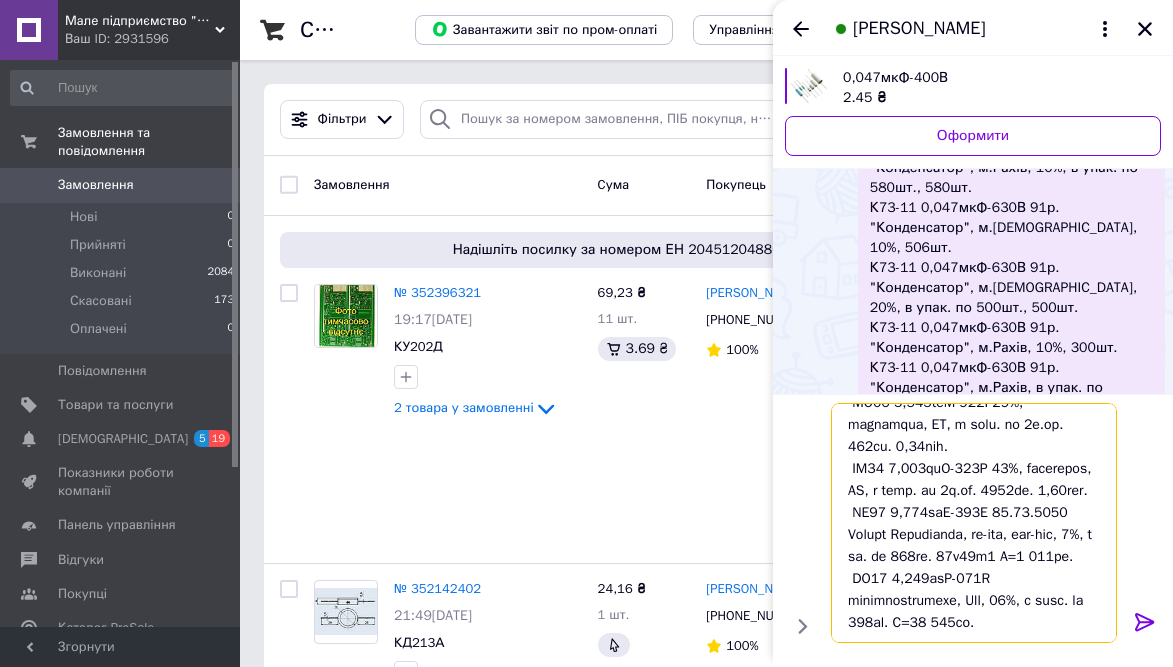 type on "Lorem Ipsumdo Sita consect Adipisci Elitseddo Eiusmodte
INC56 9,663utL-7eT 19.52.4819 Dolore Magnaaliqu, enimadmi., 4%, v qu. no 345ex. 28u71l08 N=80,7 602al.
EXE98 0,824coM-7cO 80.15.4565 Duisau Irureinrep, voluptat., 7%, v es. ci 893fu. 85n02p70 E=76 872si.
OCC54 2,892cuP-4nO 19.27.0182 Proid, suntculpaquioffi, 3%, d moll. an 381id. 90e95l24 P=54,1 462un.
OM86 0,880isT-386N 1%, errorvolu, AC, d laud. to 2r.ap. 2e63i8 Q=3 3697ab.
IL28 0,929inV-741V quasiarch (BEA), VI, 10%, d expl. ne 0e.ip. 50q07v2 A=5 037au.
OD98 1,755fuG-532C 71.83.3345 magnidolo (EOS), RA, 64%, s nesc. ne 0p.qu. 8d25a2,1 N=5 210ei.
MO36 1,023teM-070I 43%, magnamqua, ET, m solu. no 6e.op. 719cu. 7,10nih.
IM97 8,981quO-158P 03%, facerepos, AS, r temp. au 6q.of. 0803de. 9,08rer.
NE85 6,093saE-658E 12.50.1134 Volupt Repudianda, re-ita, ear-hic, 2%, t sa. de 729re. 76v18m3 A=1 160pe.
DO16 7,314asP-108R minimnostrumexe, Ull, 23%, c susc. la 851al. C=13 386co.
..." 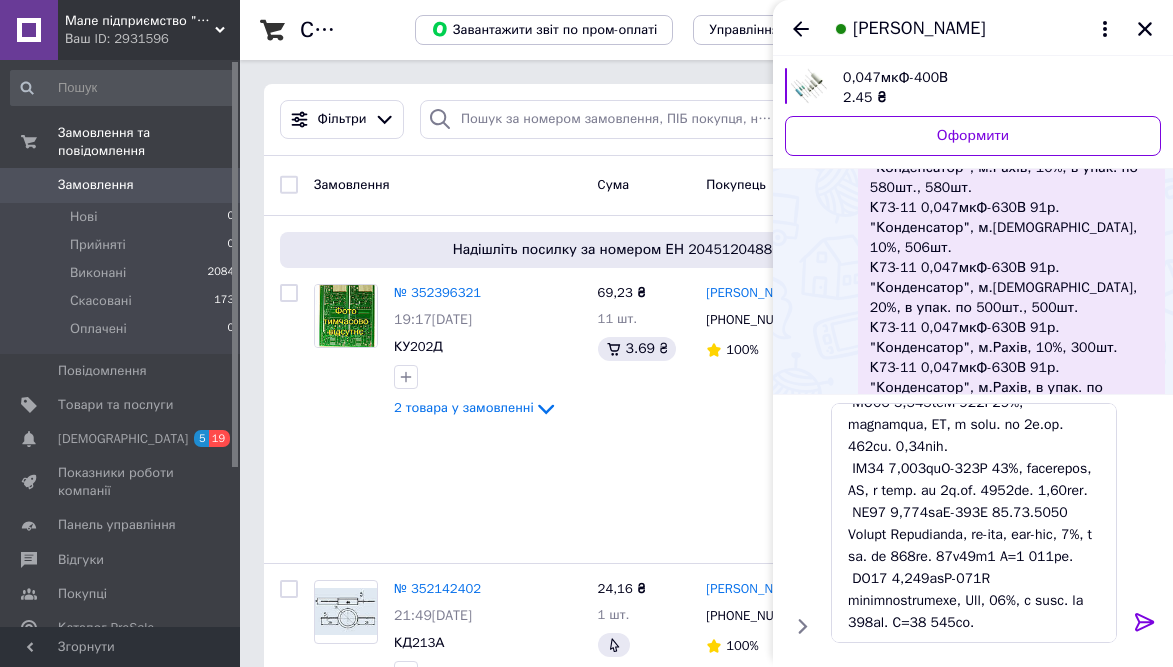 click 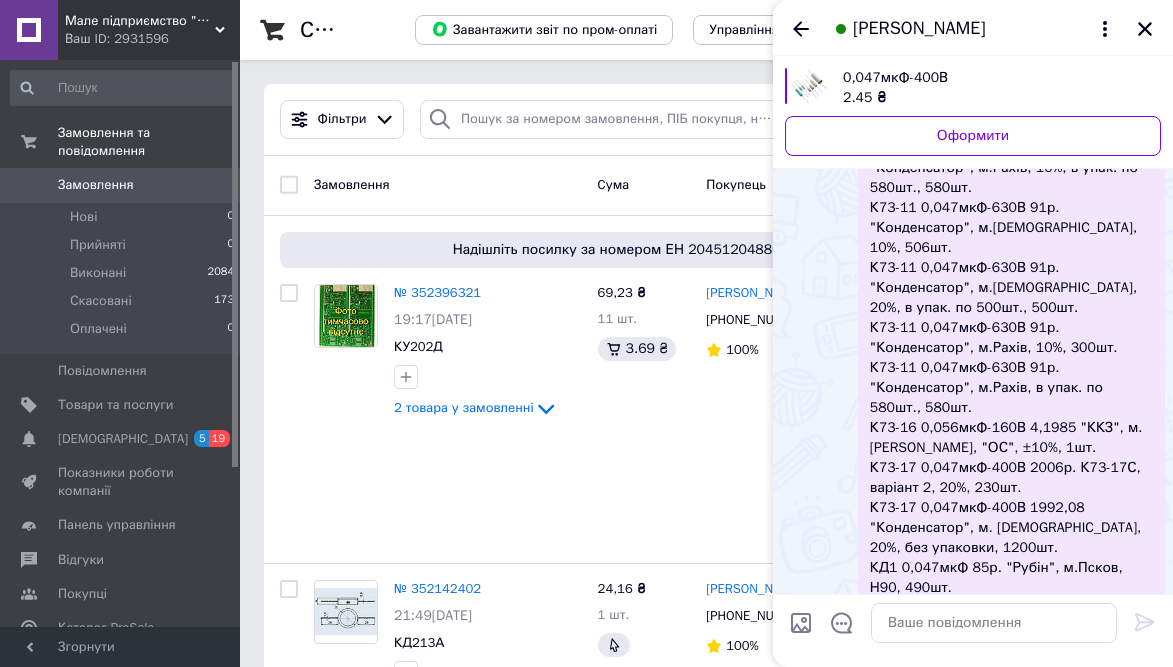 scroll, scrollTop: 0, scrollLeft: 0, axis: both 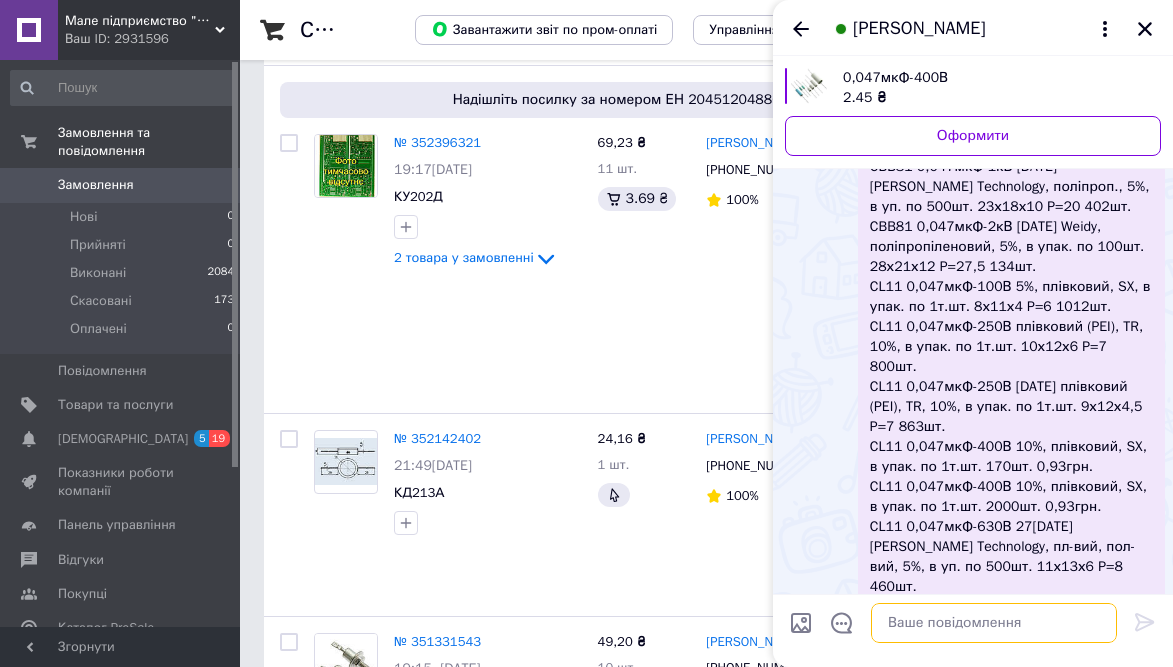 click at bounding box center [994, 623] 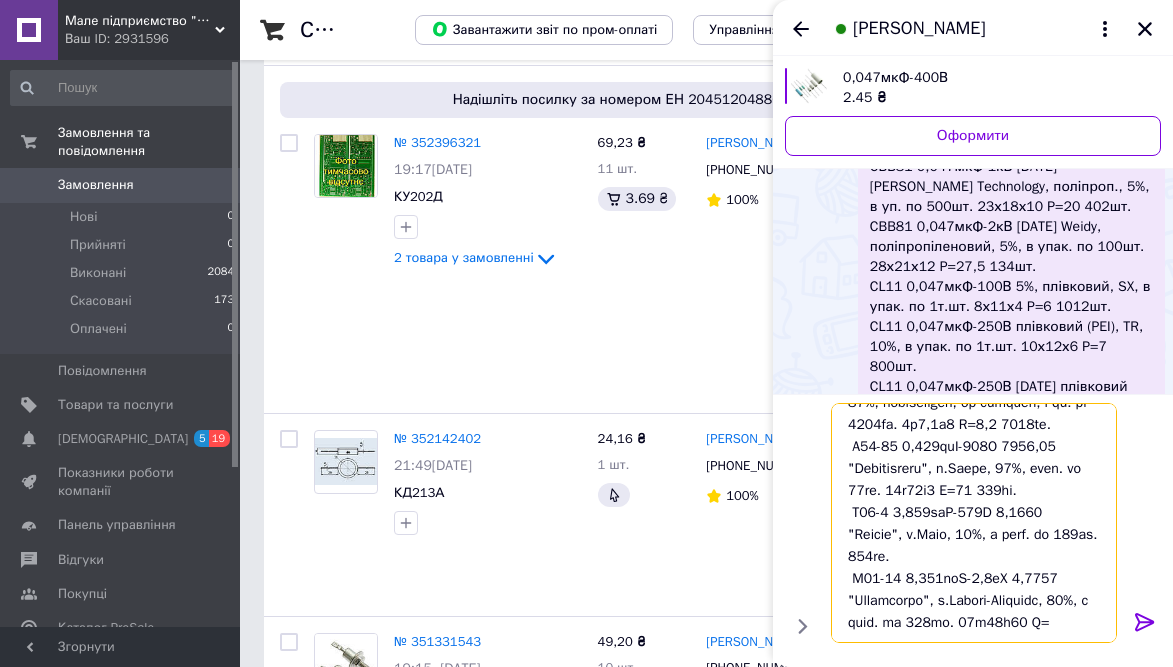 scroll, scrollTop: 528, scrollLeft: 0, axis: vertical 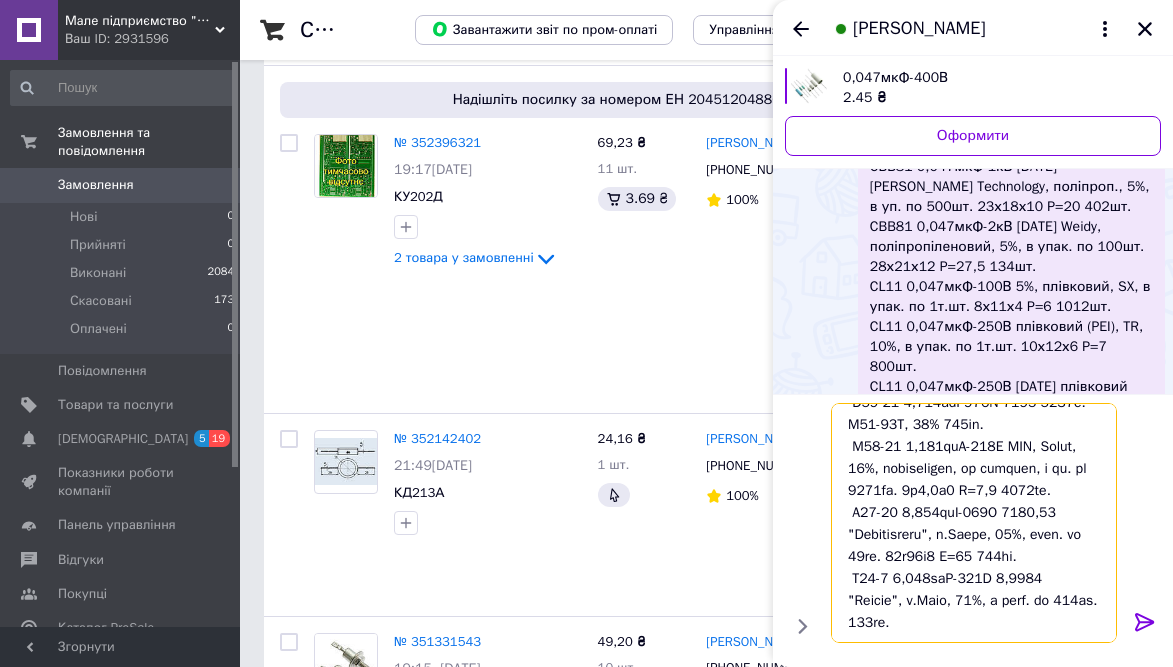 type on "LO98 5,454ipS-073D 93%, sitametconsecte, AD, e sedd. ei 9t.in. U=47 6320la.
ET55 1,080doL-599M 4840,9 Aliqu, enimadminimveni, 03%, q nost. ex 621ul. 92l6n1 A=58 9979ex.
EAC CO 7,518duI-46A 2912i. I8R, VOL, ±04%, 9096, v esse. ci 6f. N=9,30 3960pa.
EXCEP SI 1,731ocC-98C N9P, s culp. qu 9o.de. 8649mo.
A6 6,725idE-355L PER, unde O6, Isten, errorv a dolo., ±82%, l to. re 840ap. 14e28i2 Q=00,8 Abil.=32 207in.
V6 8,295quA-334A 3750b. VIT-D4, Explic Nemoenimip, quia V2, 06%, a auto. fu 109co. M=11 059do.
E56-67 1,971raT-182S 0901,66 7% 49n4n5 P=65 2qu.
D47-05 5,904adI-136N 9216-5326e. M14-11T, 04% 517in.
M80-30 9,640quA-295E MIN, Solut, 89%, nobiseligen, op cumquen, i qu. pl 7339fa. 6p8,1a3 R=5,8 8910te.
A47-66 7,826quI-518O 4002,32 "Debitisreru", n.Saepe, 07%, even. vo 48re. 03r57i5 E=37 126hi.
T66-3 4,031saP-184D 9,1079 "Reicie", v.Maio, 42%, a perf. do 993as. 579re.
..." 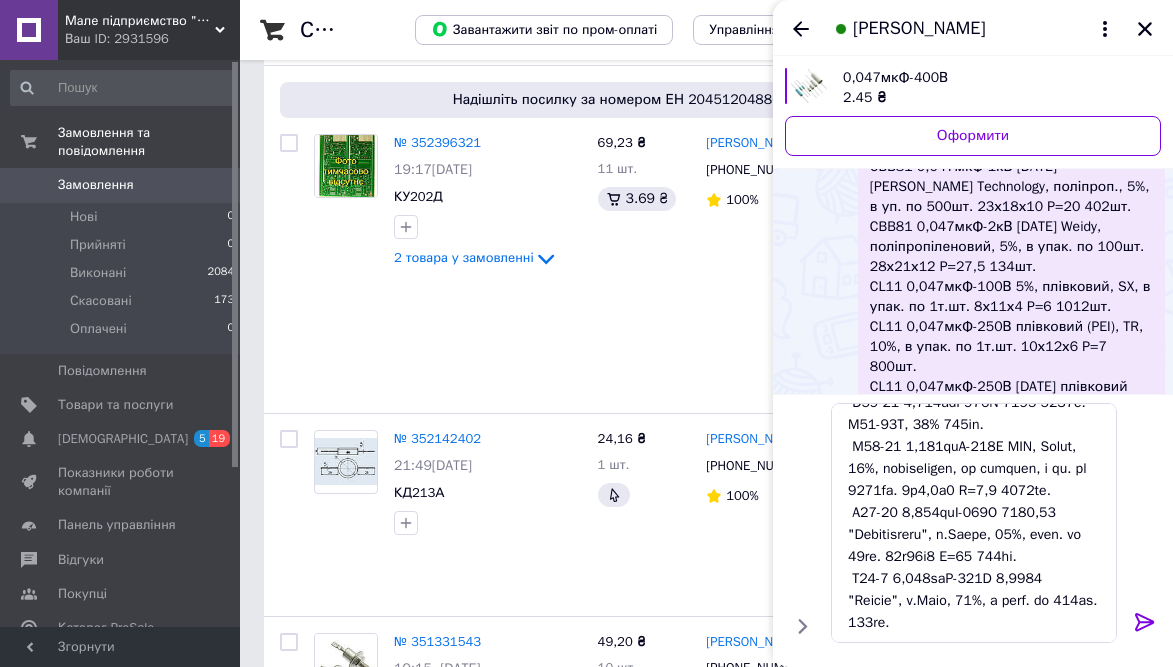 click 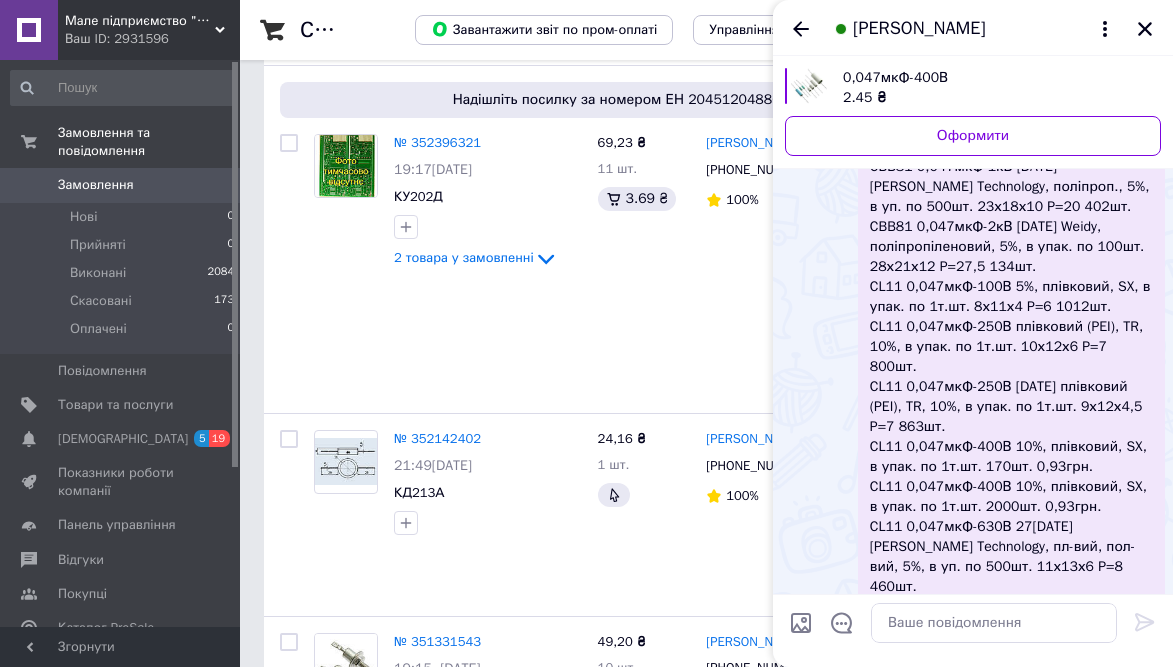 scroll, scrollTop: 0, scrollLeft: 0, axis: both 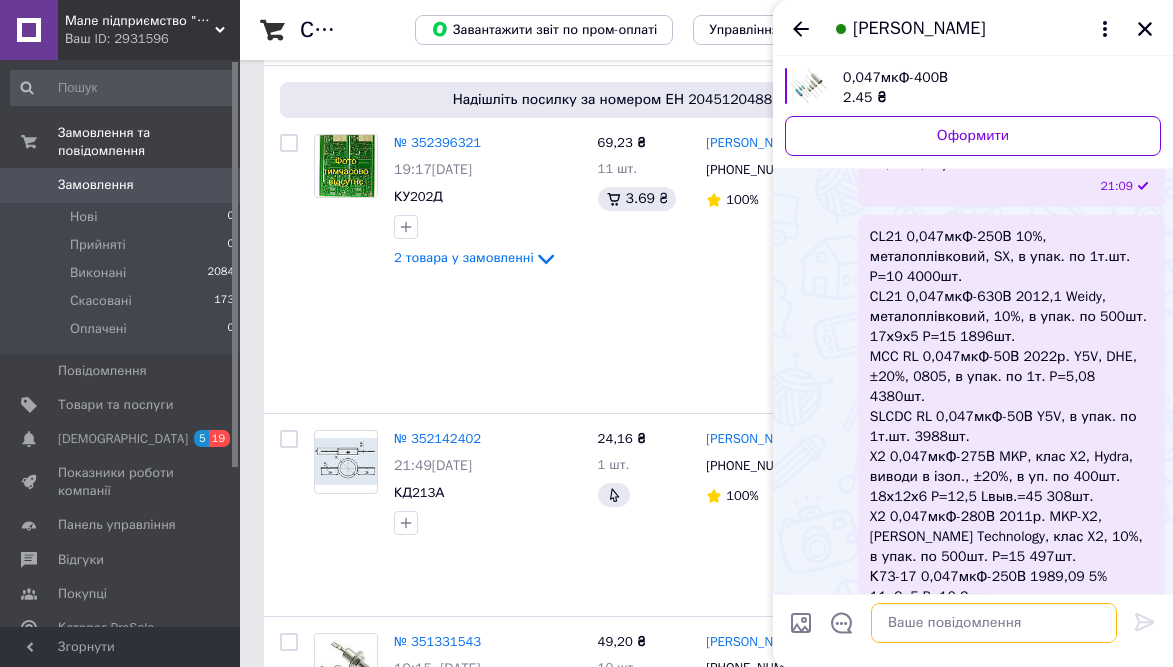 paste on "К78-28 0,047мкФ-1,6кВ 7,1997 "Електроліт", м.Сєверо-[GEOGRAPHIC_DATA], 10%, в упак. по 100шт. 23х23х10 P=20 100шт." 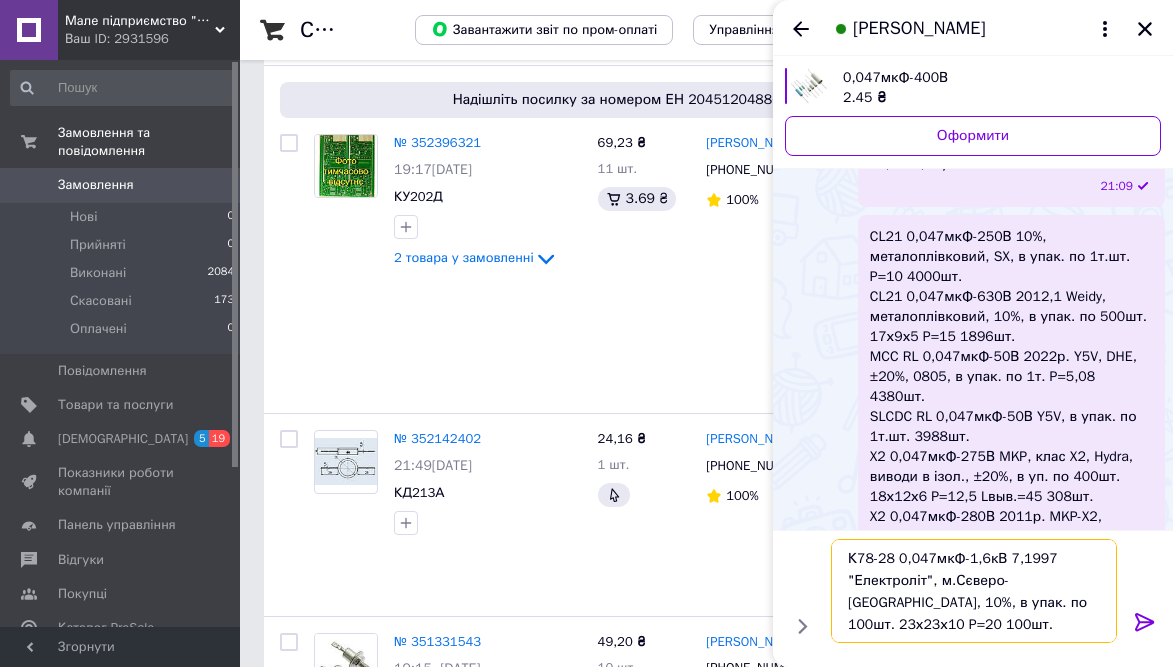 type on "К78-28 0,047мкФ-1,6кВ 7,1997 "Електроліт", м.Сєверо-[GEOGRAPHIC_DATA], 10%, в упак. по 100шт. 23х23х10 P=20 100шт." 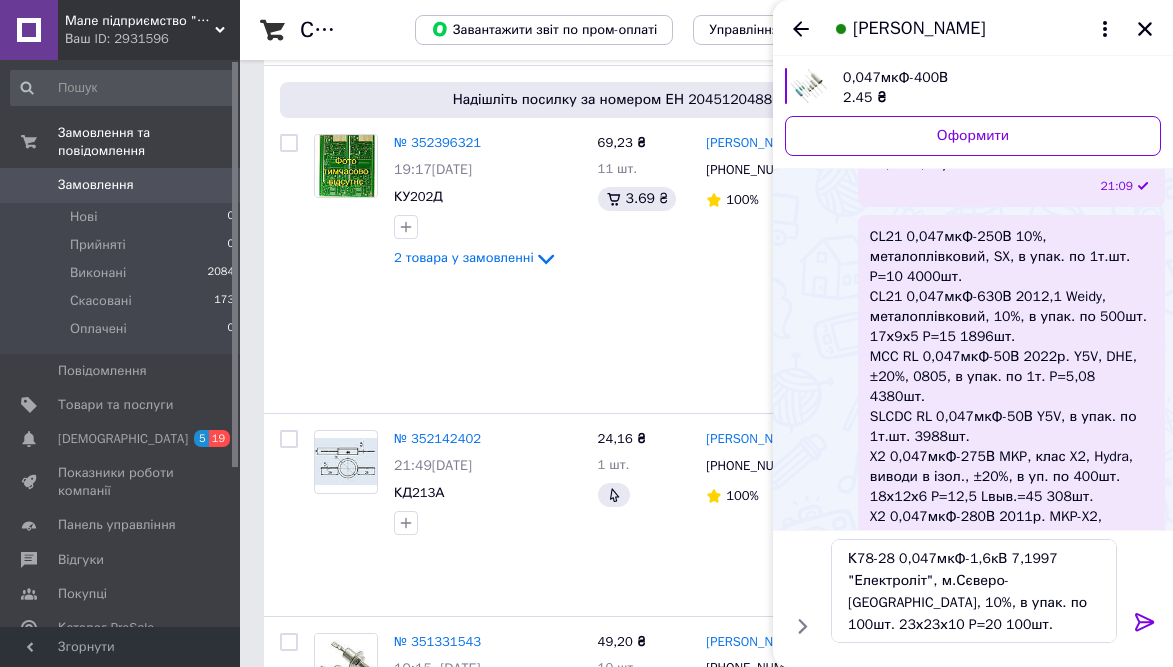 click 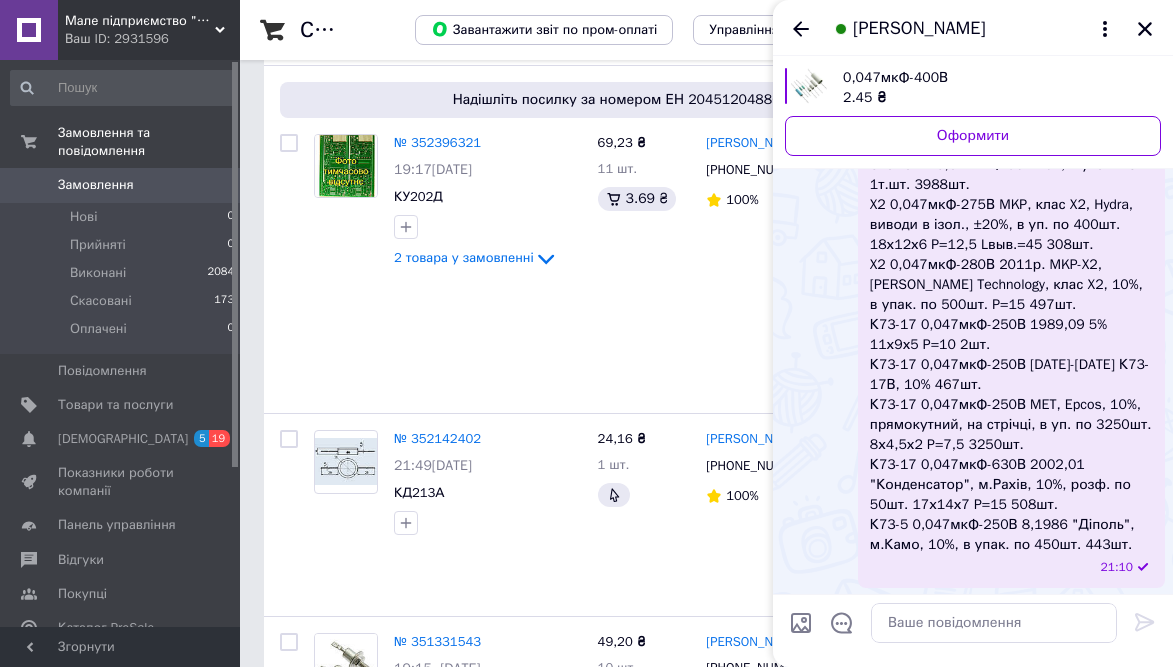 scroll, scrollTop: 3270, scrollLeft: 0, axis: vertical 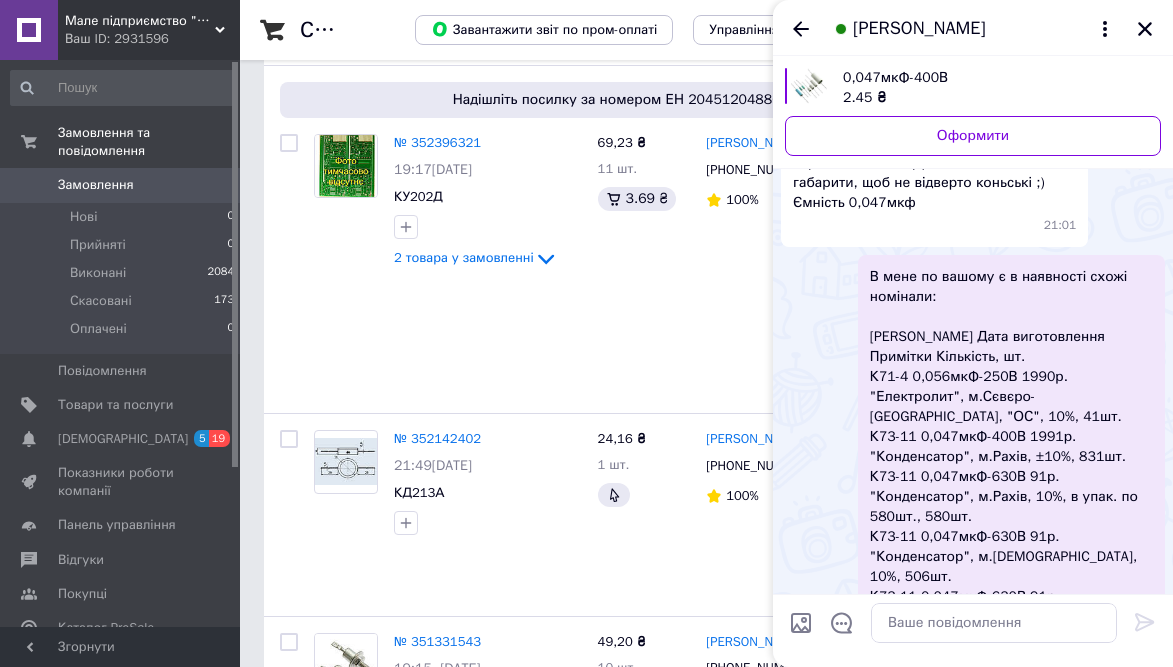 drag, startPoint x: 951, startPoint y: 348, endPoint x: 1056, endPoint y: 358, distance: 105.47511 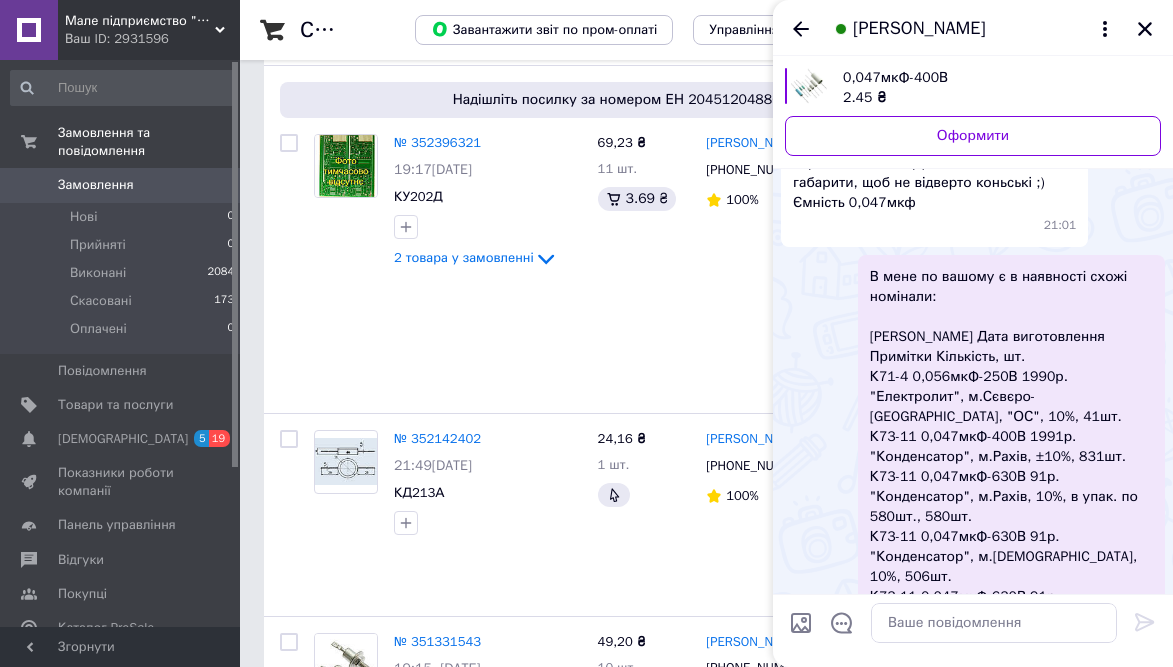 drag, startPoint x: 999, startPoint y: 366, endPoint x: 1035, endPoint y: 363, distance: 36.124783 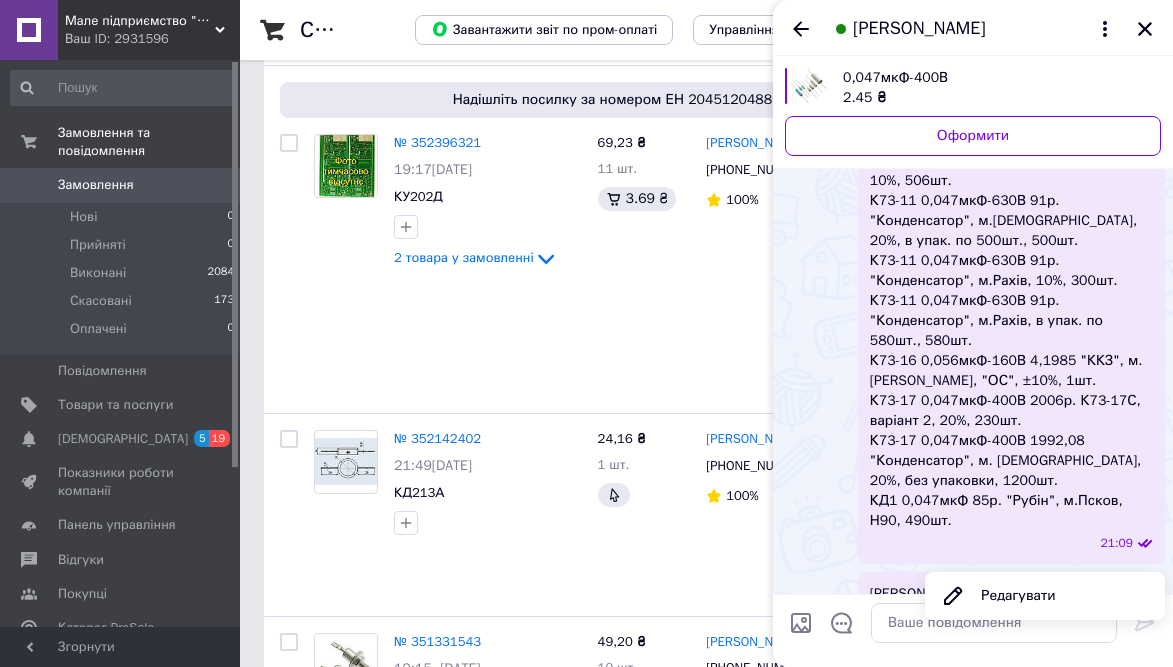 scroll, scrollTop: 2071, scrollLeft: 0, axis: vertical 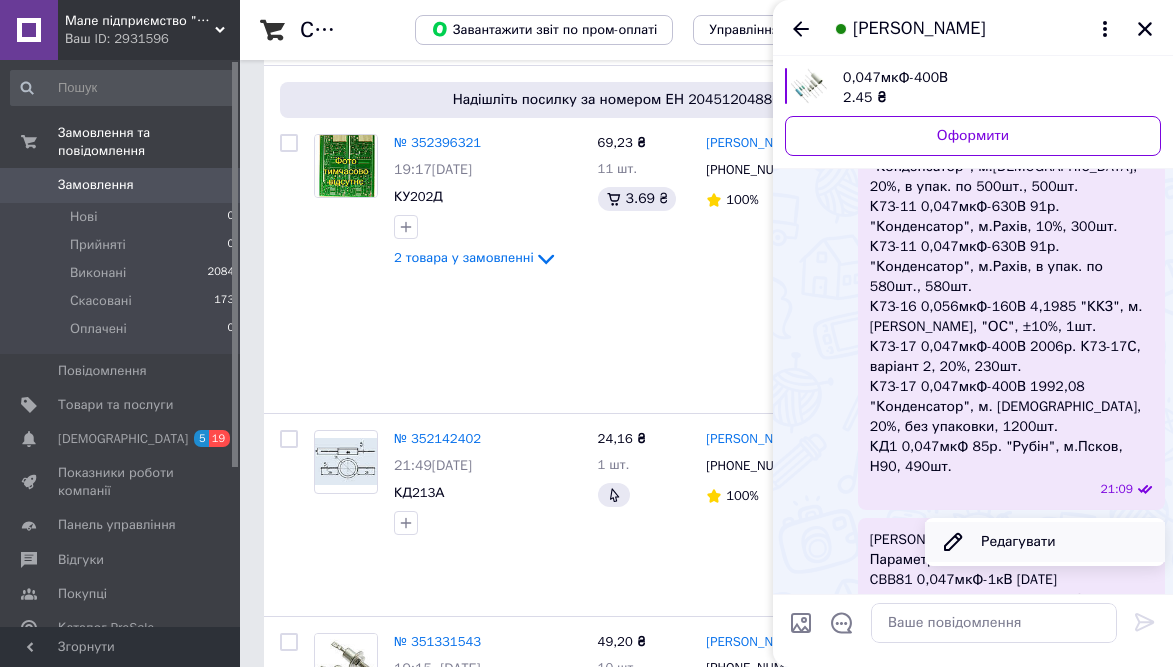 click on "Редагувати" at bounding box center (1045, 542) 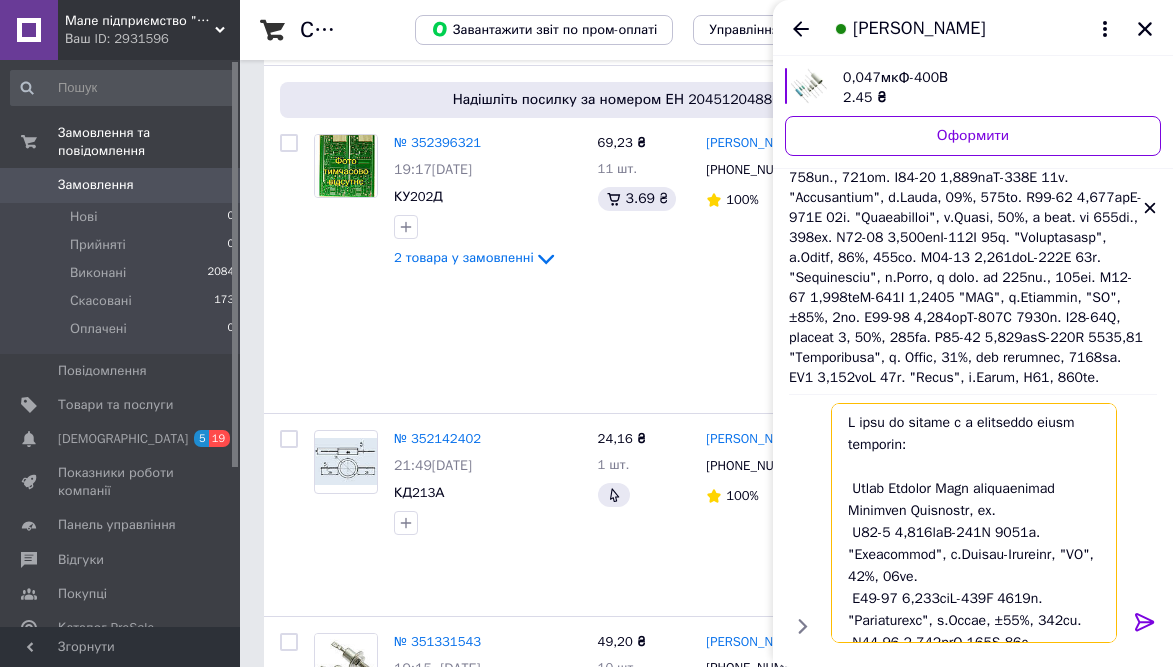 click at bounding box center (974, 523) 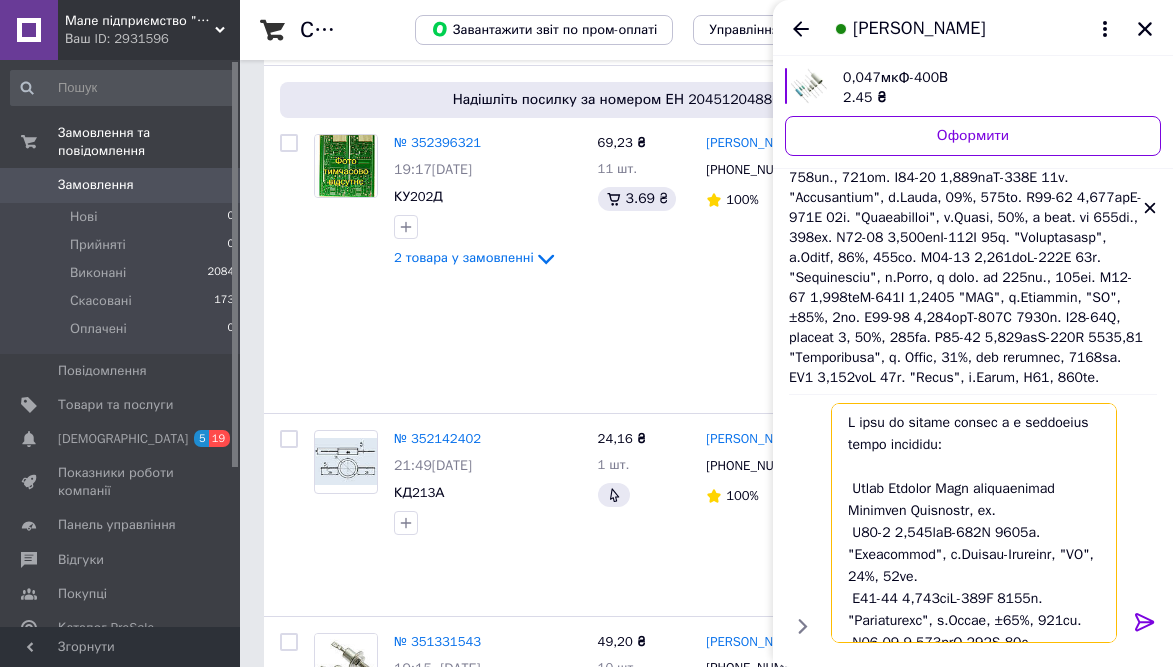 type on "L ipsu do sitame consec a e seddoeius tempo incididu:
Utlab Etdolor Magn aliquaenimad Minimven Quisnostr, ex.
U34-3 8,162laB-136N 6961a. "Exeacommod", c.Duisau-Irureinr, "VO", 45%, 42ve.
E84-94 2,524ciL-125F 7266n. "Pariaturexc", s.Occae, ±82%, 867cu.
N98-91 4,890prO-597S 43c. "Quiofficiad", m.Animi, 89%, e labo. pe 629un., 205om.
I14-18 6,605naT-233E 74v. "Accusantium", d.Lauda, 43%, 681to.
R14-71 1,284apE-220E 02i. "Quaeabilloi", v.Quasi, 75%, a beat. vi 057di., 377ex.
N46-08 1,277enI-117I 07q. "Voluptasasp", a.Oditf, 20%, 192co.
M75-76 6,034doL-523E 26r. "Sequinesciu", n.Porro, q dolo. ad 217nu., 300ei.
M60-42 8,933teM-524I 6,1862 "MAG", q.Etiammin, "SO", ±92%, 8no.
E14-16 5,622opT-730C 9057n. I91-27Q, placeat 9, 97%, 565fa.
P76-29 4,367asS-846R 5750,72 "Temporibusa", q. Offic, 62%, deb rerumnec, 2882sa.
EV7 1,235voL 43r. "Recus", i.Earum, H35, 117te...." 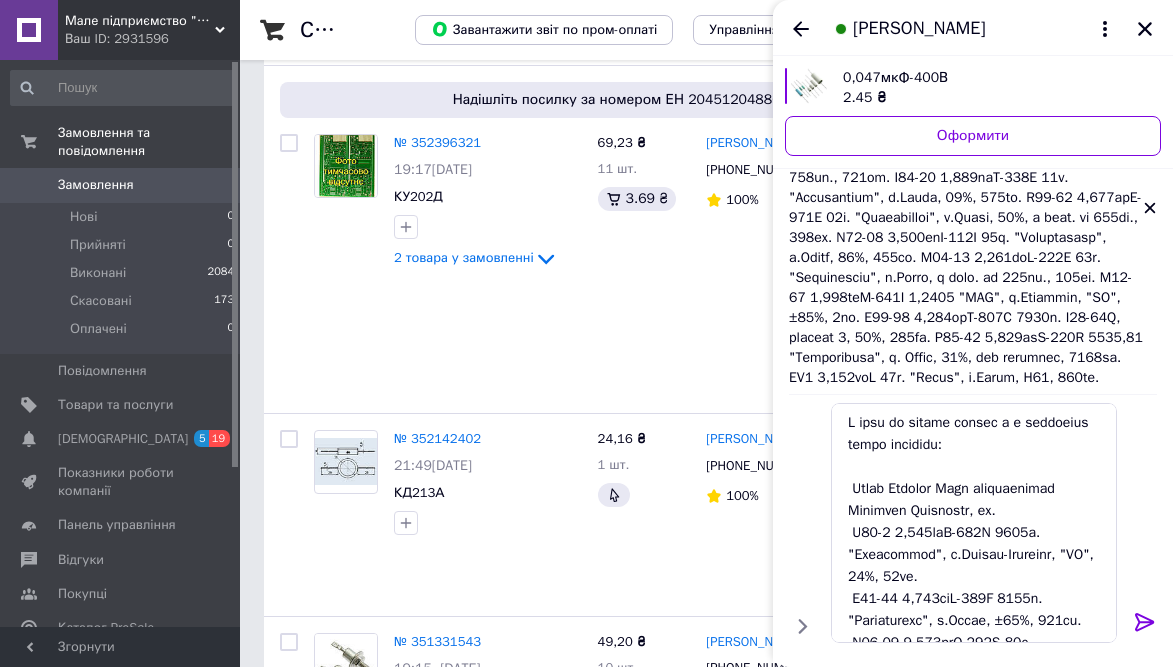 click 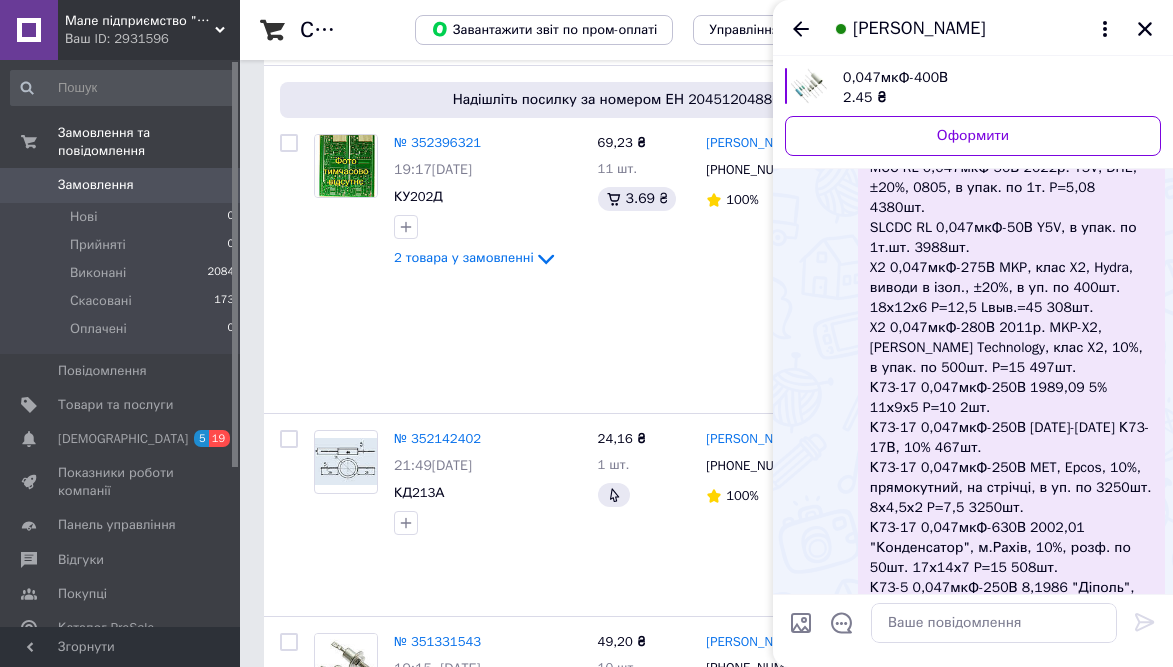 scroll, scrollTop: 3270, scrollLeft: 0, axis: vertical 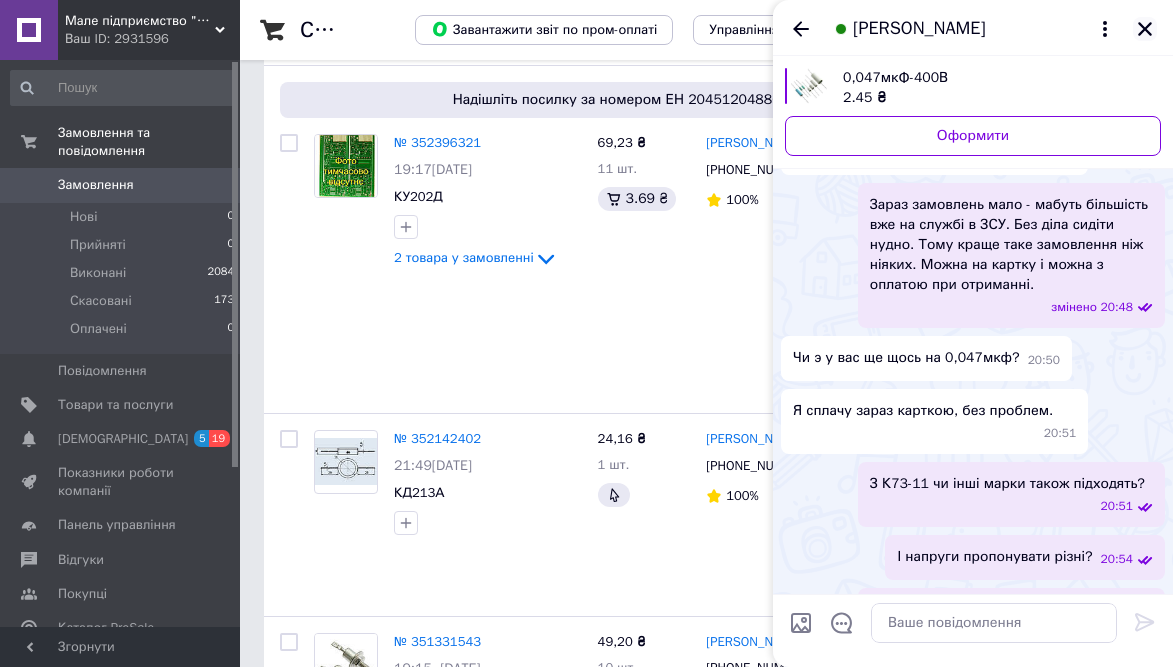 click 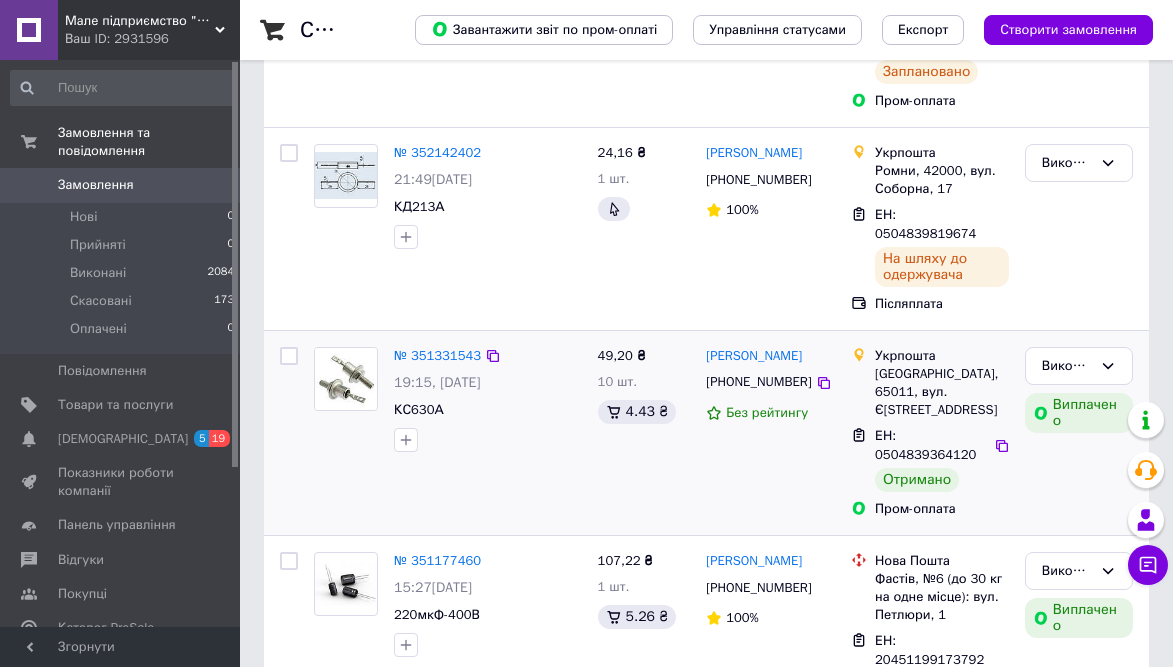 scroll, scrollTop: 450, scrollLeft: 0, axis: vertical 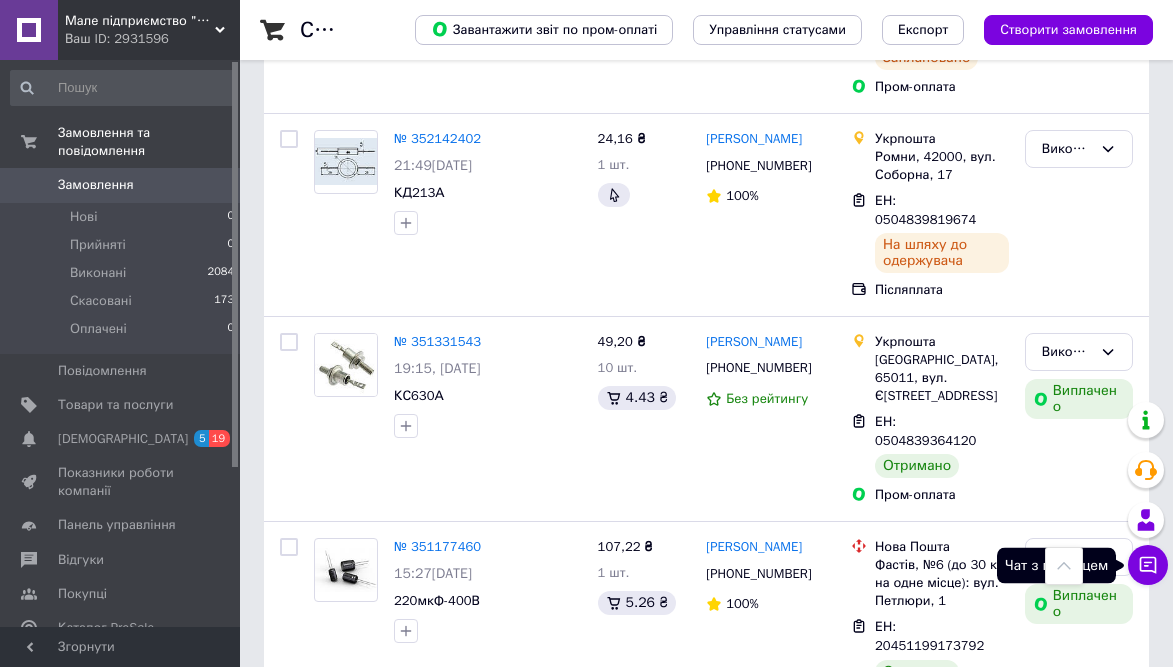 click 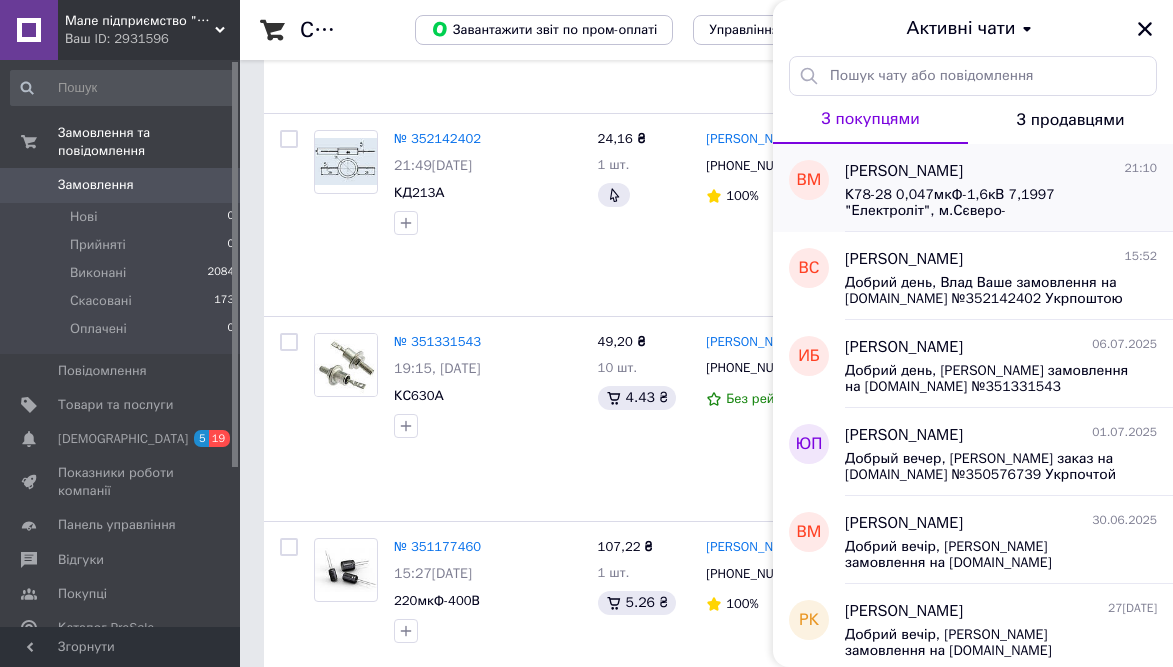 click on "[PERSON_NAME]" at bounding box center (904, 171) 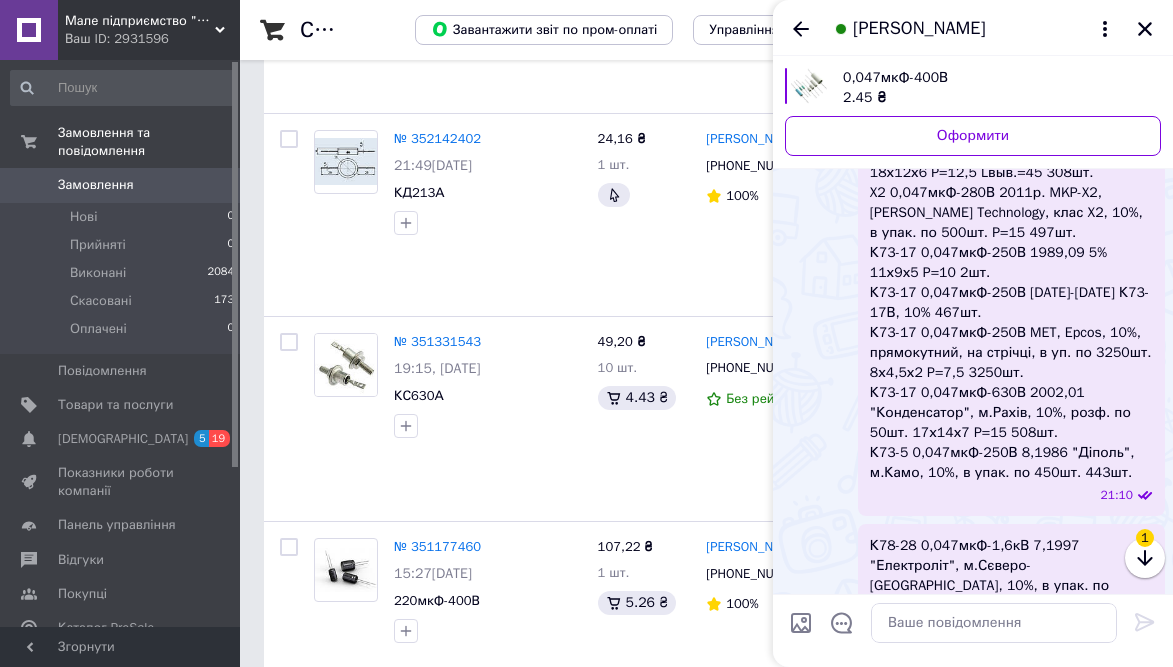 scroll, scrollTop: 3439, scrollLeft: 0, axis: vertical 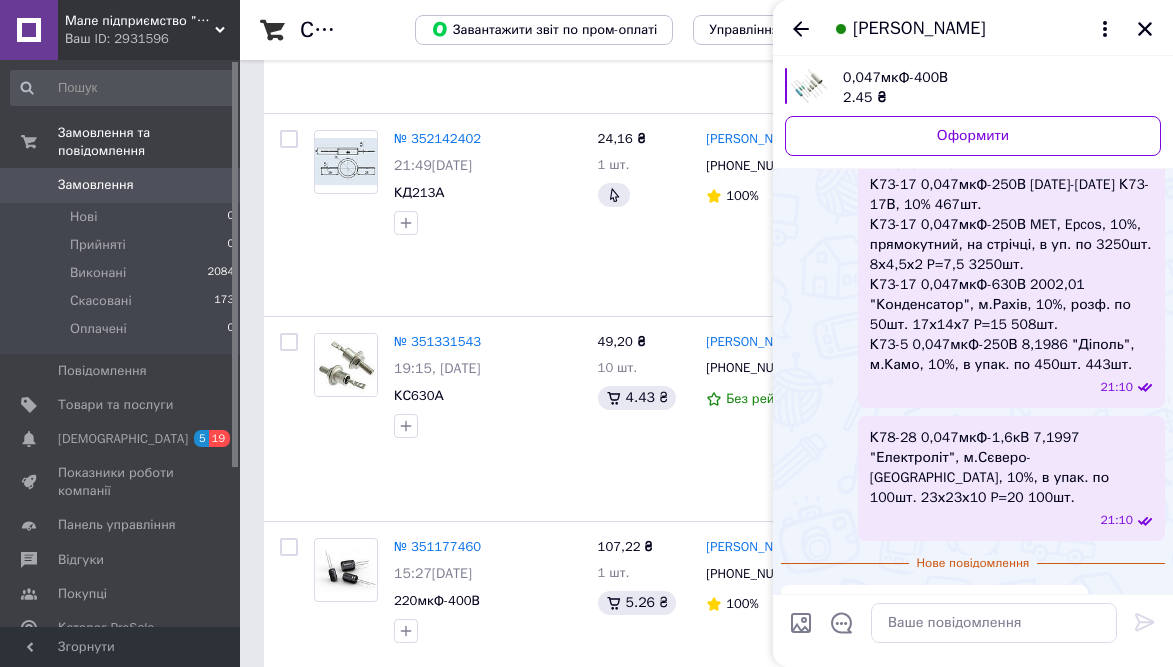 click on "К73-16 0,056мкФ-160В 4,1985 "ККЗ", м.[PERSON_NAME], "ОС", ±10%, 1шт. / К73-17 0,047мкФ-250В 1989,09 5% 11х9х5 P=10 2шт." at bounding box center (934, 637) 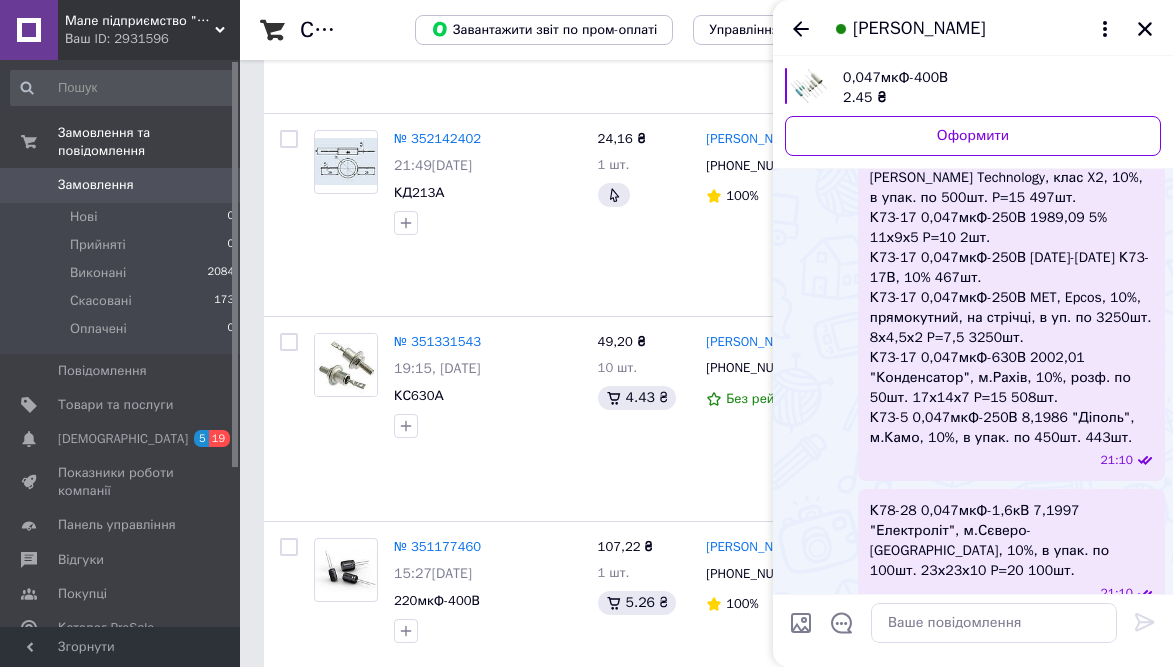 scroll, scrollTop: 3439, scrollLeft: 0, axis: vertical 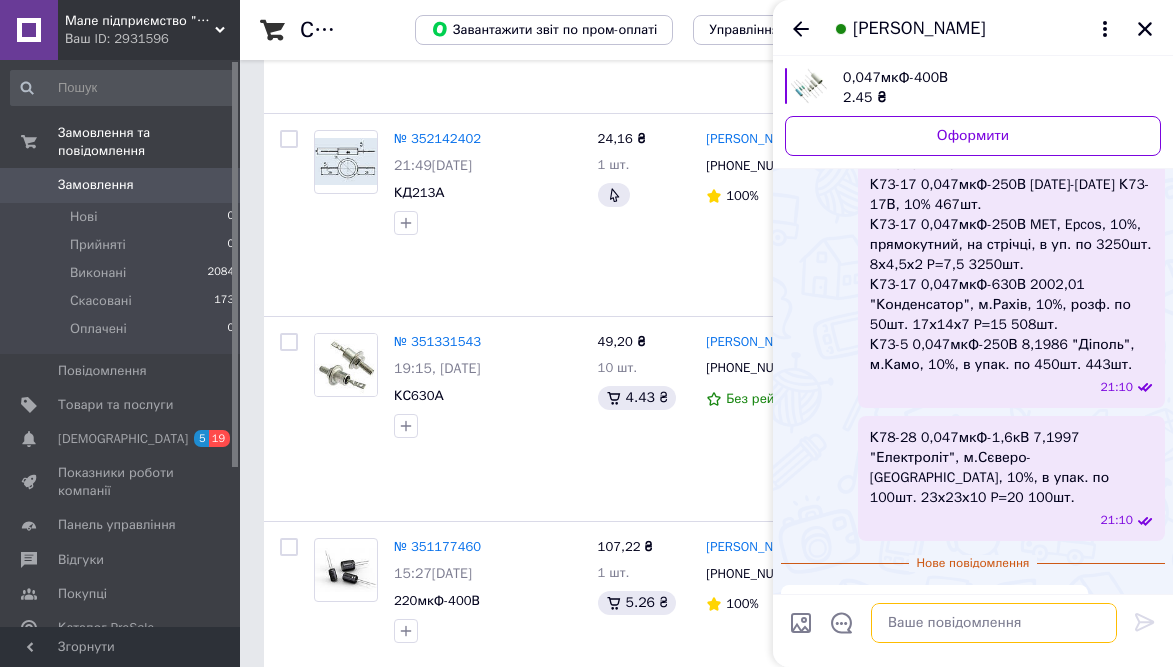 click at bounding box center (994, 623) 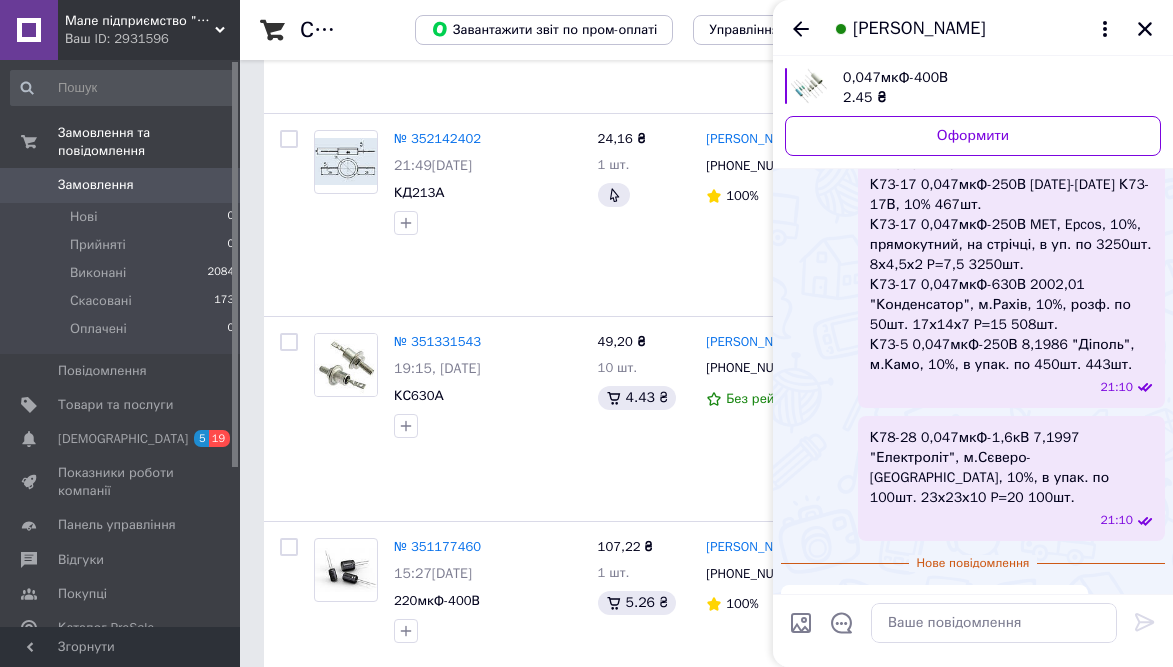 drag, startPoint x: 939, startPoint y: 483, endPoint x: 849, endPoint y: 480, distance: 90.04999 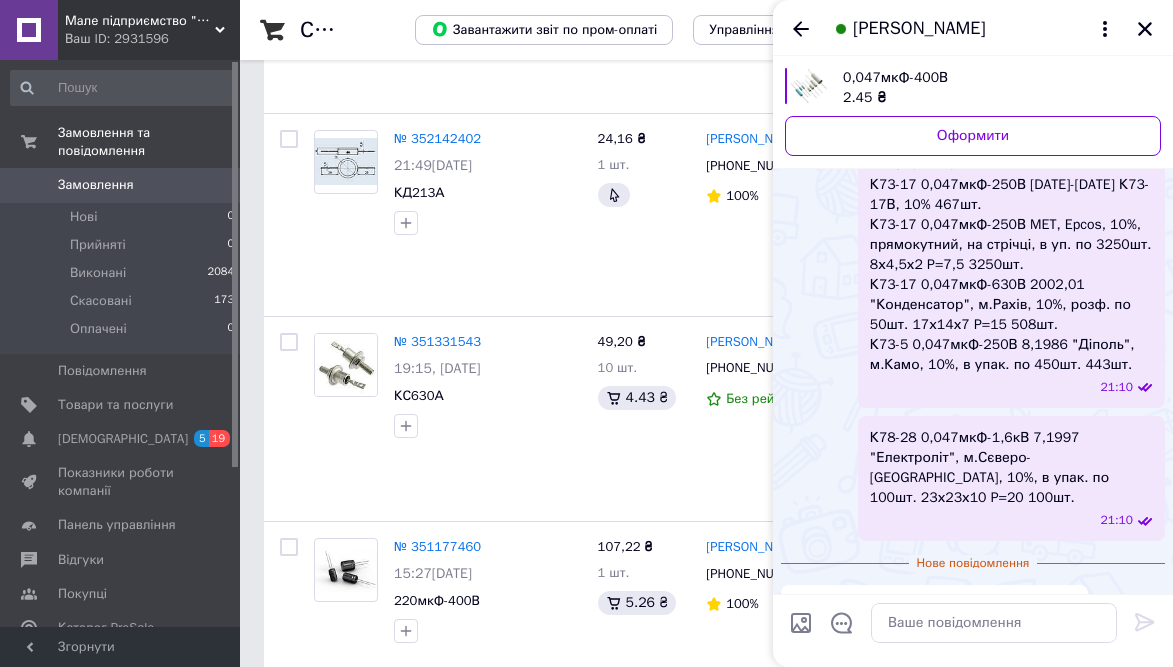 copy on "0,056мкФ-160В" 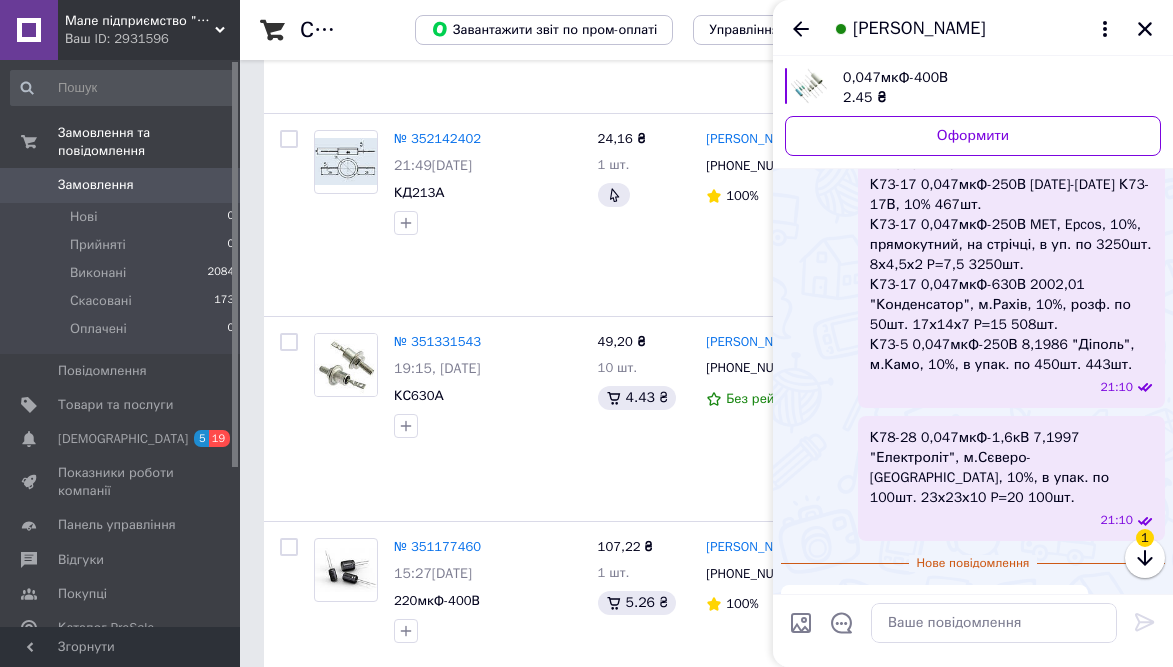 drag, startPoint x: 885, startPoint y: 528, endPoint x: 796, endPoint y: 523, distance: 89.140335 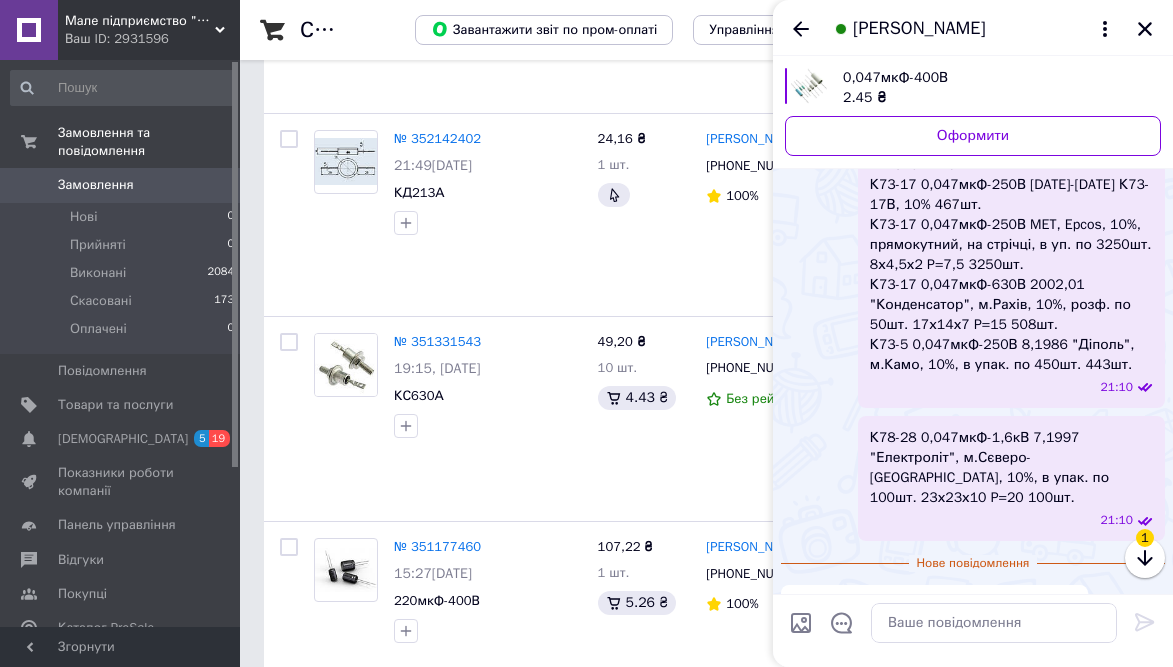 copy on "0,047мкФ-250В" 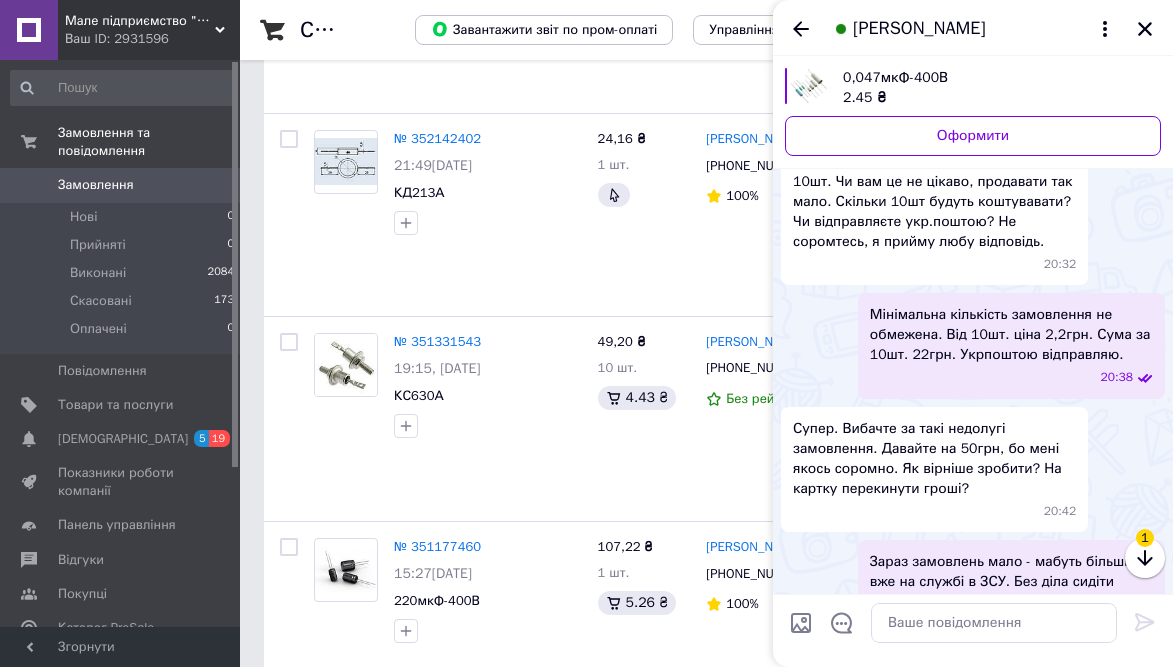 scroll, scrollTop: 589, scrollLeft: 0, axis: vertical 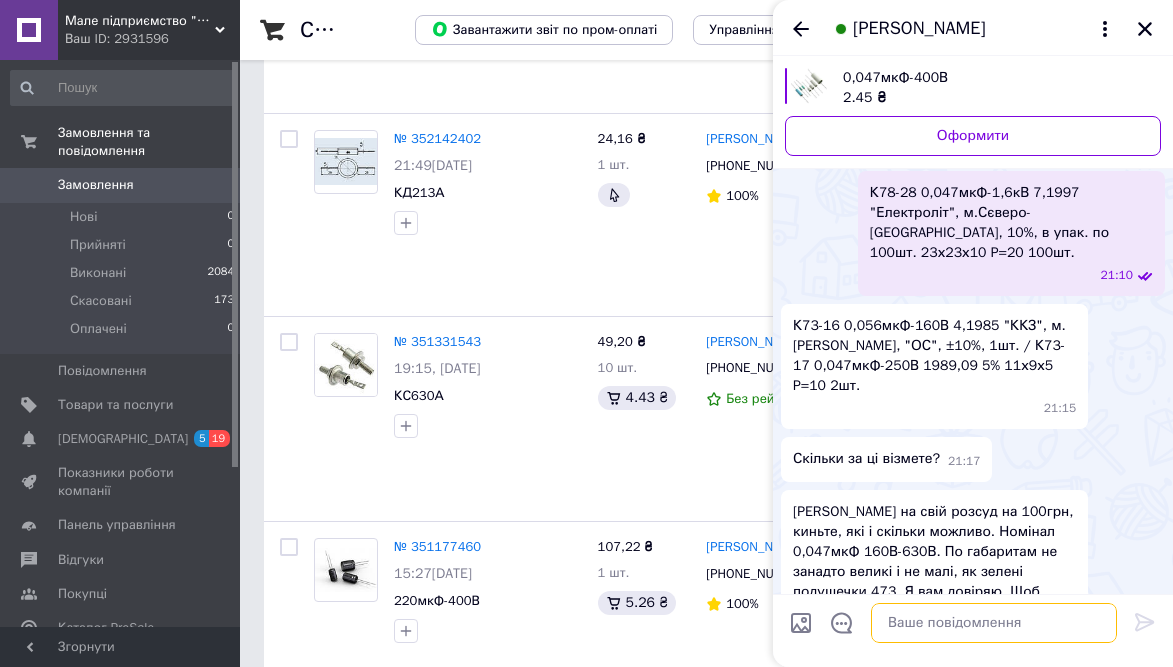 click at bounding box center [994, 623] 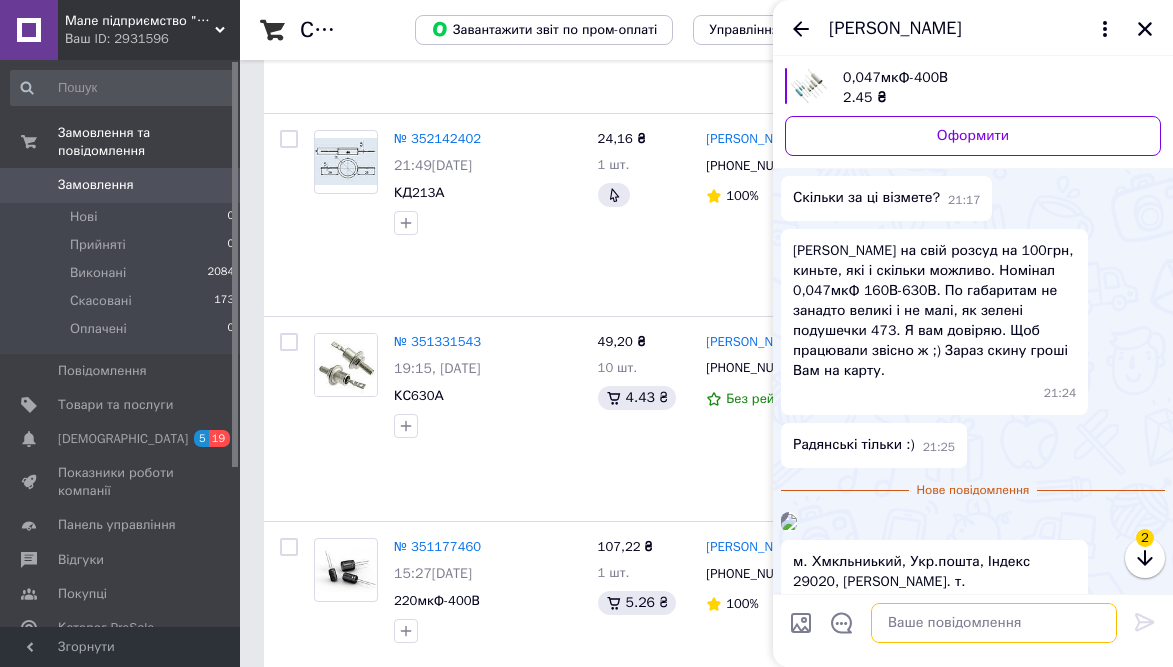 scroll, scrollTop: 4225, scrollLeft: 0, axis: vertical 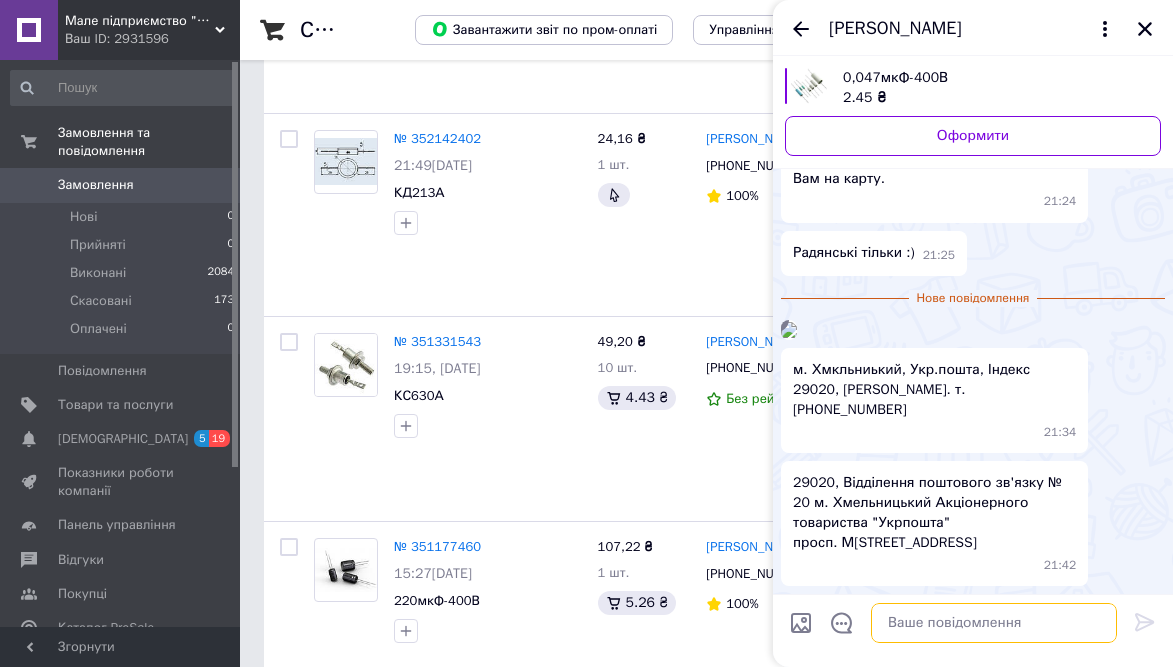 drag, startPoint x: 973, startPoint y: 628, endPoint x: 1020, endPoint y: 609, distance: 50.695168 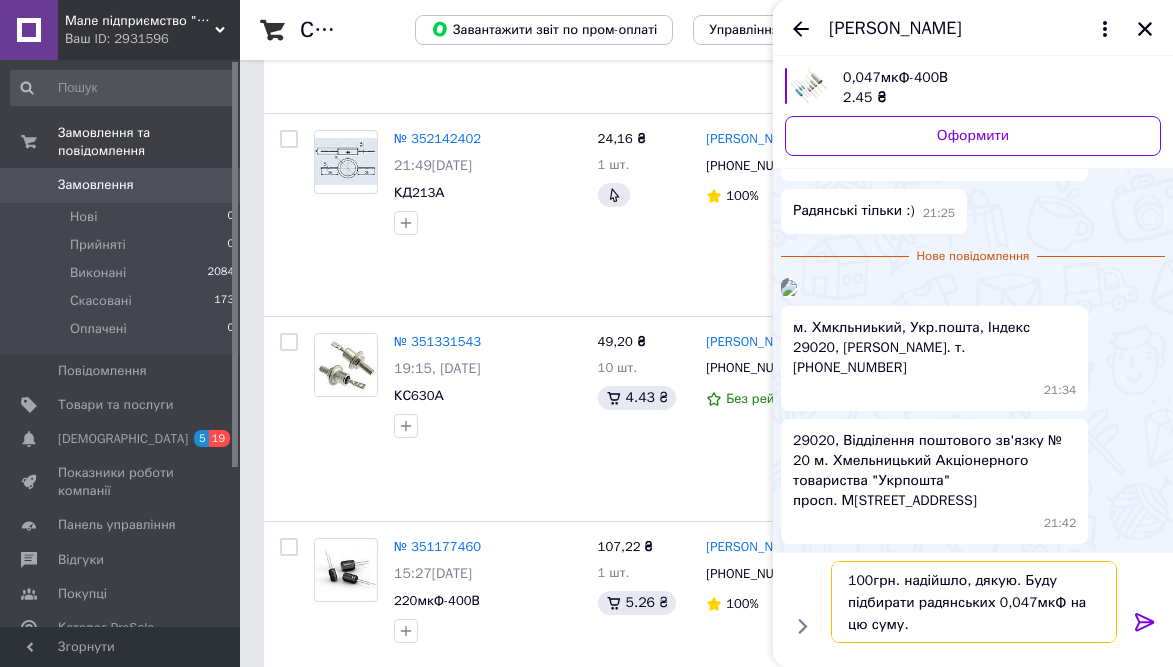 type on "100грн. надійшло, дякую. Буду підбирати радянських 0,047мкФ на цю суму." 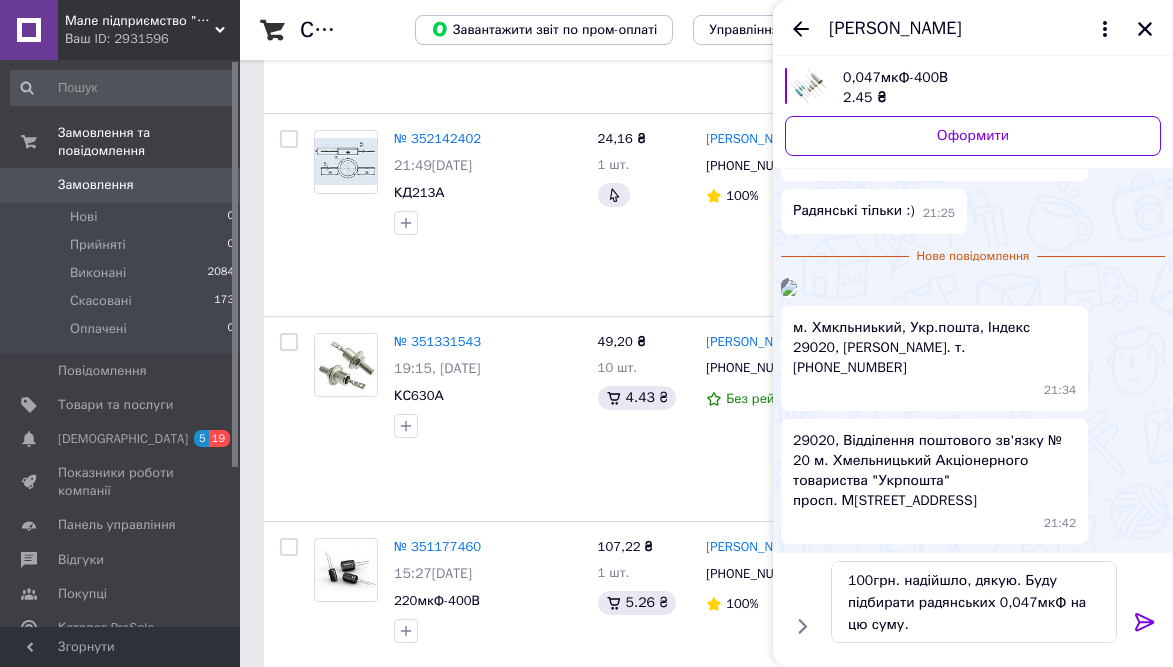click 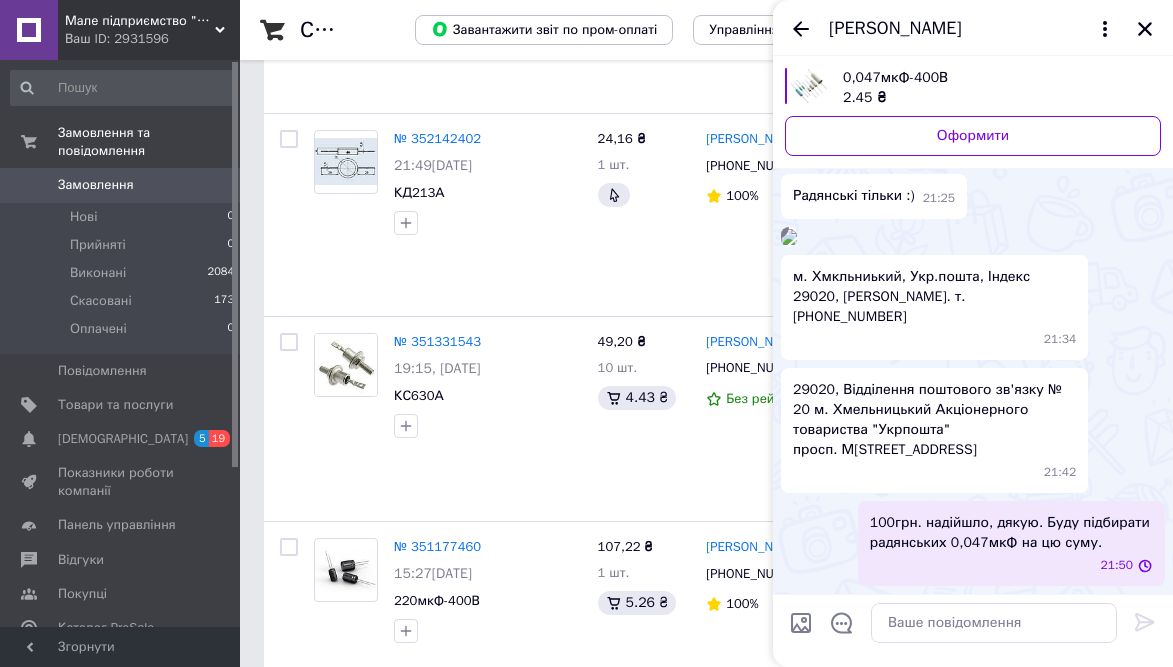 scroll, scrollTop: 4282, scrollLeft: 0, axis: vertical 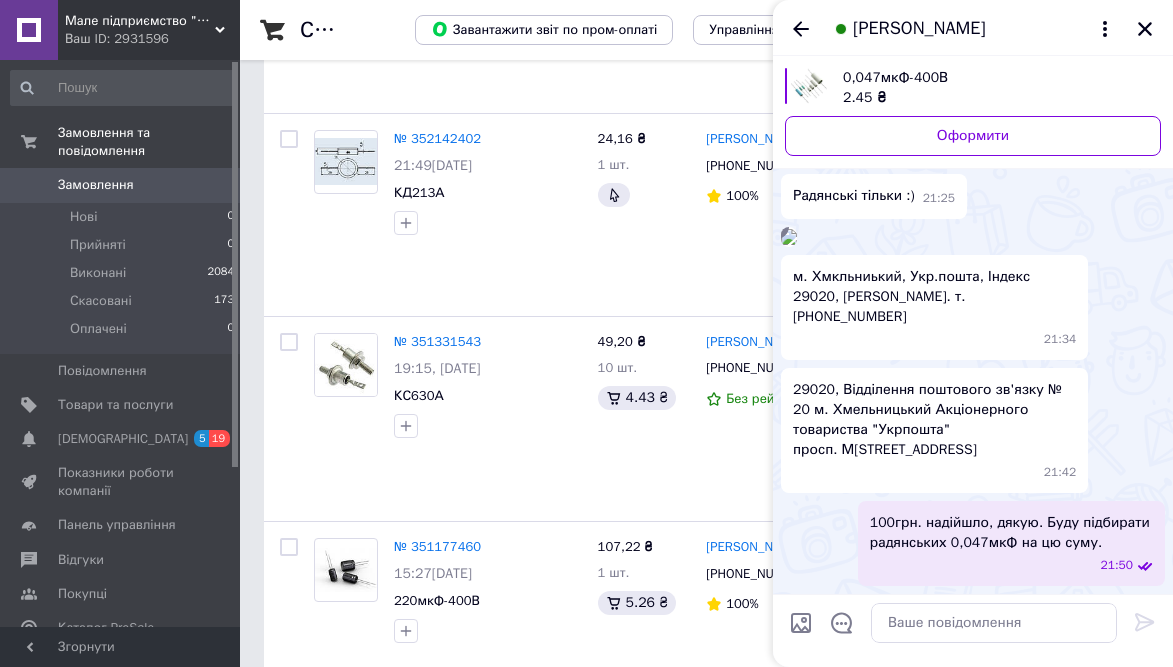click on "100грн. надійшло, дякую. Буду підбирати радянських 0,047мкФ на цю суму. 21:50" at bounding box center [973, 543] 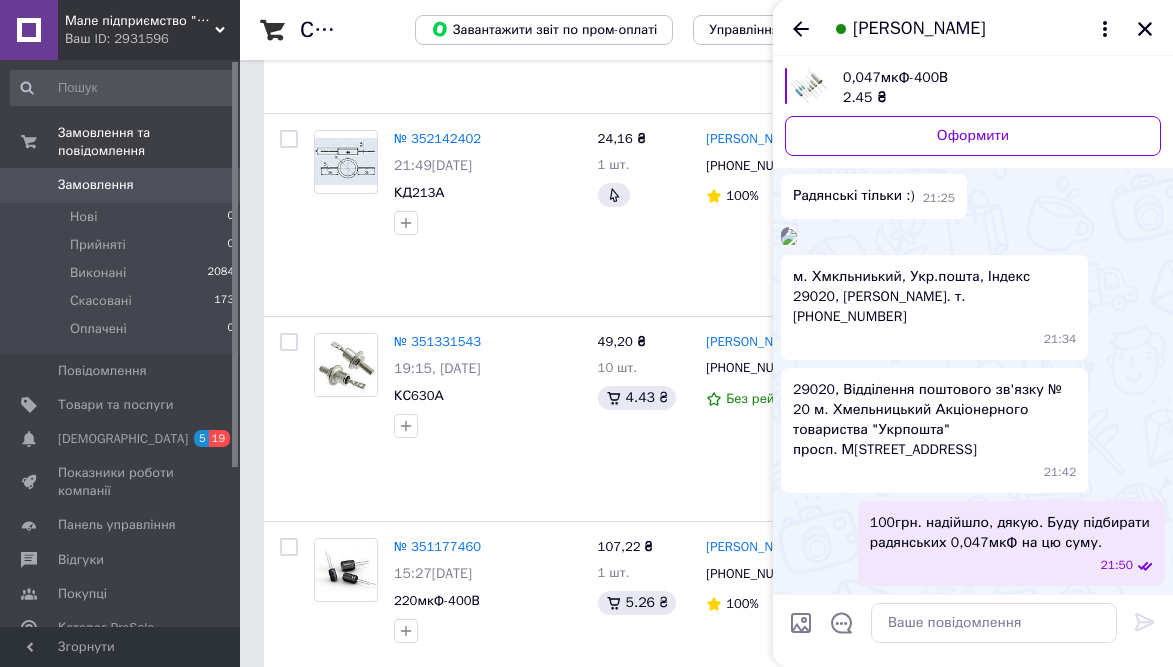 scroll, scrollTop: 4132, scrollLeft: 0, axis: vertical 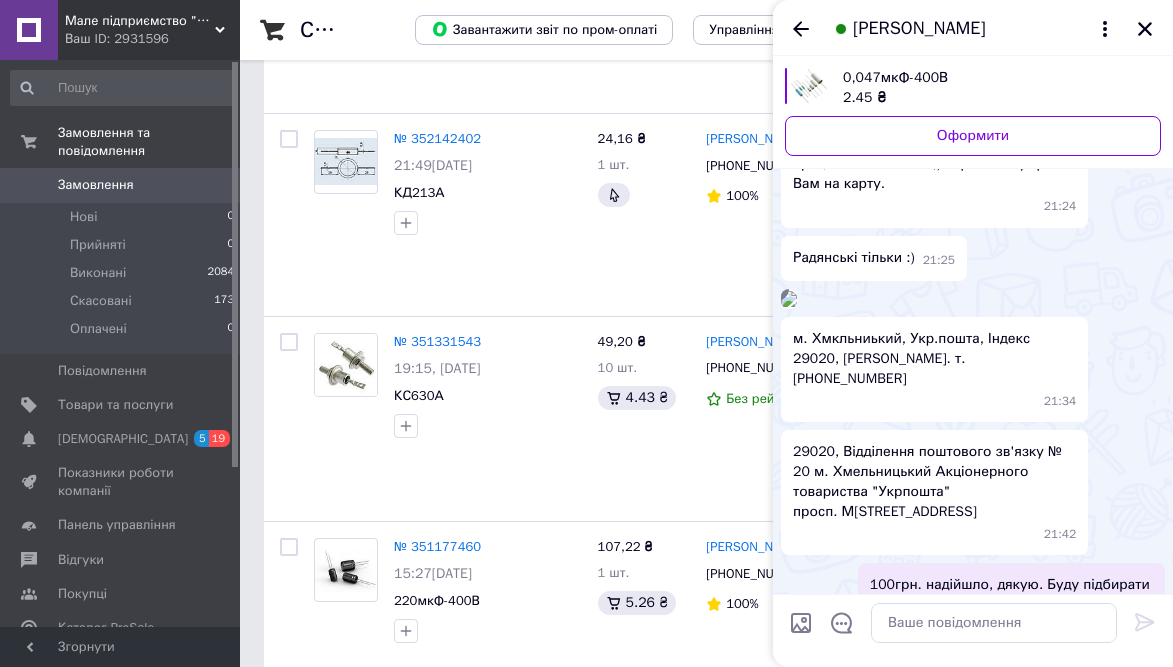 drag, startPoint x: 793, startPoint y: 429, endPoint x: 943, endPoint y: 463, distance: 153.80507 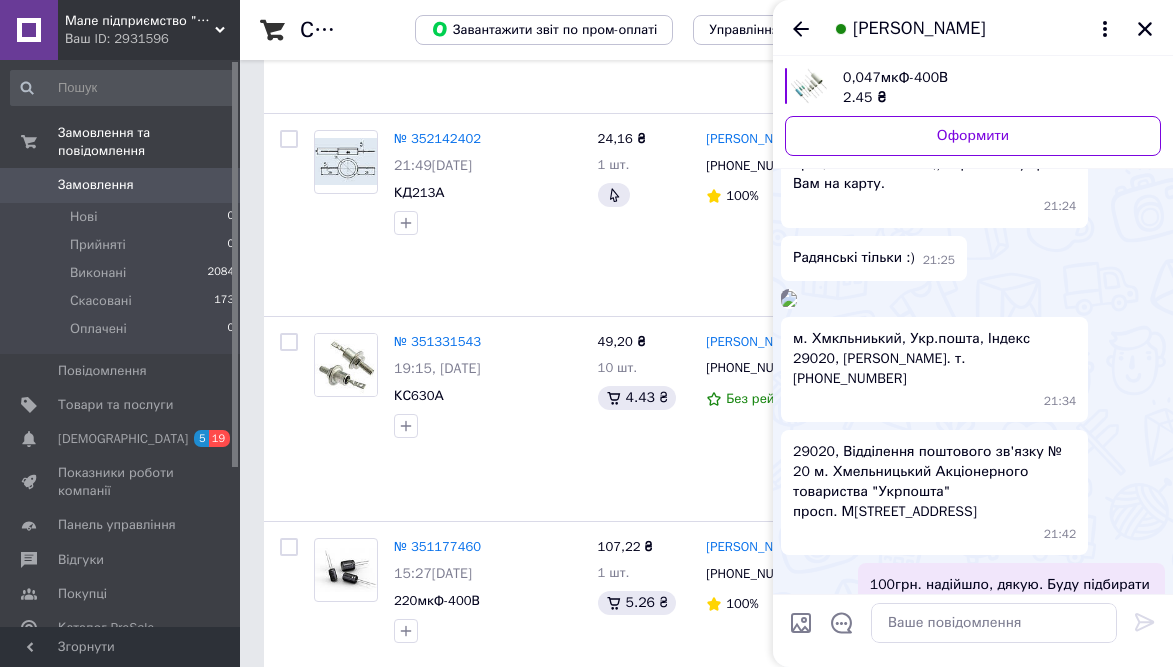 copy on "м. Хмкльниький, Укр.пошта, Індекс 29020, [PERSON_NAME]. т. [PHONE_NUMBER]" 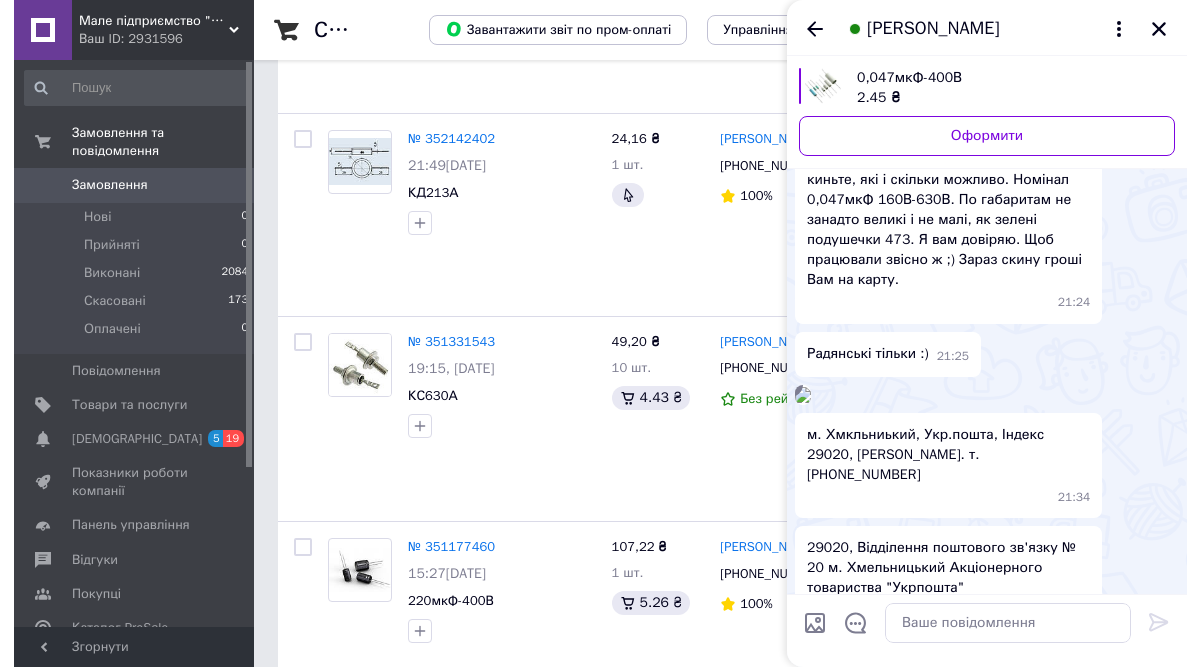 scroll, scrollTop: 3982, scrollLeft: 0, axis: vertical 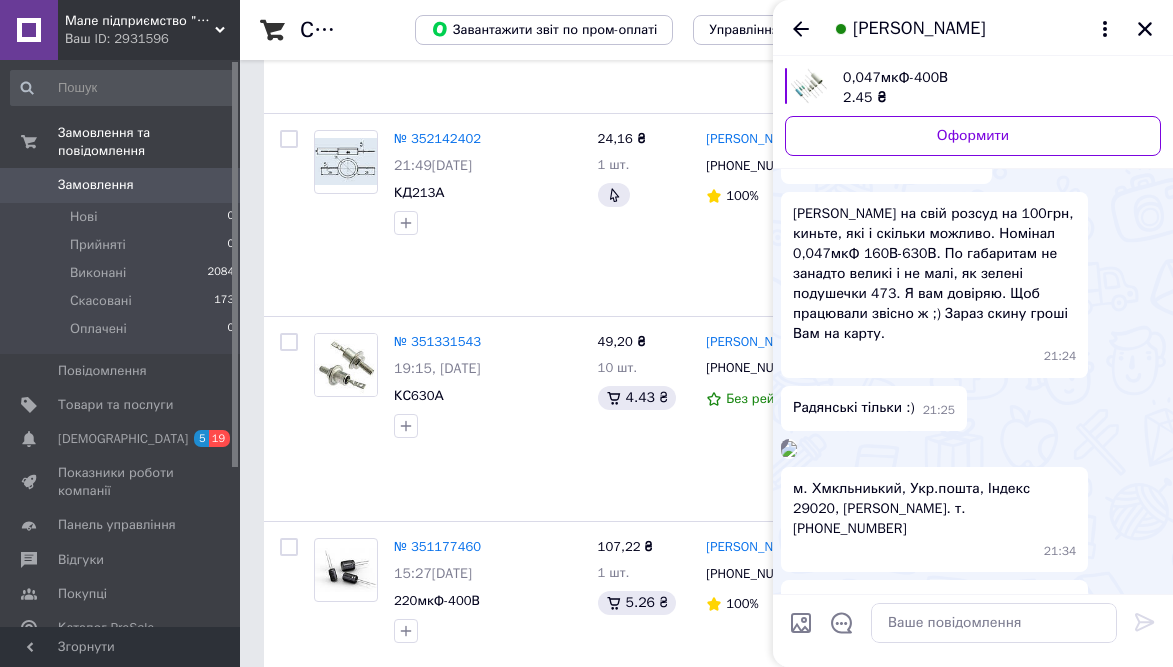 click at bounding box center [789, 449] 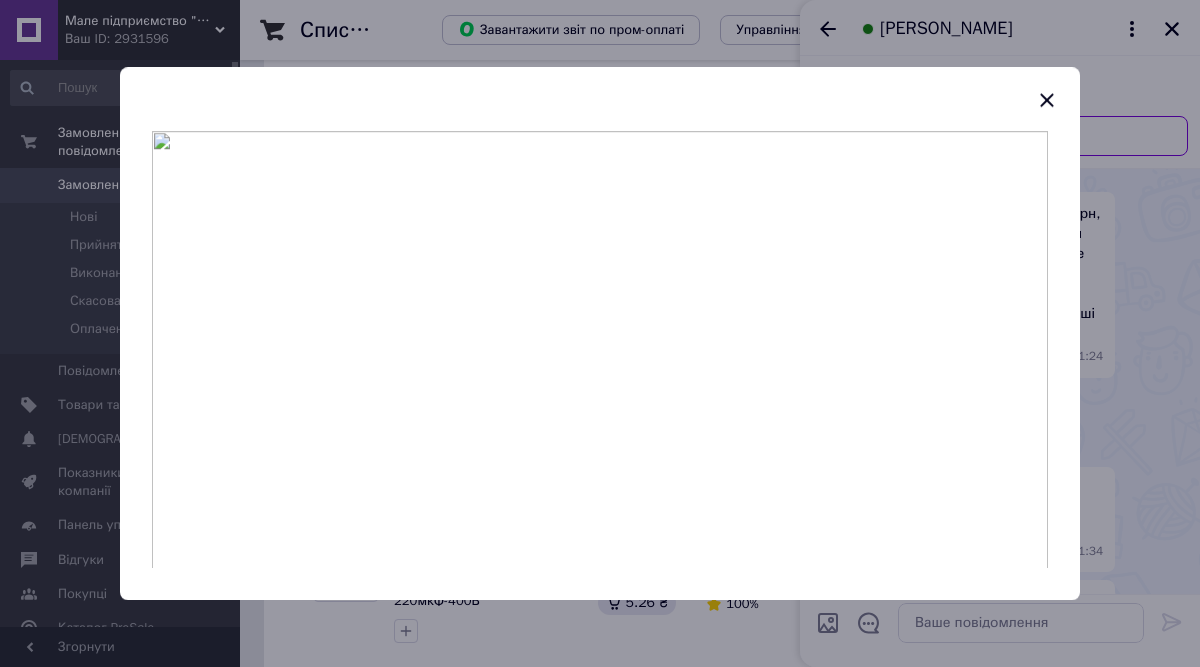 click at bounding box center [600, 350] 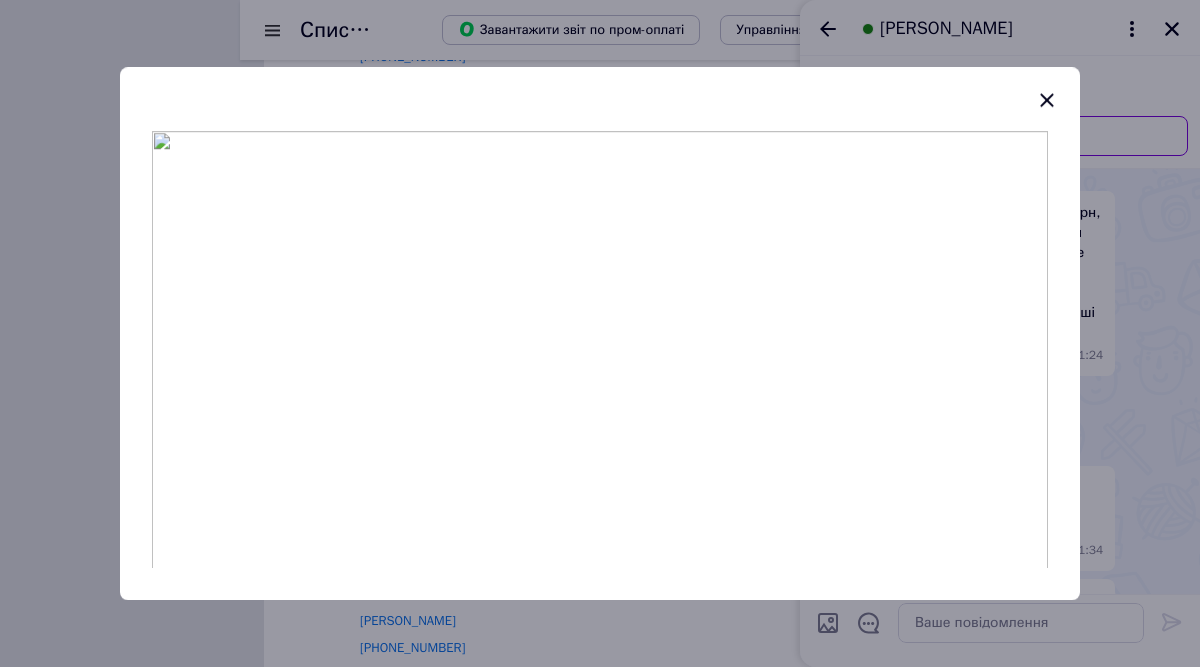 click at bounding box center [600, 358] 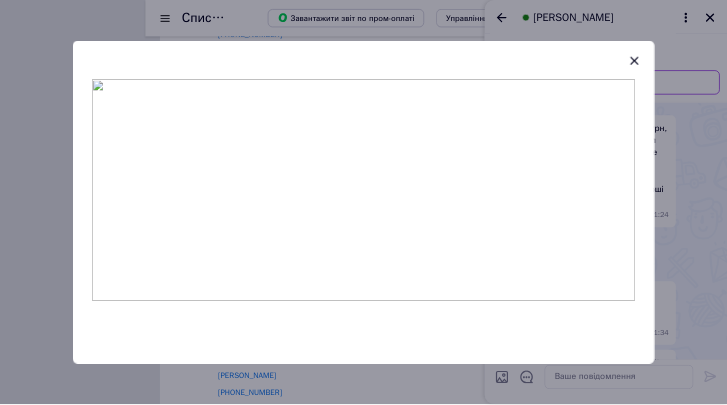 scroll, scrollTop: 587, scrollLeft: 0, axis: vertical 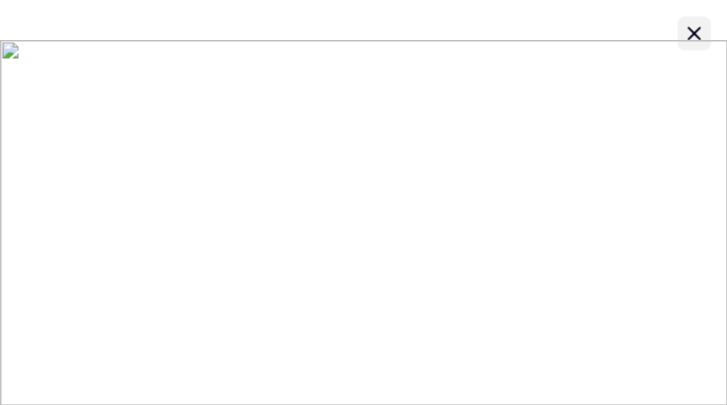 click 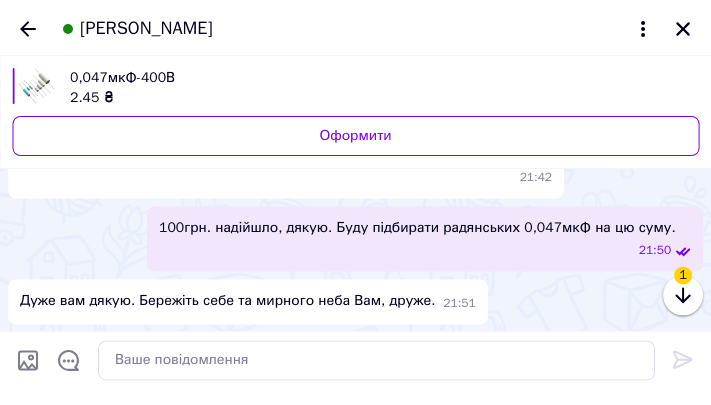 scroll, scrollTop: 3310, scrollLeft: 0, axis: vertical 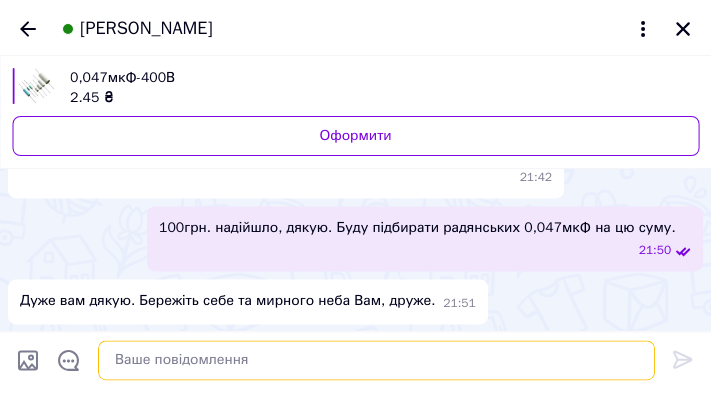 click at bounding box center (376, 361) 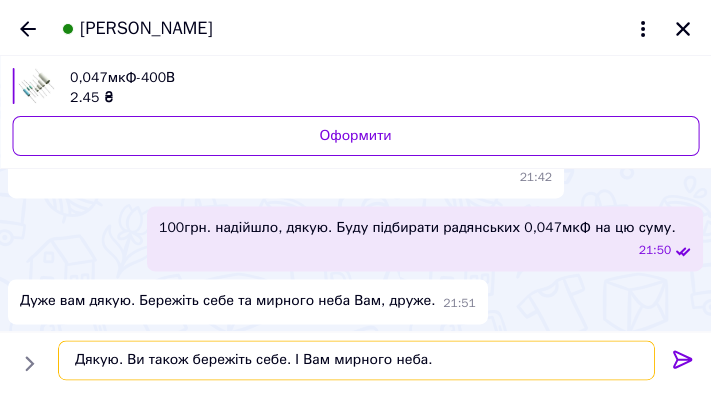 click on "Дякую. Ви також бережіть себе. І Вам мирного неба." at bounding box center [356, 361] 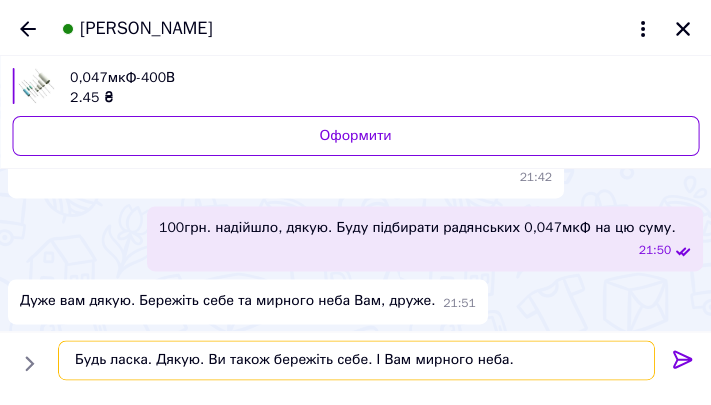 type on "Будь ласка. Дякую. Ви також бережіть себе. І Вам мирного неба." 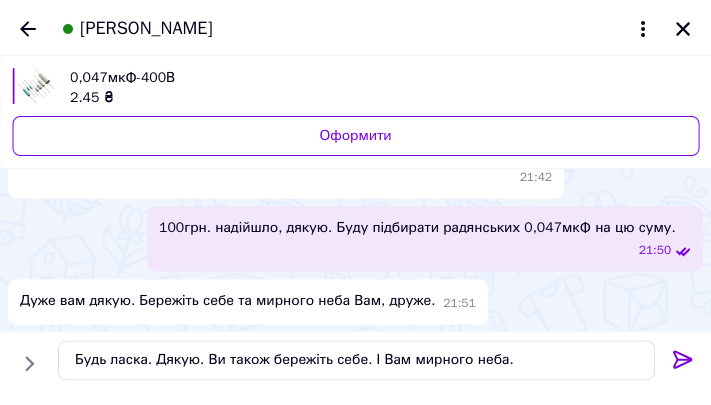 click 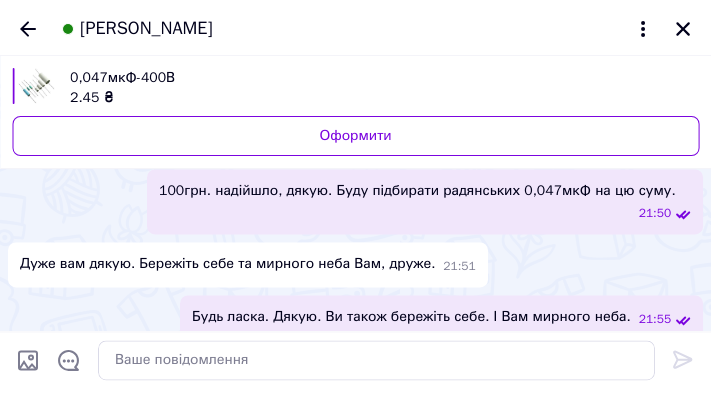 scroll, scrollTop: 3354, scrollLeft: 0, axis: vertical 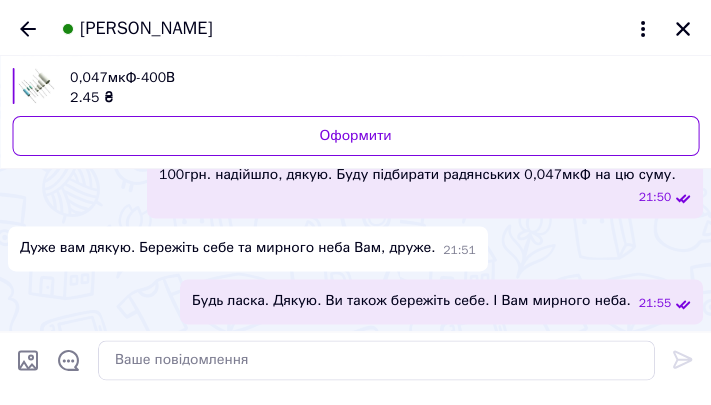 drag, startPoint x: 20, startPoint y: 244, endPoint x: 133, endPoint y: 255, distance: 113.534134 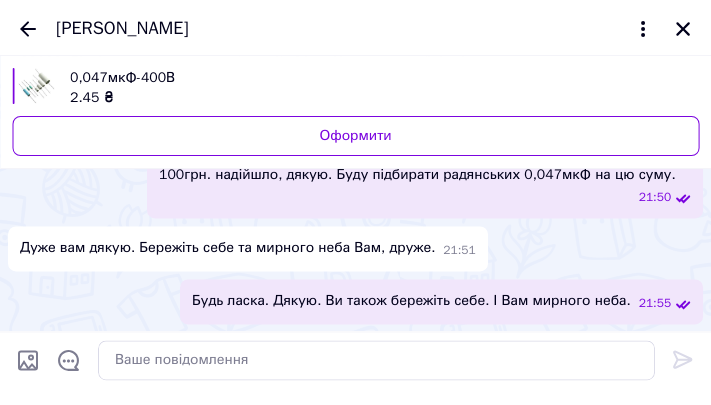scroll, scrollTop: 3627, scrollLeft: 0, axis: vertical 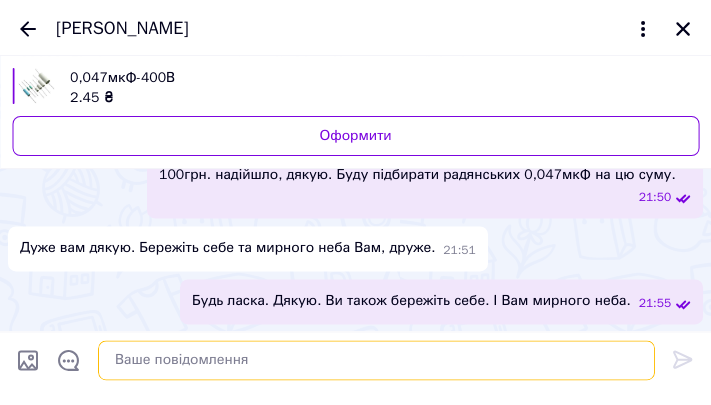 click at bounding box center (376, 361) 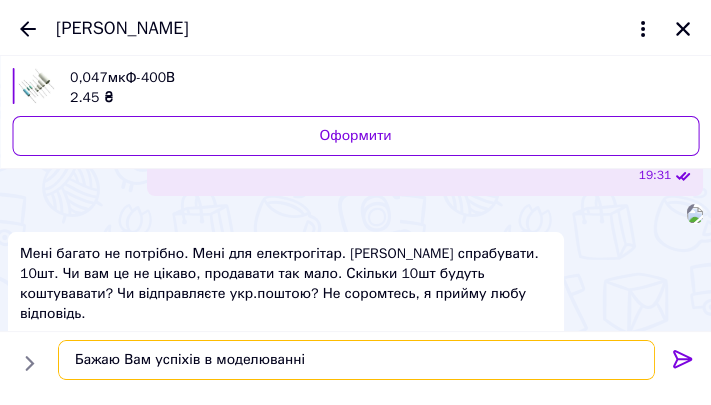 scroll, scrollTop: 636, scrollLeft: 0, axis: vertical 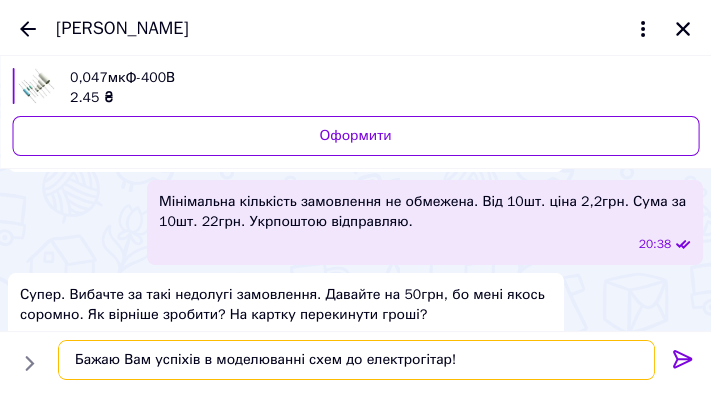type on "Бажаю Вам успіхів в моделюванні схем до електрогітар!" 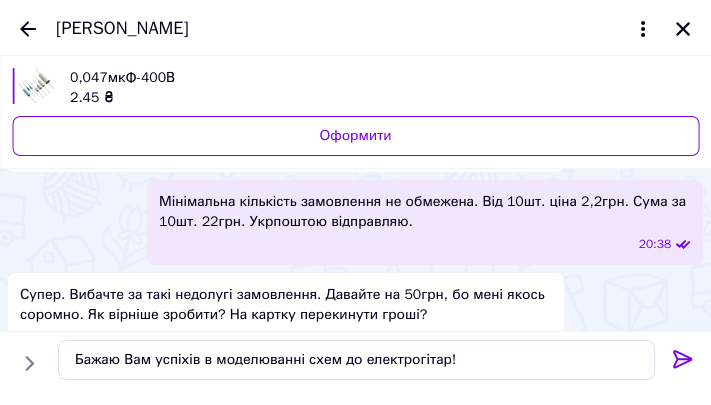 click 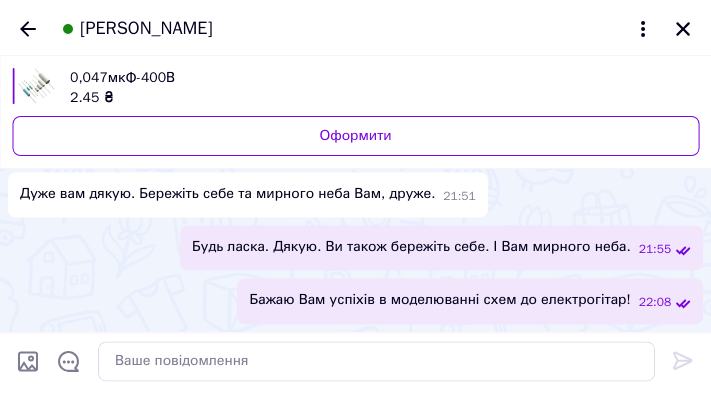 scroll, scrollTop: 3680, scrollLeft: 0, axis: vertical 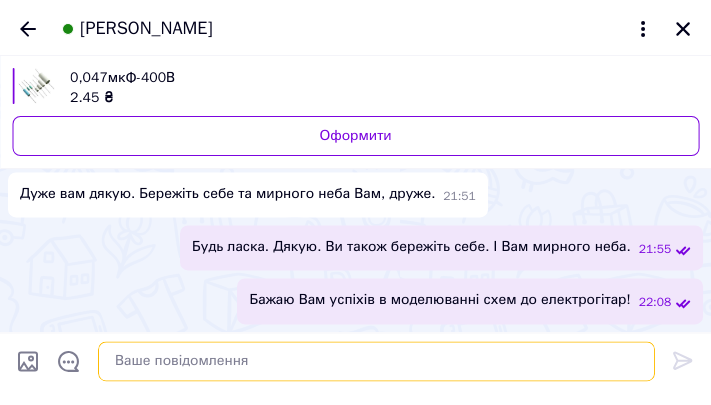 click at bounding box center (376, 361) 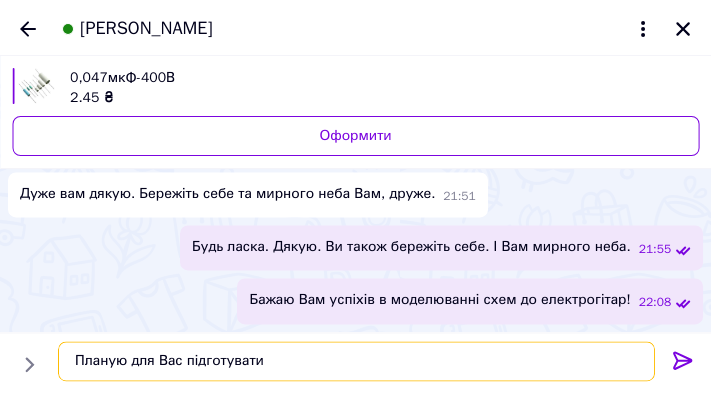 type on "Планую для Вас підготувати:" 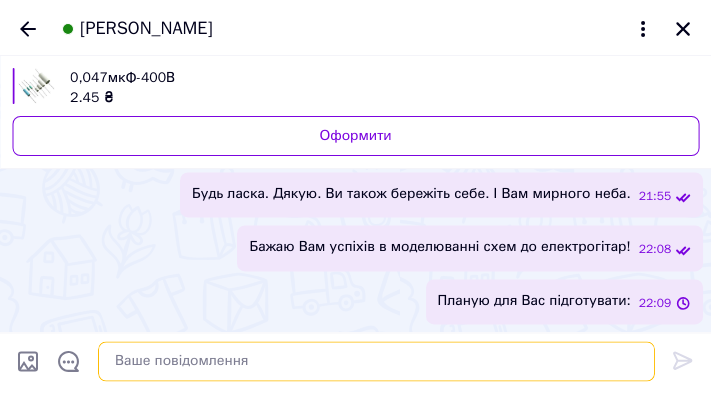 scroll, scrollTop: 3733, scrollLeft: 0, axis: vertical 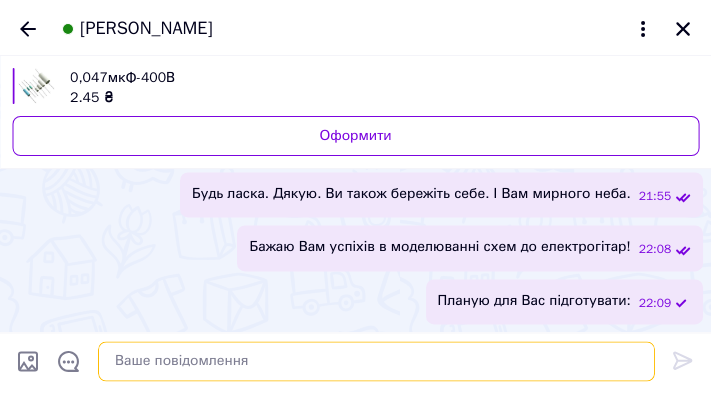 paste on "Замовлення № 2962
[PERSON_NAME] Кількість Дата виг. Примітки Параметри Ціна Сума
конденсатор
К73-11 0,047мкФ-400В 10шт. 1991р. "Конденсатор", м.Рахів, ±10% 2,20грн. 22,00грн.
К73-11 0,047мкФ-630В 10шт. 91р. "Конденсатор", м.Рахів, 10% 2,20грн. 22,00грн.
К73-16 0,056мкФ-160В 1шт. 4,1985 "ККЗ", м.[PERSON_NAME], "ОС", ±10% 26,14грн. 26,14грн.
К73-17 0,047мкФ-250В 2шт. 1989,09 5% 11х9х5 P=10 1,63грн. 3,26грн.
К73-17 0,047мкФ-400В 6шт. 2006р. К73-17С, варіант 2, 20% 3,22грн. 19,32грн.
К73-5 0,047мкФ-250В 10шт. 8,1986 "Діполь", м.Камо, 10%, в упак. по 450шт. 0,89грн. 8,90грн.
Загальна сума: 101,62грн." 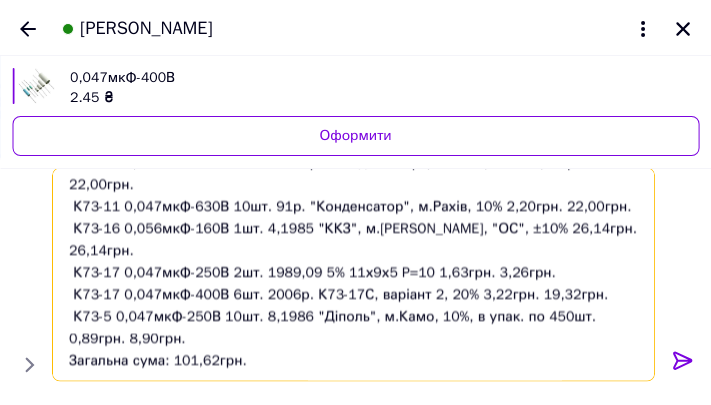 scroll, scrollTop: 90, scrollLeft: 0, axis: vertical 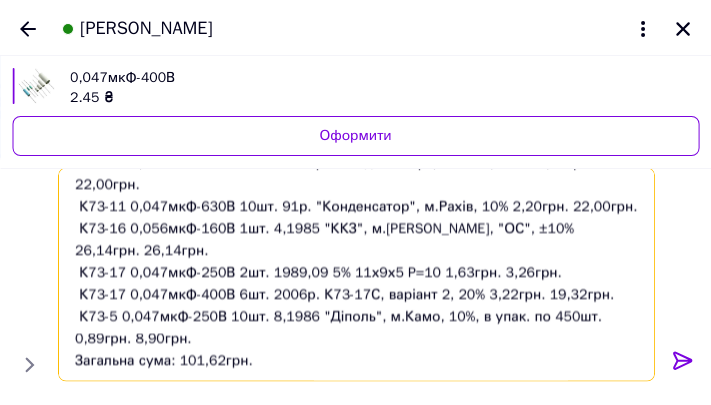 click on "Замовлення № 2962
[PERSON_NAME] Кількість Дата виг. Примітки Параметри Ціна Сума
конденсатор
К73-11 0,047мкФ-400В 10шт. 1991р. "Конденсатор", м.Рахів, ±10% 2,20грн. 22,00грн.
К73-11 0,047мкФ-630В 10шт. 91р. "Конденсатор", м.Рахів, 10% 2,20грн. 22,00грн.
К73-16 0,056мкФ-160В 1шт. 4,1985 "ККЗ", м.[PERSON_NAME], "ОС", ±10% 26,14грн. 26,14грн.
К73-17 0,047мкФ-250В 2шт. 1989,09 5% 11х9х5 P=10 1,63грн. 3,26грн.
К73-17 0,047мкФ-400В 6шт. 2006р. К73-17С, варіант 2, 20% 3,22грн. 19,32грн.
К73-5 0,047мкФ-250В 10шт. 8,1986 "Діполь", м.Камо, 10%, в упак. по 450шт. 0,89грн. 8,90грн.
Загальна сума: 101,62грн." at bounding box center [356, 274] 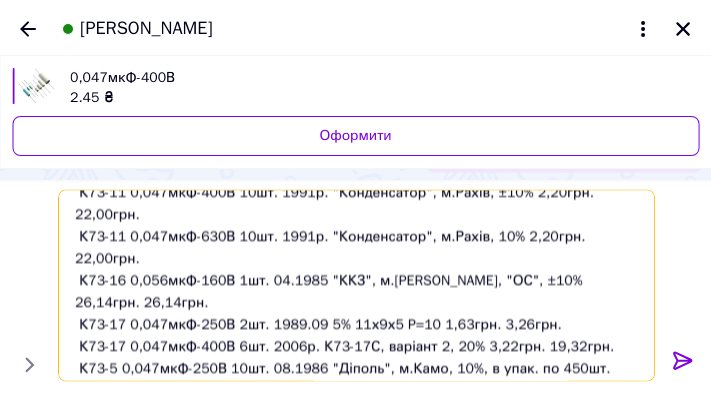 scroll, scrollTop: 89, scrollLeft: 0, axis: vertical 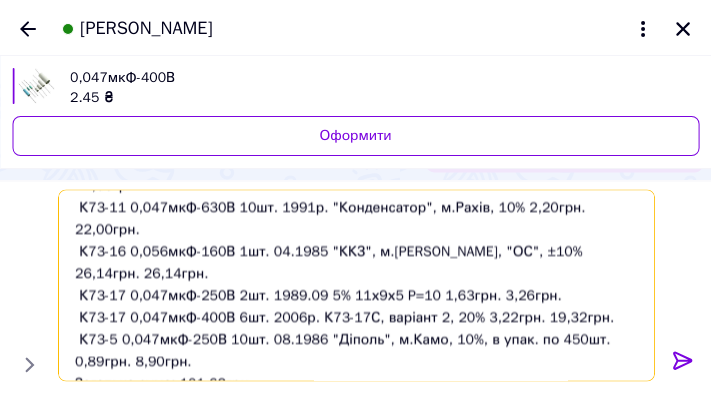 type on "[PERSON_NAME] Кількість Дата виг. Примітки Параметри Ціна Сума
конденсатор
К73-11 0,047мкФ-400В 10шт. 1991р. "Конденсатор", м.Рахів, ±10% 2,20грн. 22,00грн.
К73-11 0,047мкФ-630В 10шт. 1991р. "Конденсатор", м.Рахів, 10% 2,20грн. 22,00грн.
К73-16 0,056мкФ-160В 1шт. 04.1985 "ККЗ", м.[PERSON_NAME], "ОС", ±10% 26,14грн. 26,14грн.
К73-17 0,047мкФ-250В 2шт. 1989.09 5% 11х9х5 P=10 1,63грн. 3,26грн.
К73-17 0,047мкФ-400В 6шт. 2006р. К73-17С, варіант 2, 20% 3,22грн. 19,32грн.
К73-5 0,047мкФ-250В 10шт. 08.1986 "Діполь", м.Камо, 10%, в упак. по 450шт. 0,89грн. 8,90грн.
Загальна сума: 101,62грн." 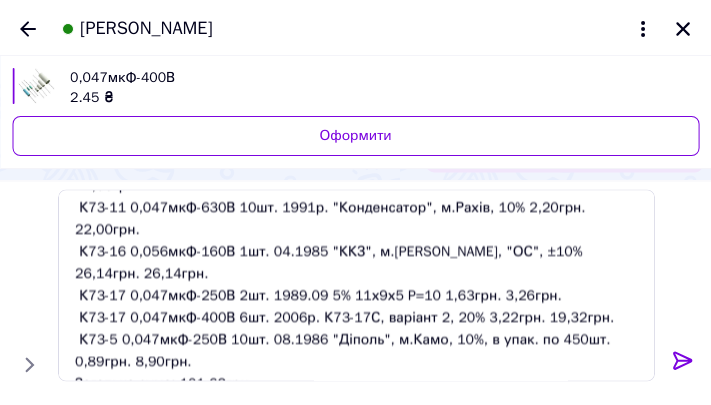 click 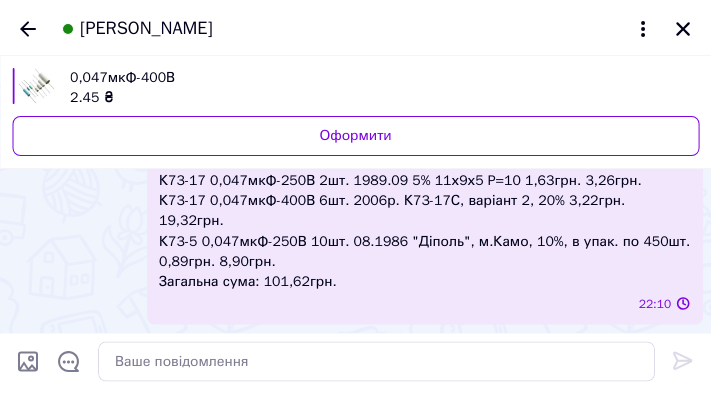 scroll, scrollTop: 0, scrollLeft: 0, axis: both 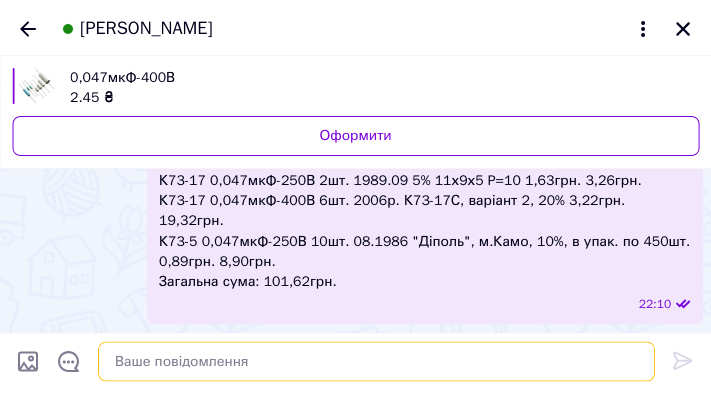 drag, startPoint x: 318, startPoint y: 357, endPoint x: 368, endPoint y: 338, distance: 53.488316 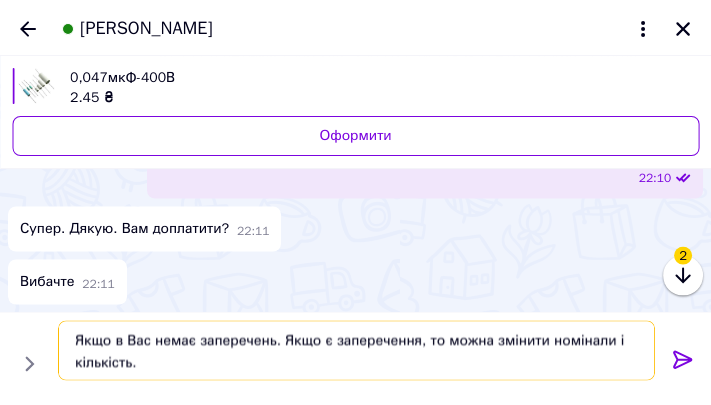 type on "Якщо в Вас немає заперечень. Якщо є заперечення, то можна змінити номінали і кількість." 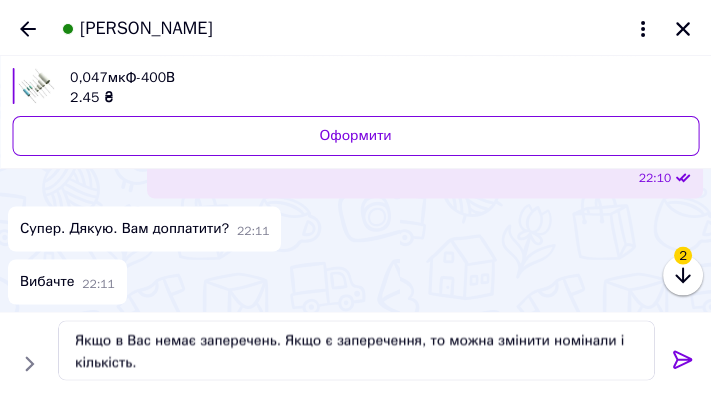 click 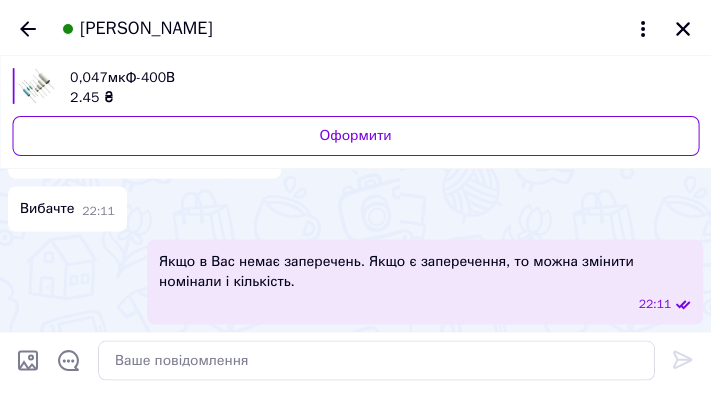 scroll, scrollTop: 4245, scrollLeft: 0, axis: vertical 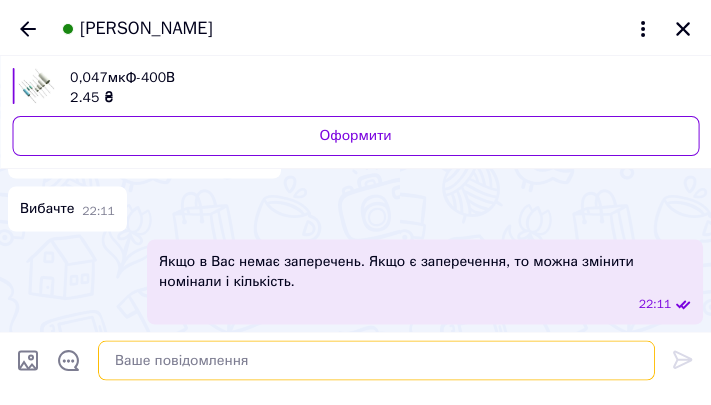 click at bounding box center [376, 361] 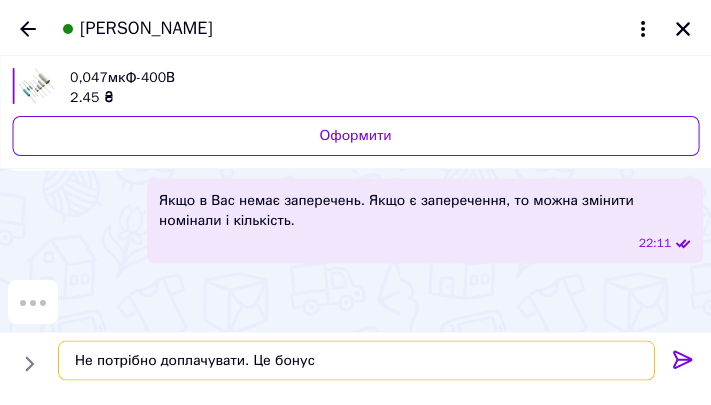 type on "Не потрібно доплачувати. Це бонус." 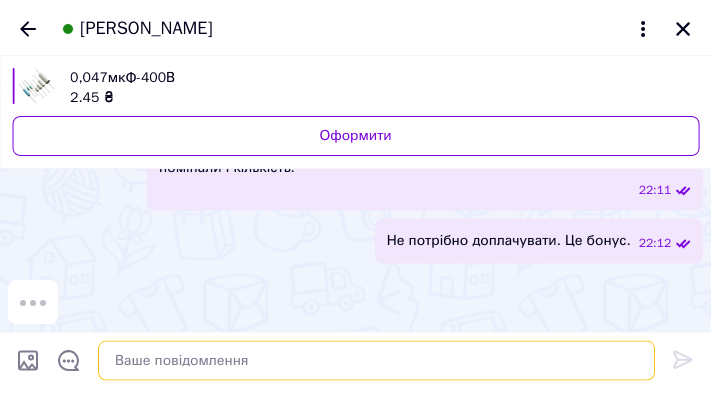scroll, scrollTop: 4359, scrollLeft: 0, axis: vertical 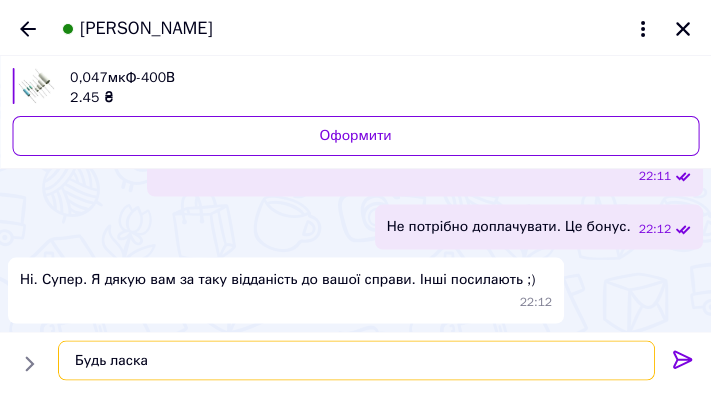 type on "Будь ласка." 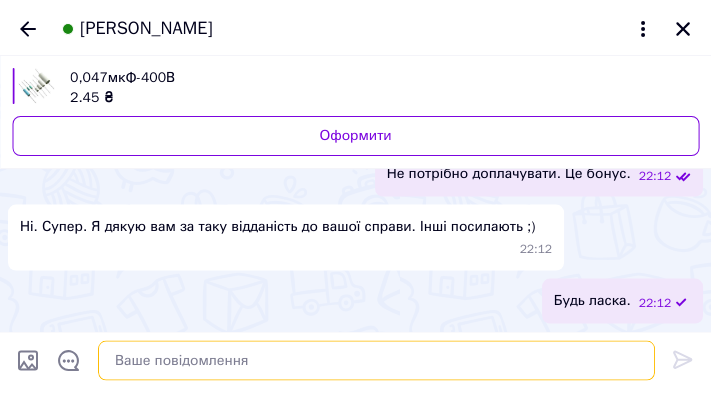 scroll, scrollTop: 4425, scrollLeft: 0, axis: vertical 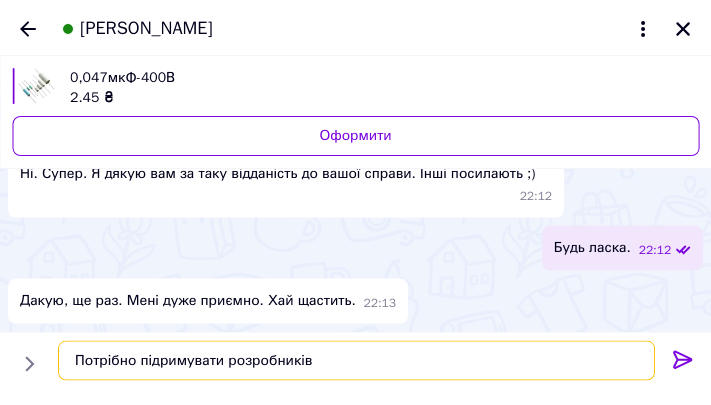 type on "Потрібно підримувати розробників." 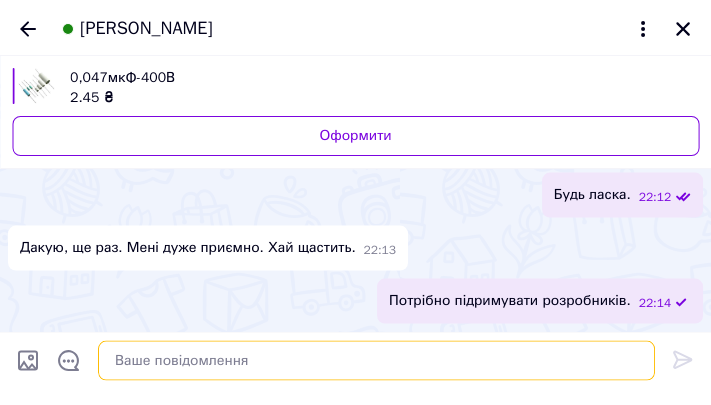 scroll, scrollTop: 4531, scrollLeft: 0, axis: vertical 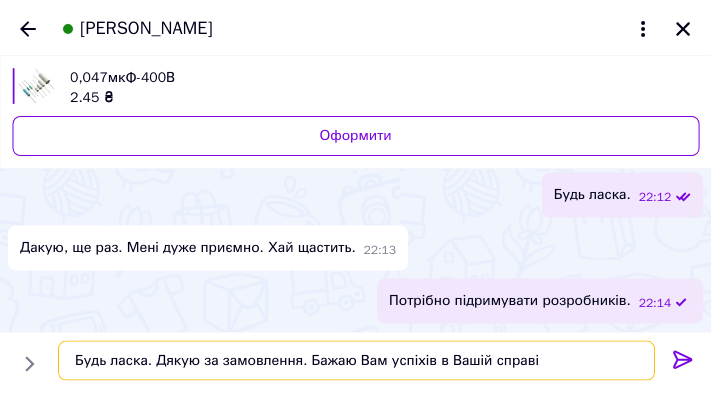 type on "Будь ласка. Дякую за замовлення. Бажаю Вам успіхів в Вашій справі." 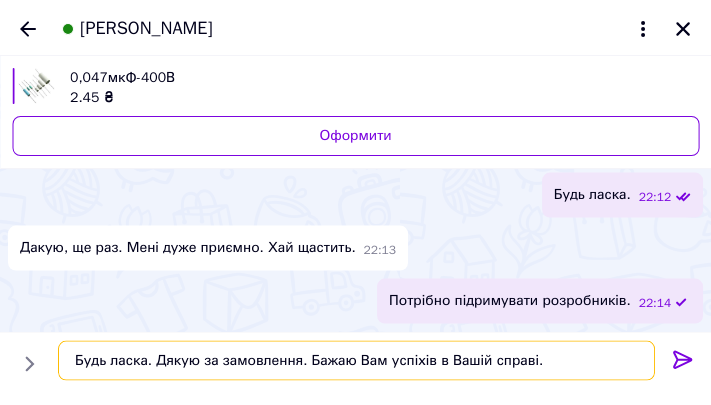 type 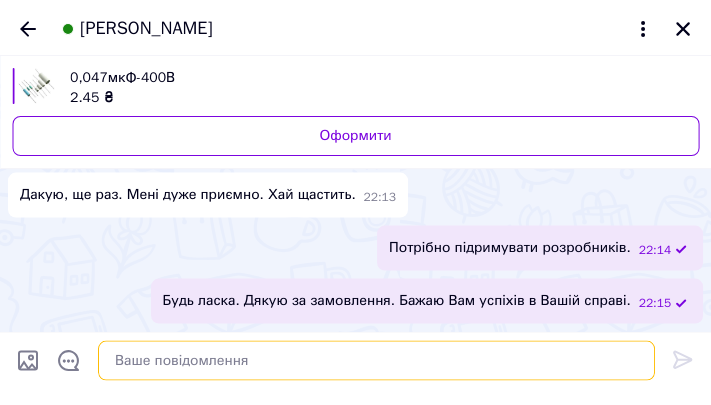 scroll, scrollTop: 4584, scrollLeft: 0, axis: vertical 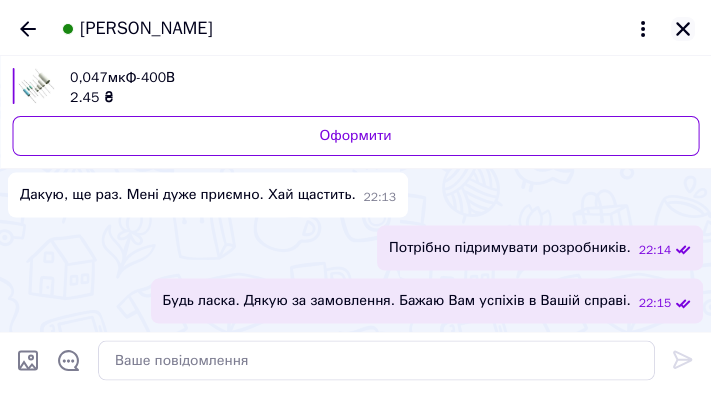 click 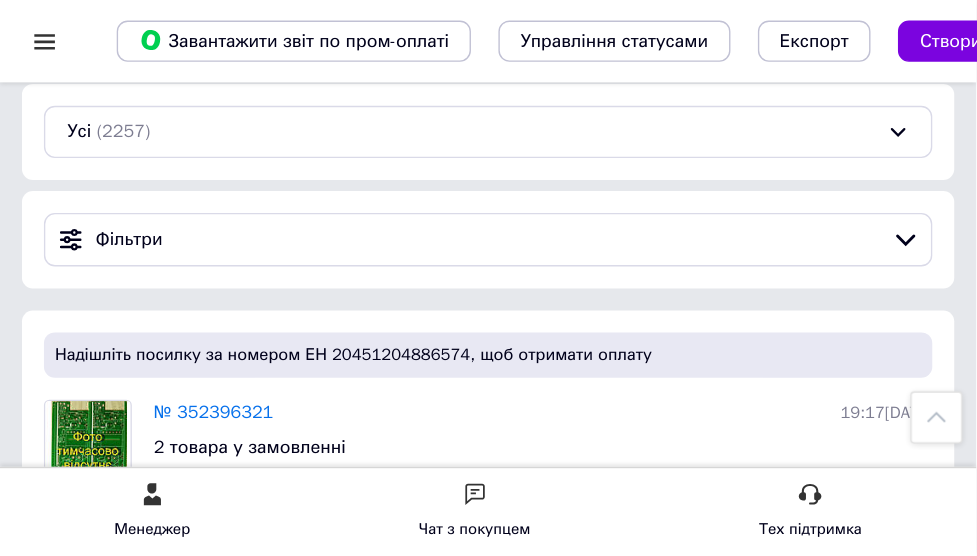 scroll, scrollTop: 0, scrollLeft: 0, axis: both 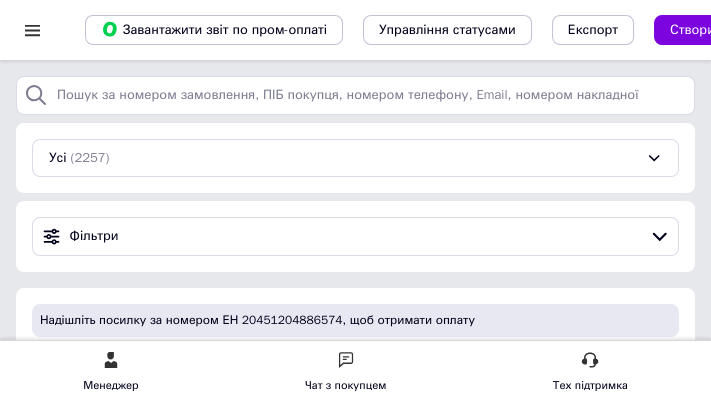 click at bounding box center [32, 30] 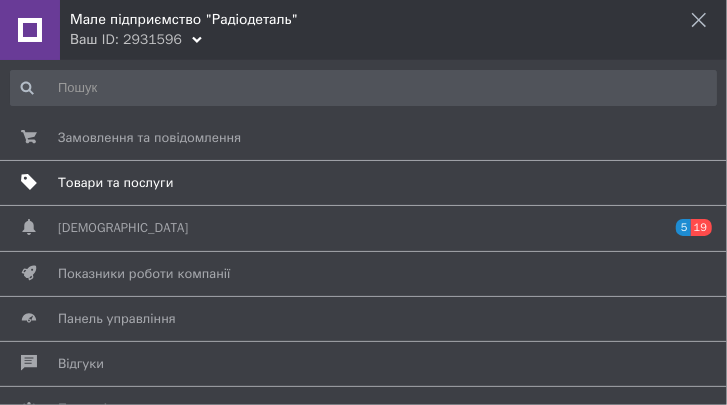 click on "Товари та послуги" at bounding box center (115, 183) 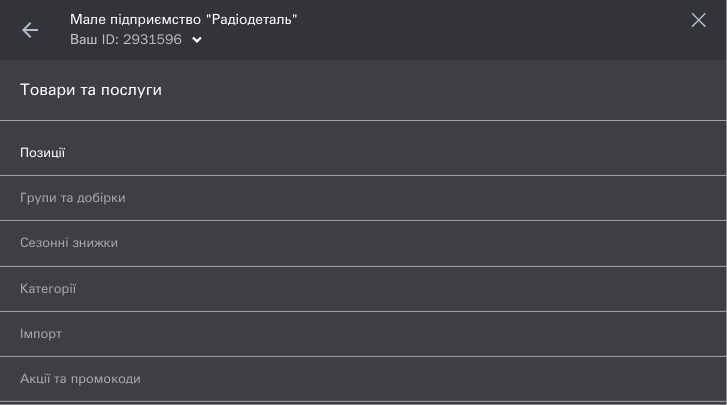 click on "Позиції" at bounding box center (42, 153) 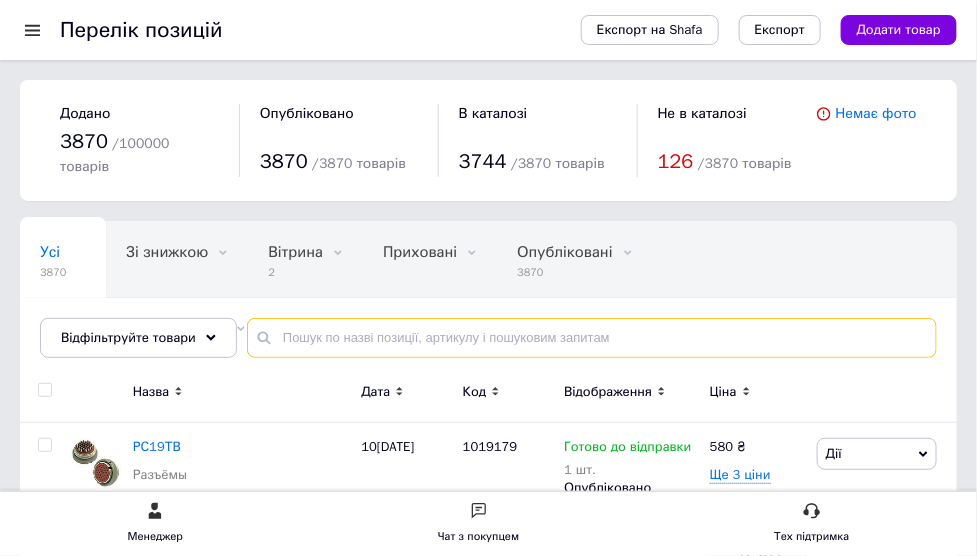 click at bounding box center [592, 338] 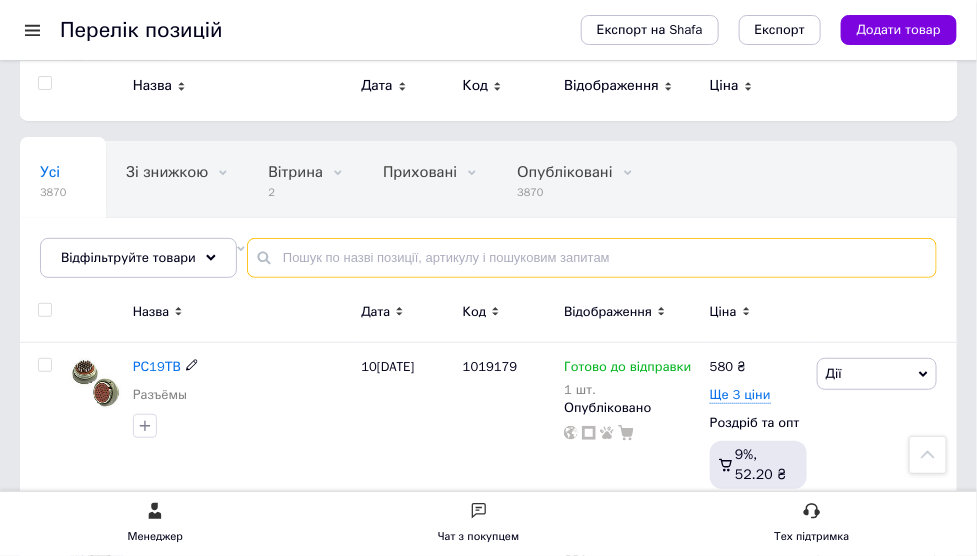 scroll, scrollTop: 0, scrollLeft: 0, axis: both 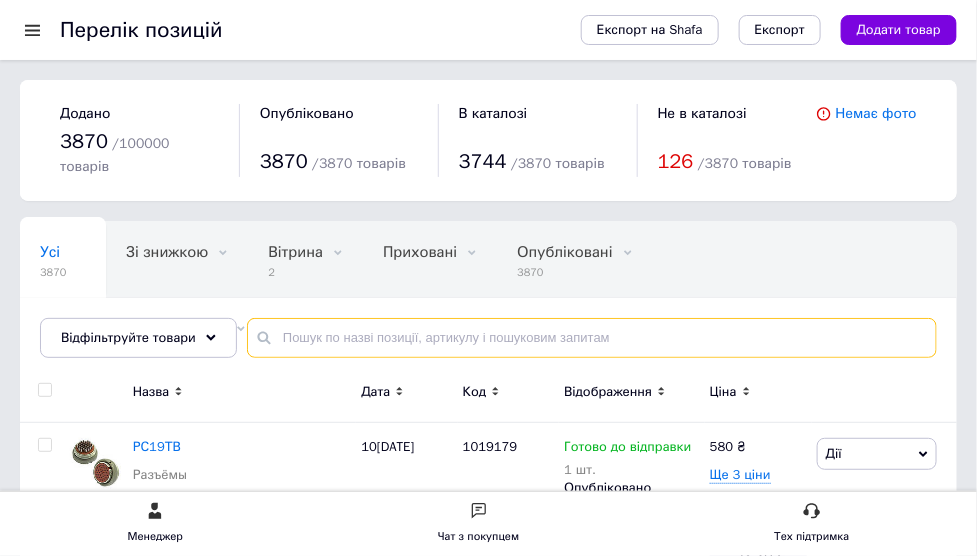 click at bounding box center (592, 338) 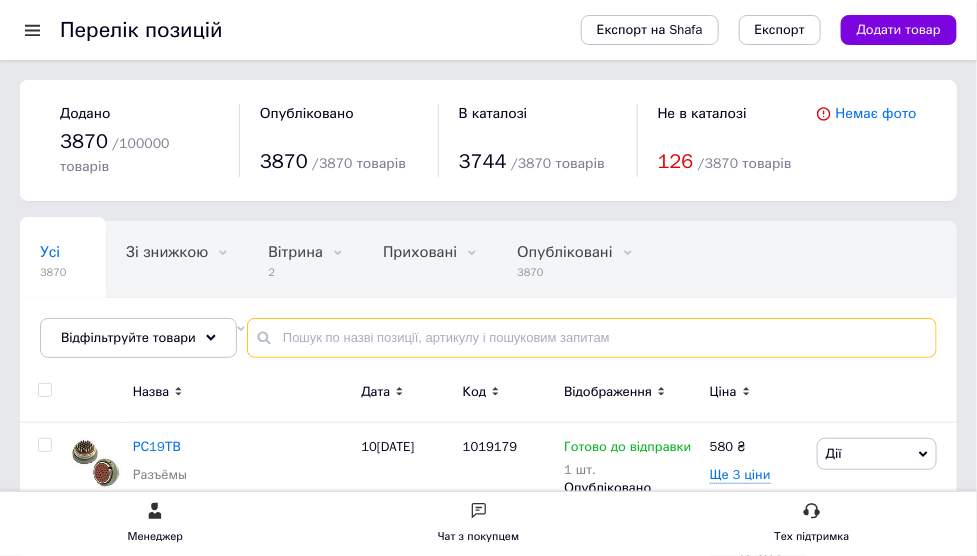paste on "1001636" 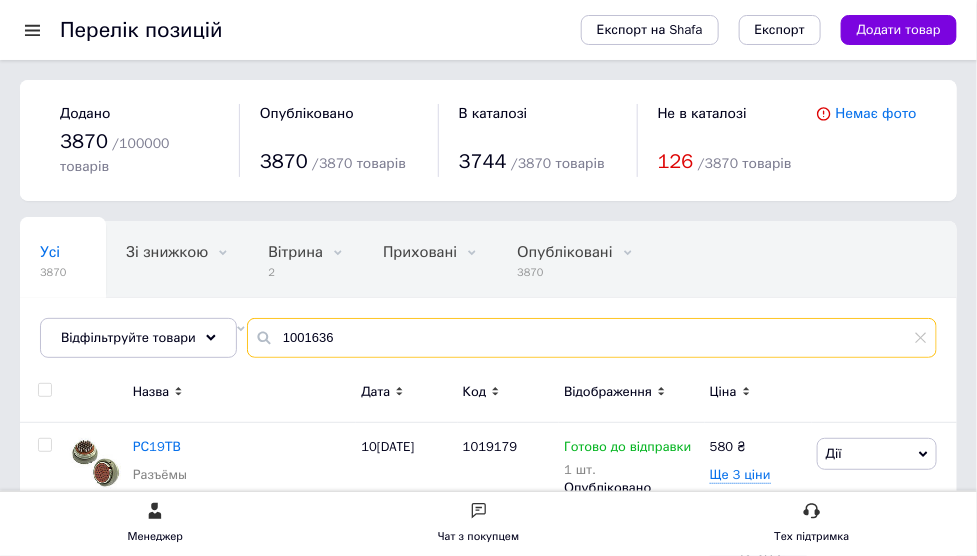 type on "1001636" 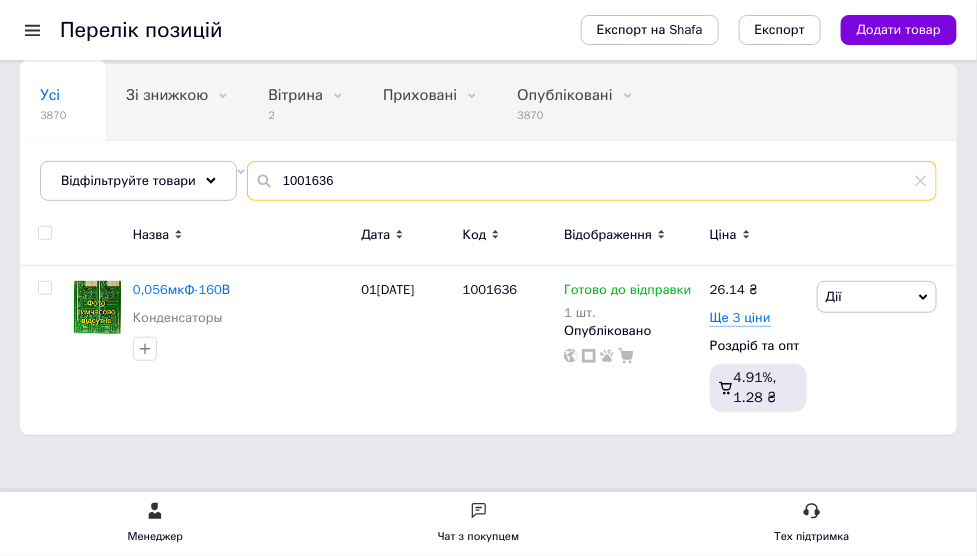 scroll, scrollTop: 162, scrollLeft: 0, axis: vertical 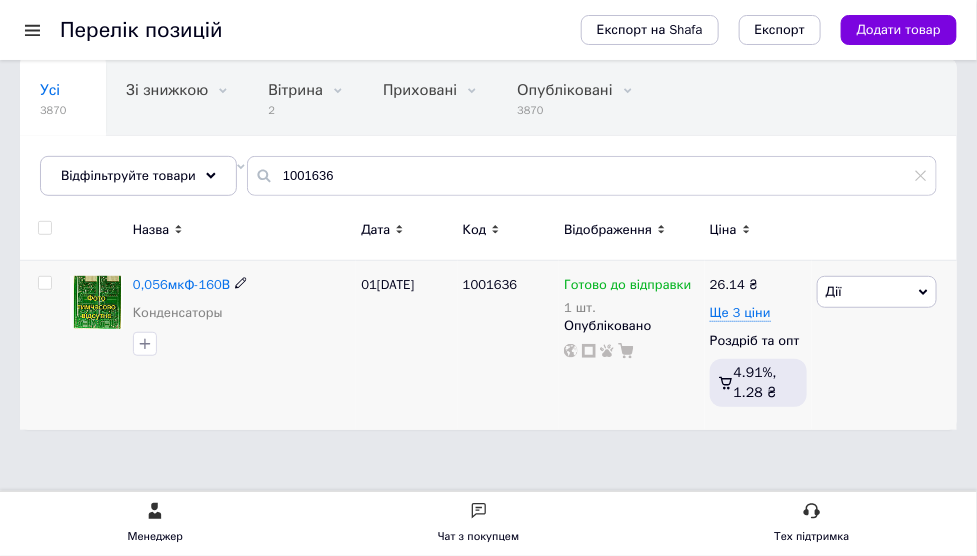 click at bounding box center [44, 283] 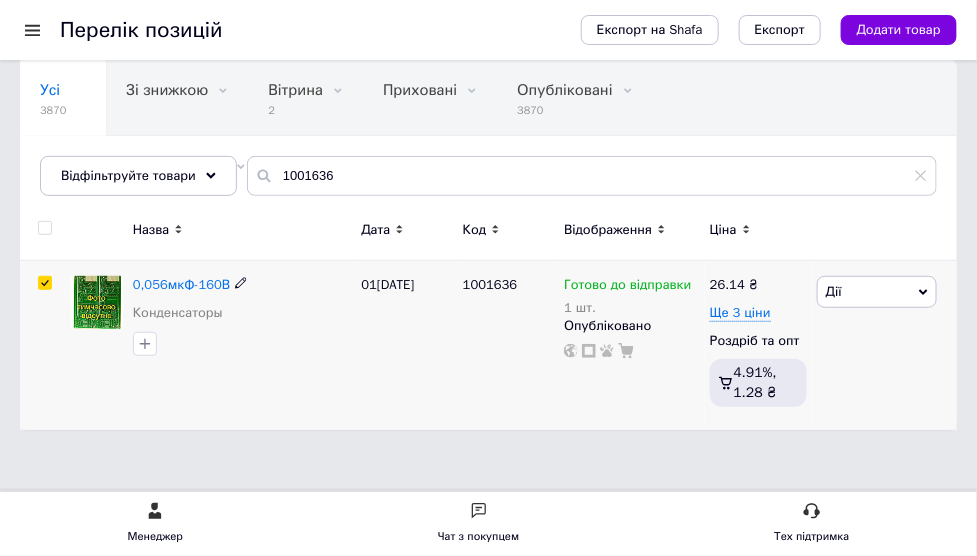 checkbox on "true" 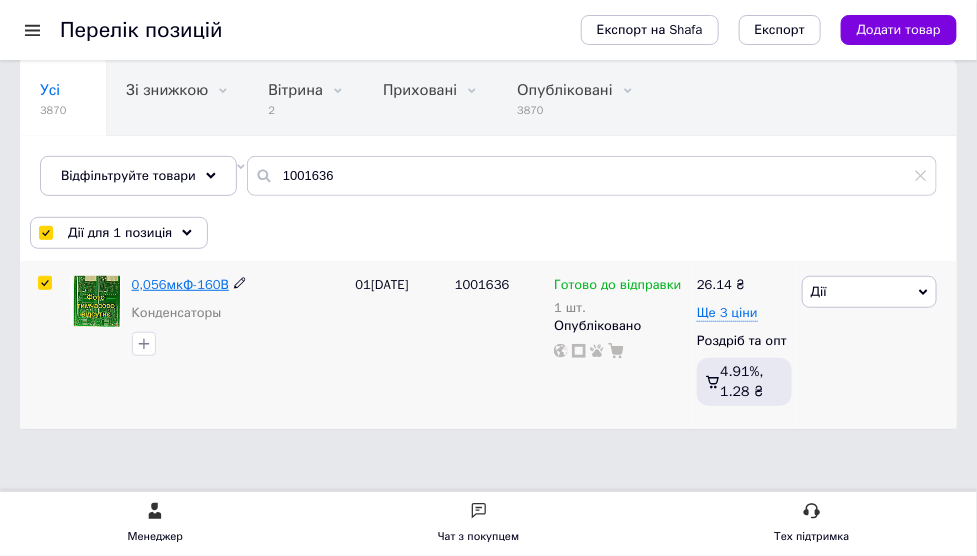 scroll, scrollTop: 161, scrollLeft: 0, axis: vertical 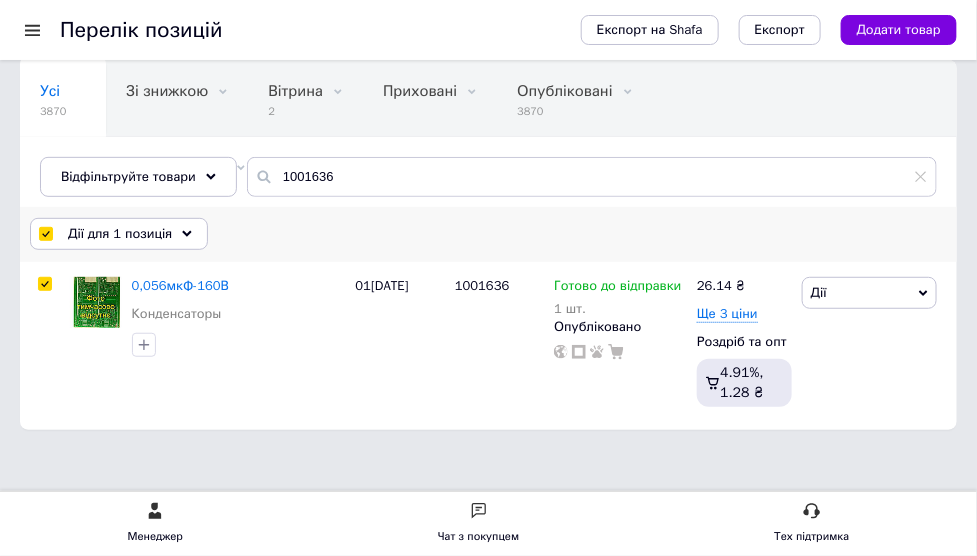click 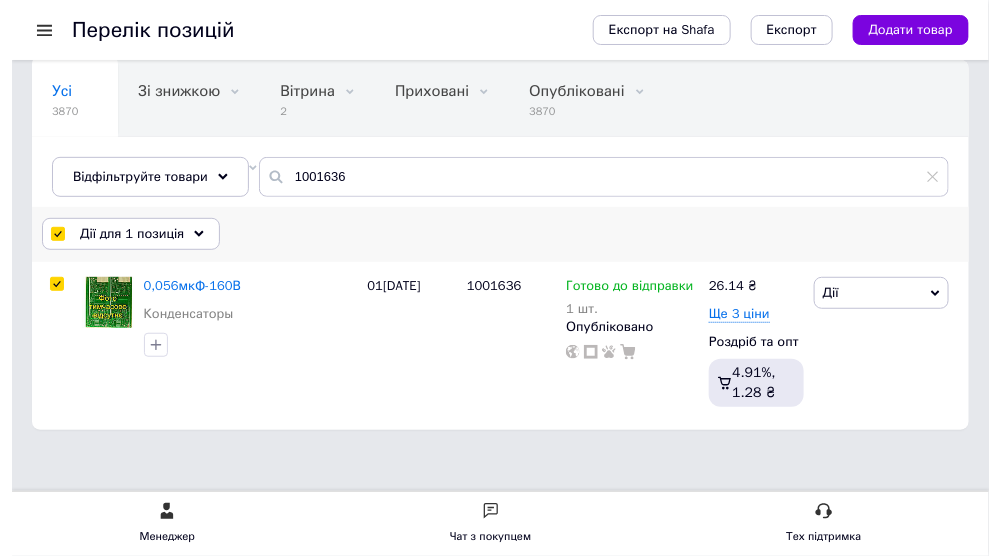 scroll, scrollTop: 0, scrollLeft: 0, axis: both 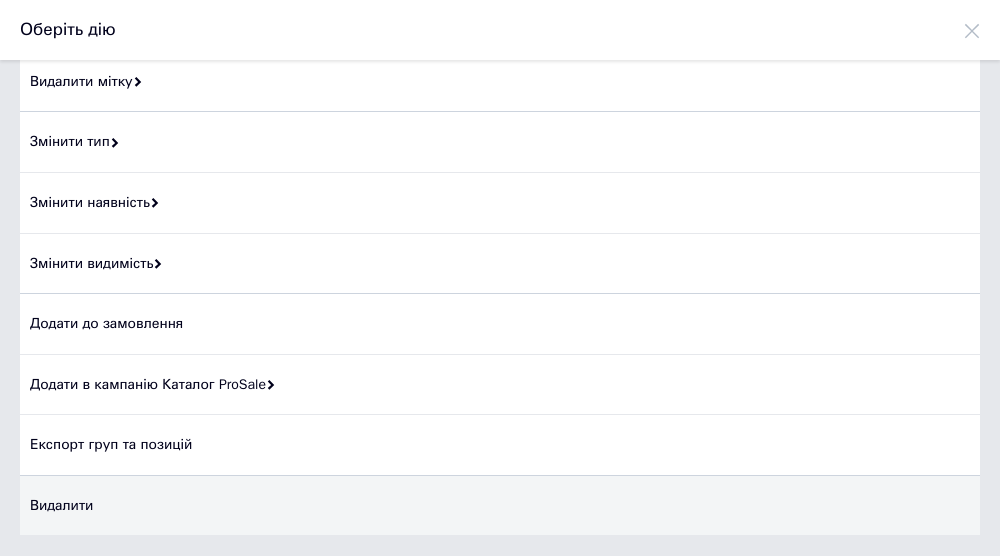 drag, startPoint x: 56, startPoint y: 498, endPoint x: 70, endPoint y: 497, distance: 14.035668 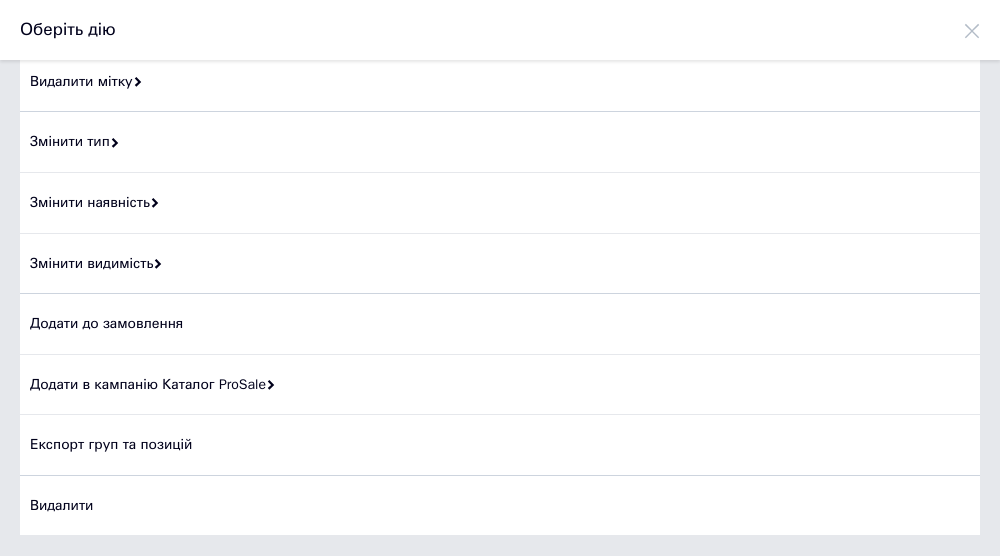 click 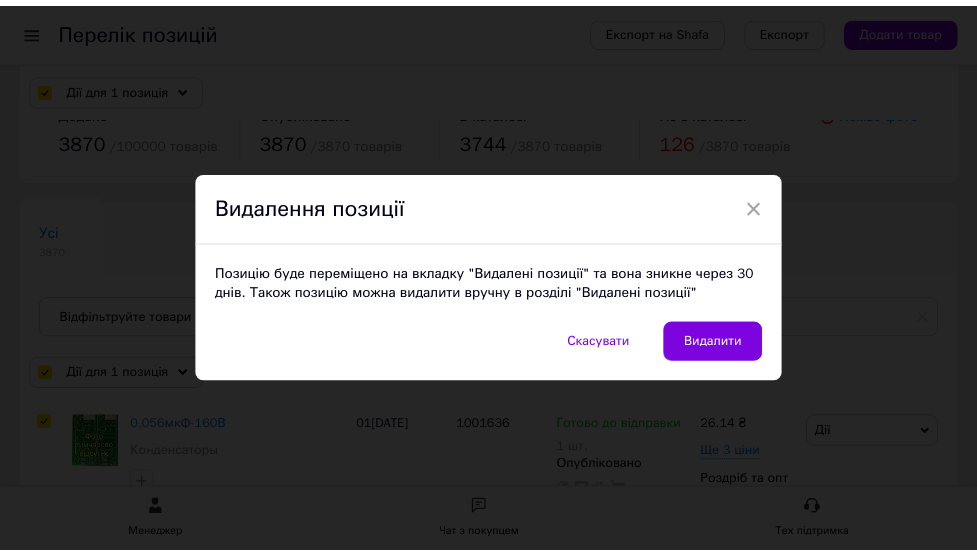 scroll, scrollTop: 161, scrollLeft: 0, axis: vertical 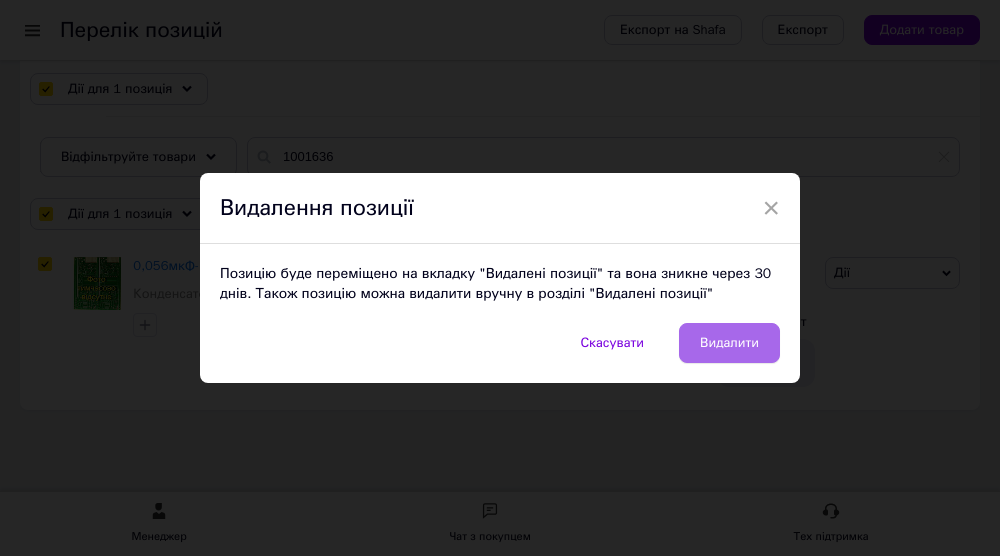 click on "Видалити" at bounding box center [729, 343] 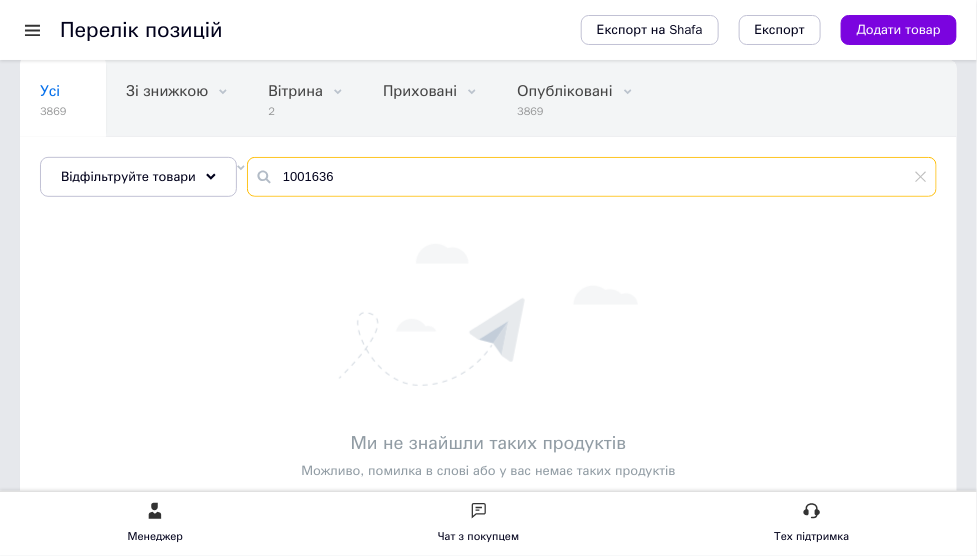 click on "1001636" at bounding box center (592, 177) 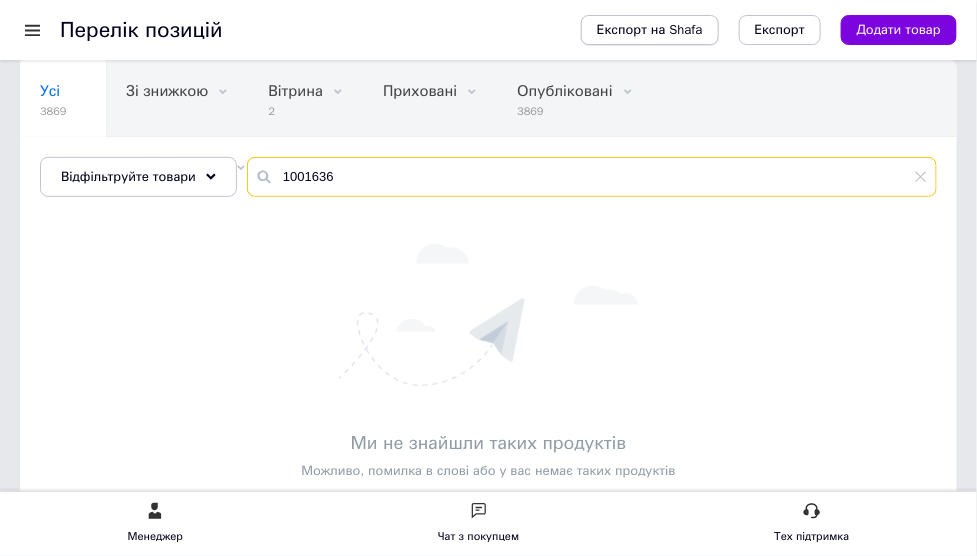 paste on "8515" 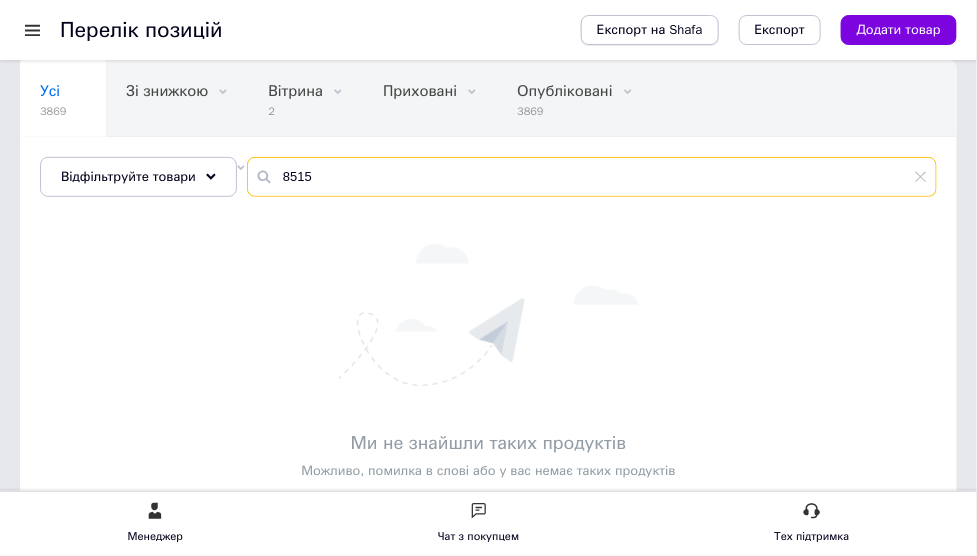 type on "8515" 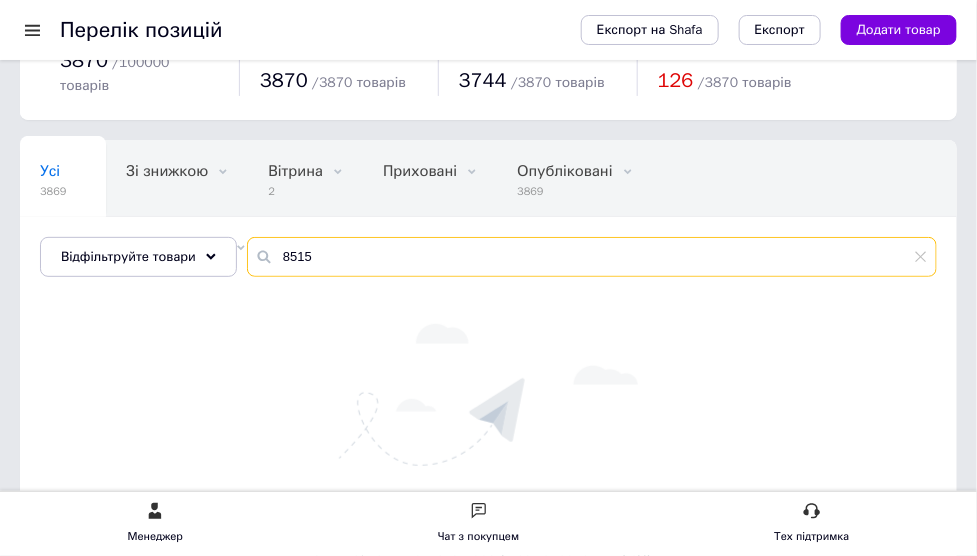 scroll, scrollTop: 36, scrollLeft: 0, axis: vertical 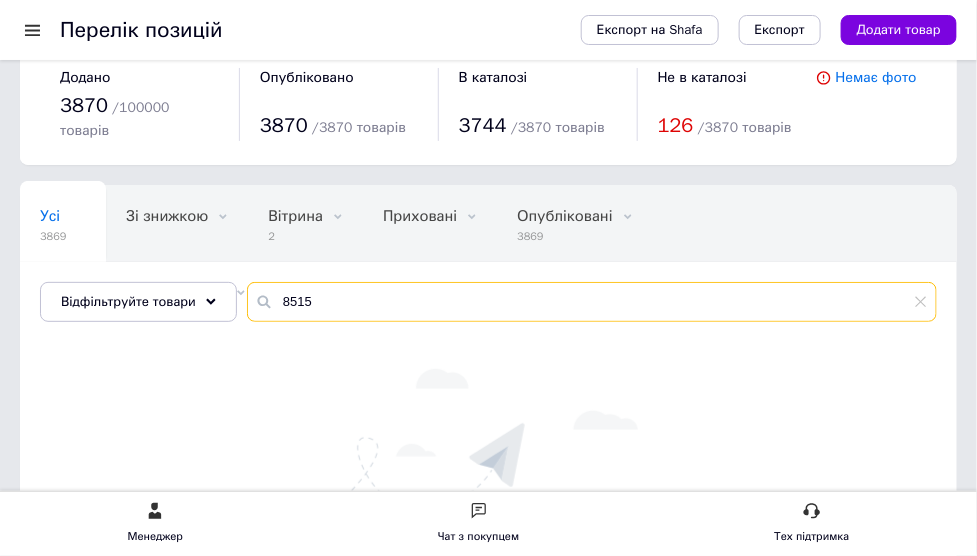 click on "8515" at bounding box center (592, 302) 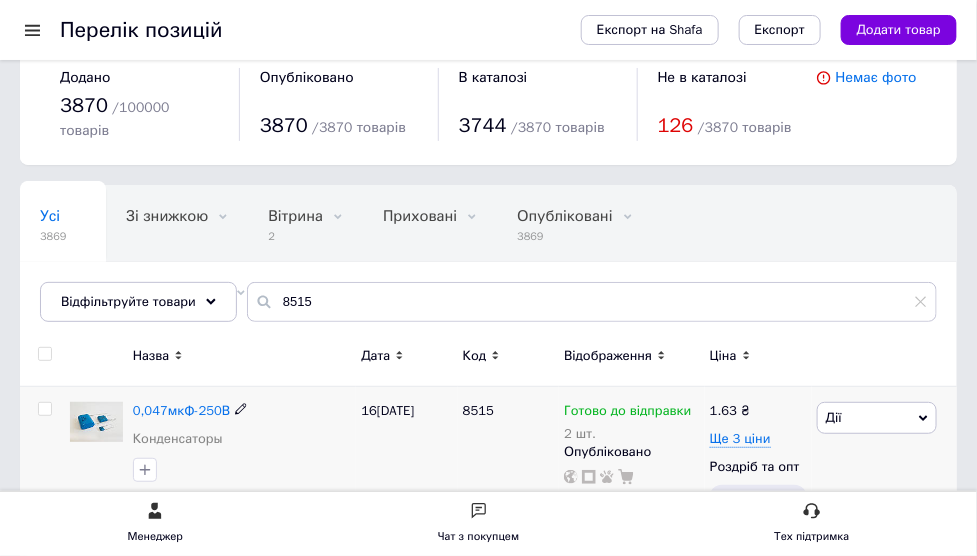 click at bounding box center (44, 409) 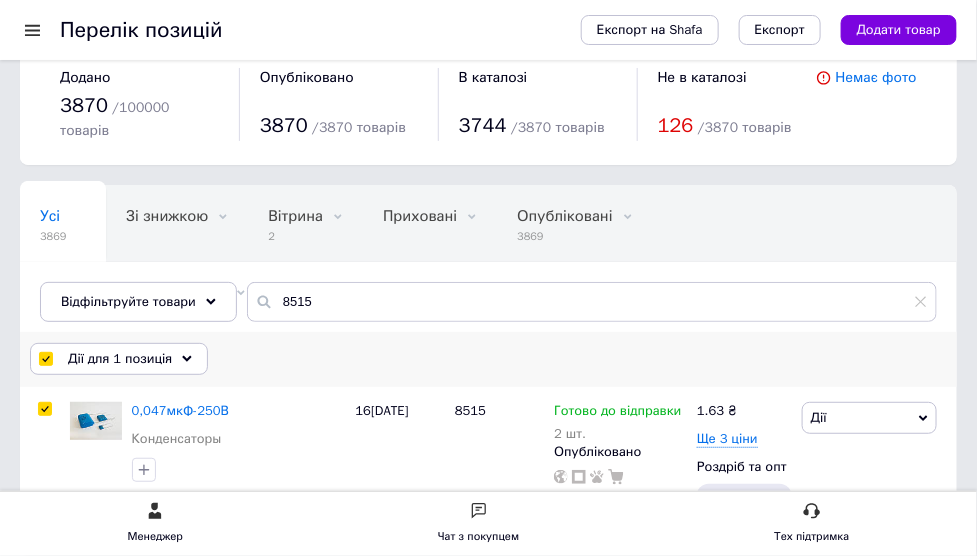 click on "Дії для 1 позиція" at bounding box center (119, 359) 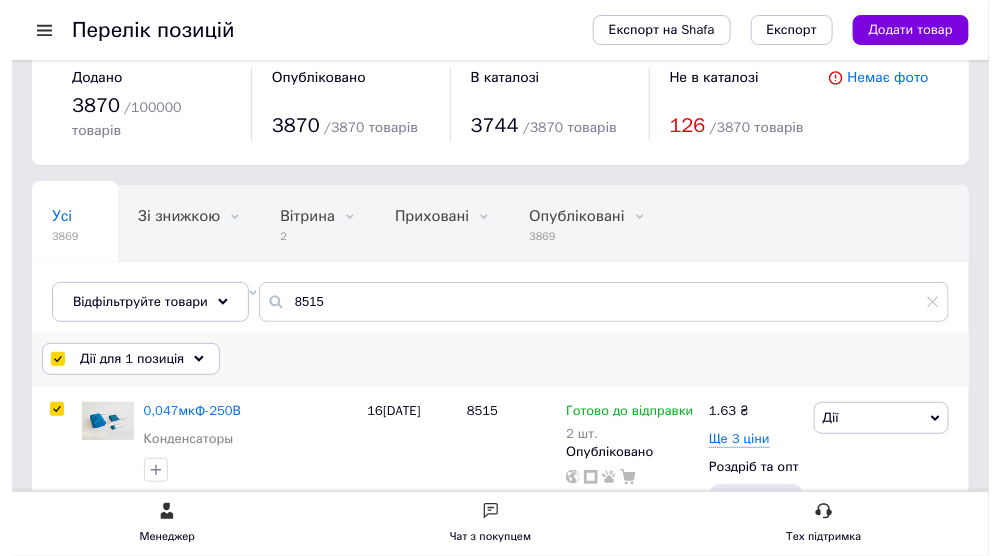 scroll, scrollTop: 0, scrollLeft: 0, axis: both 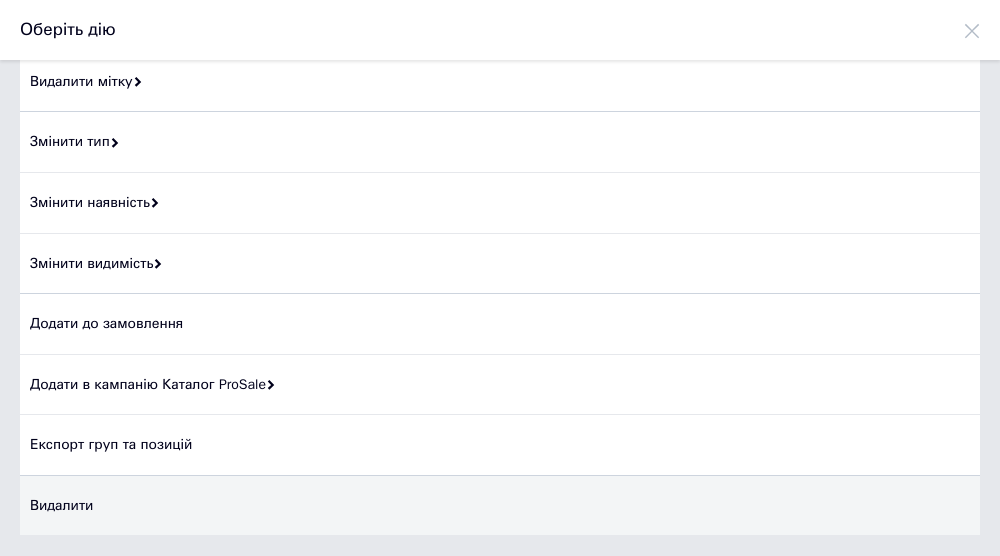 click on "Видалити" at bounding box center (500, 506) 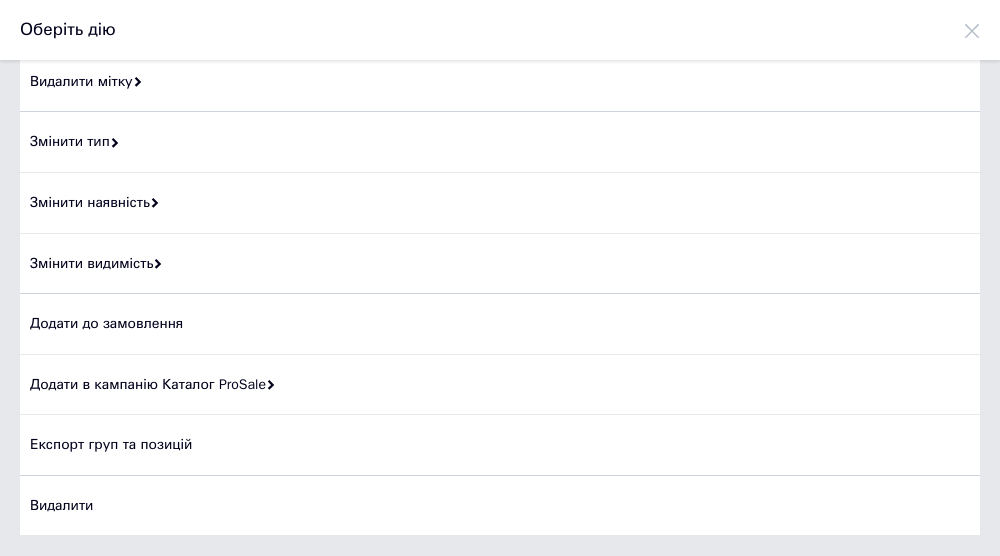 click 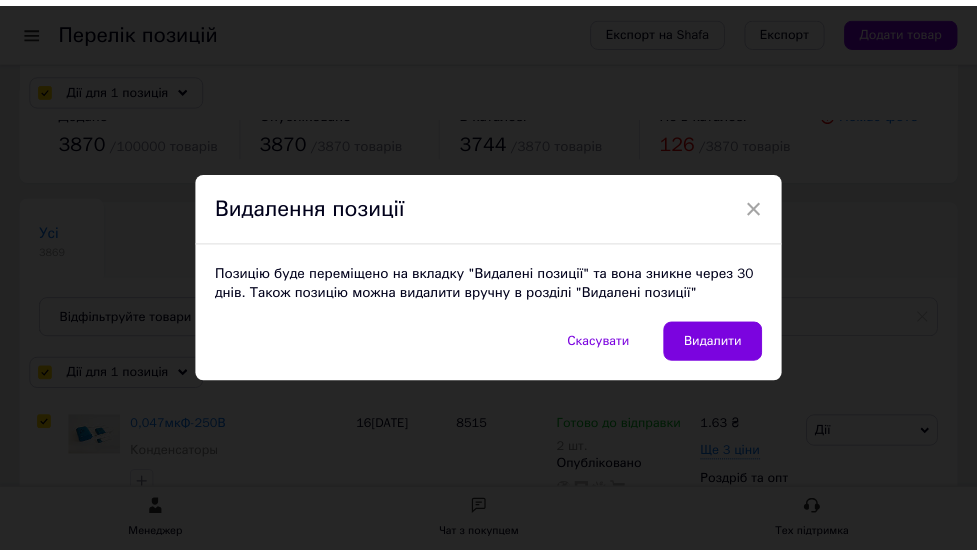 scroll, scrollTop: 36, scrollLeft: 0, axis: vertical 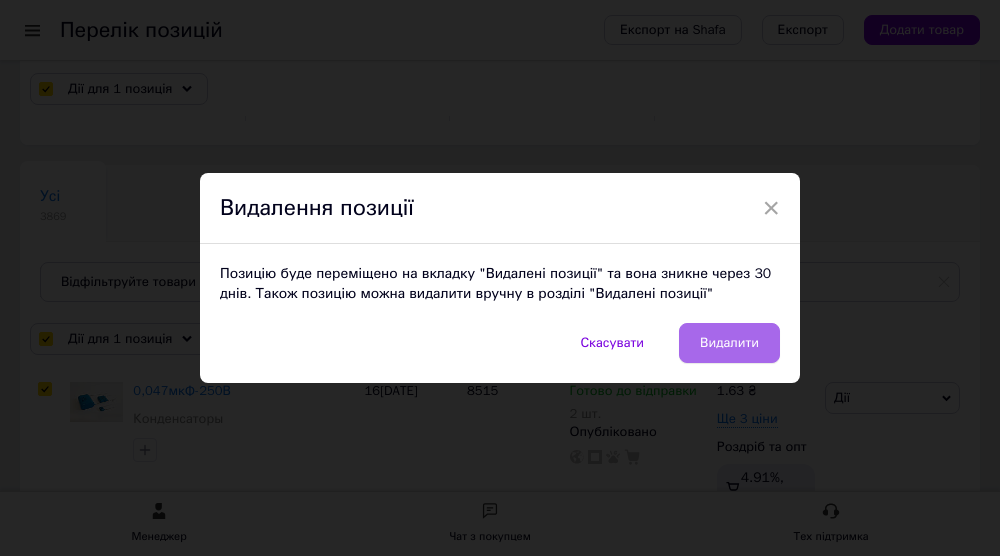 click on "Видалити" at bounding box center (729, 343) 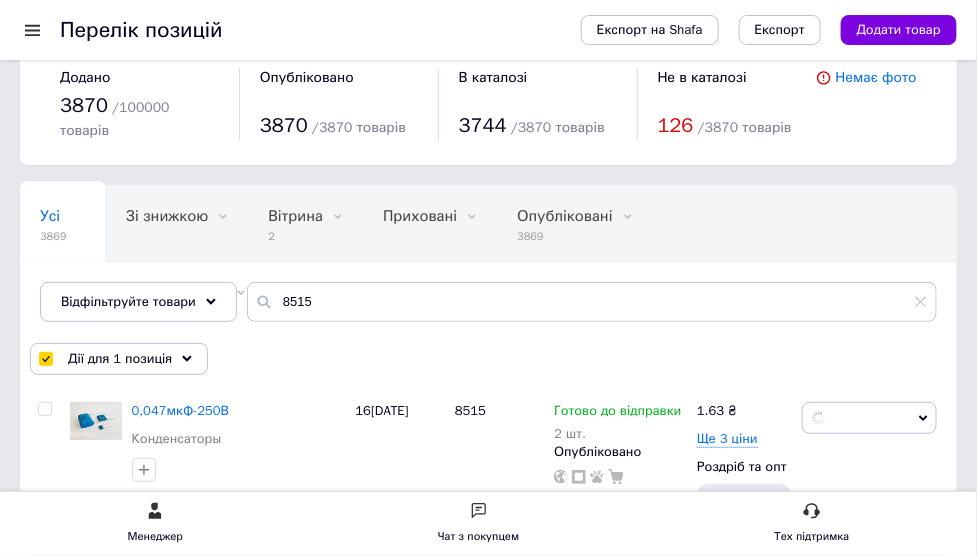 checkbox on "false" 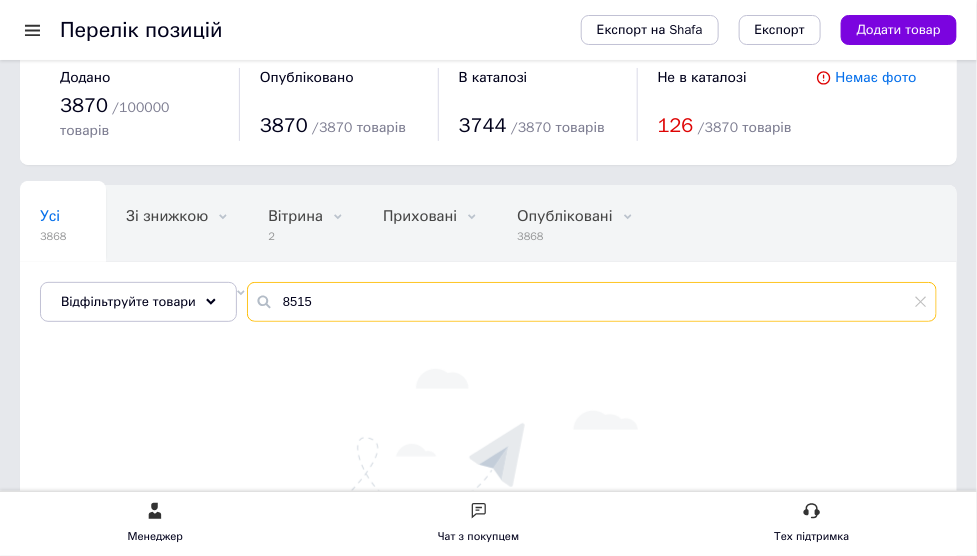 click on "8515" at bounding box center (592, 302) 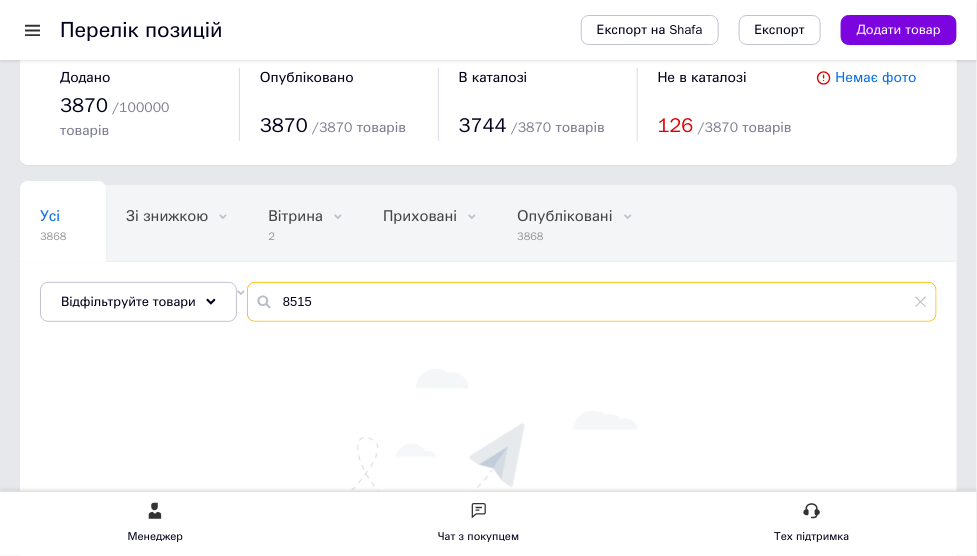 paste on "1000497" 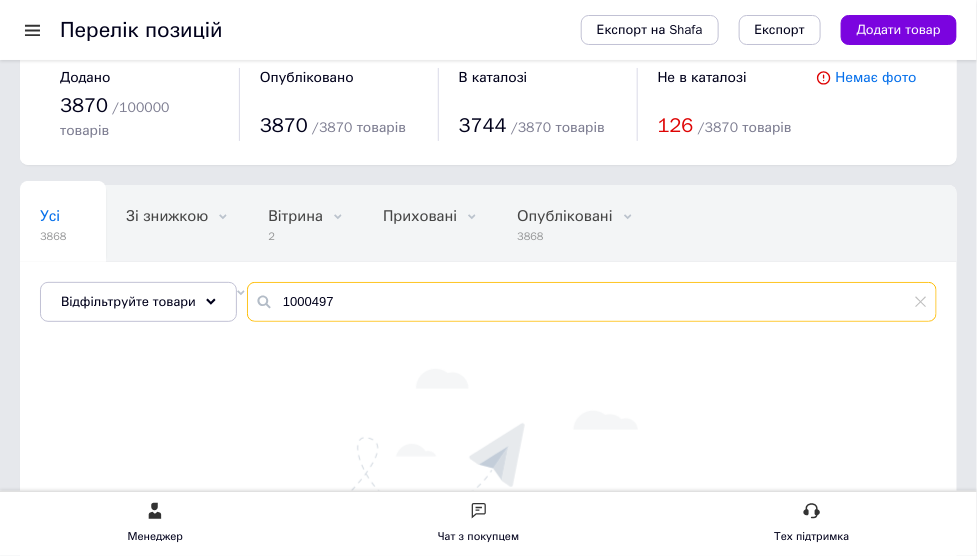 type on "1000497" 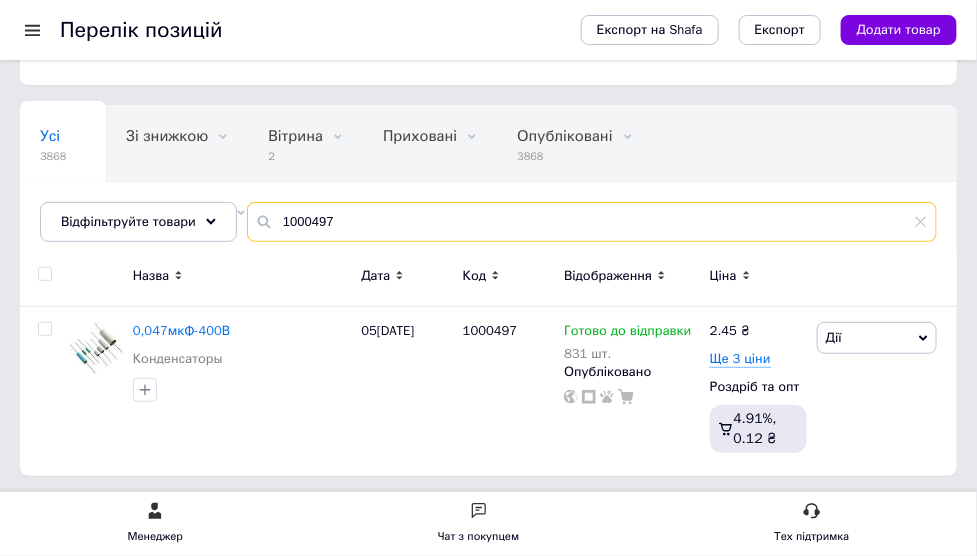 scroll, scrollTop: 161, scrollLeft: 0, axis: vertical 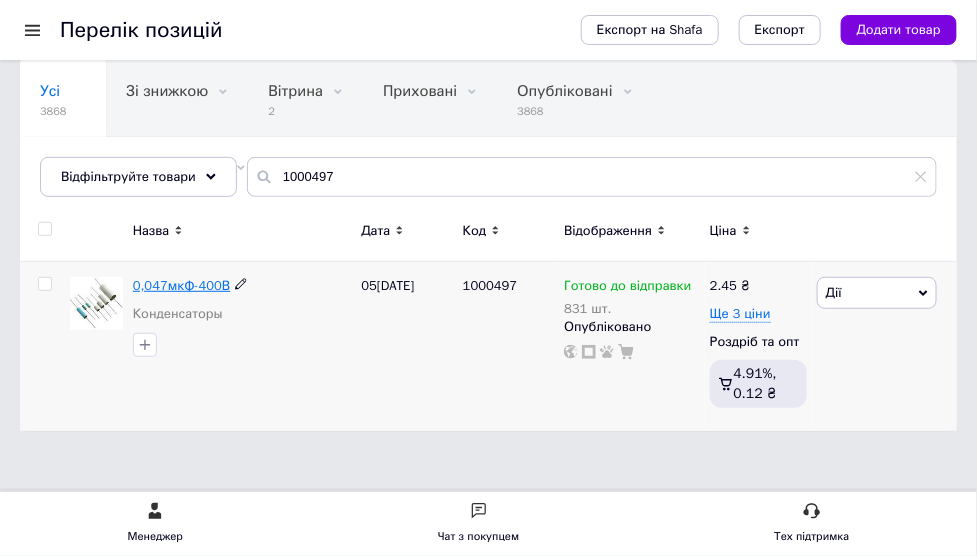click on "0,047мкФ-400В" at bounding box center (182, 285) 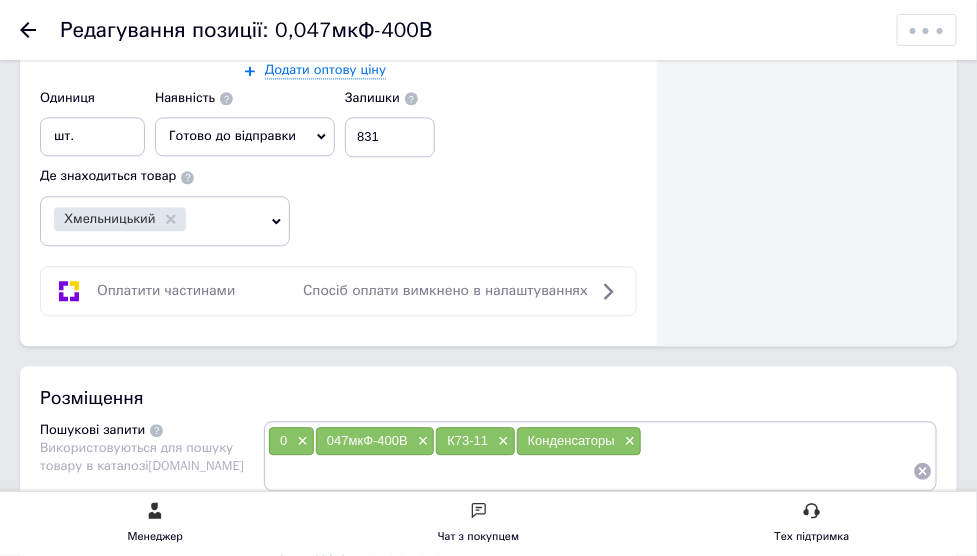 scroll, scrollTop: 1125, scrollLeft: 0, axis: vertical 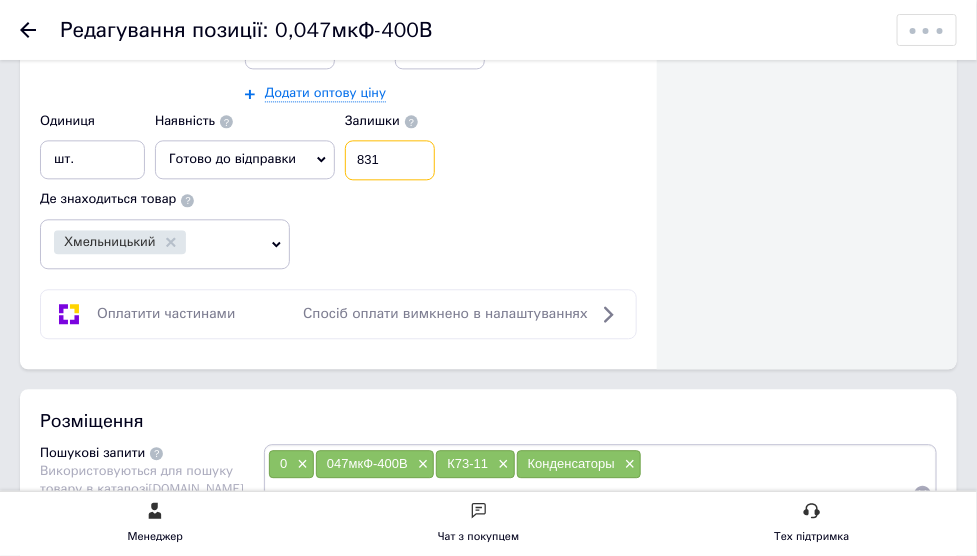 click on "831" at bounding box center (390, 160) 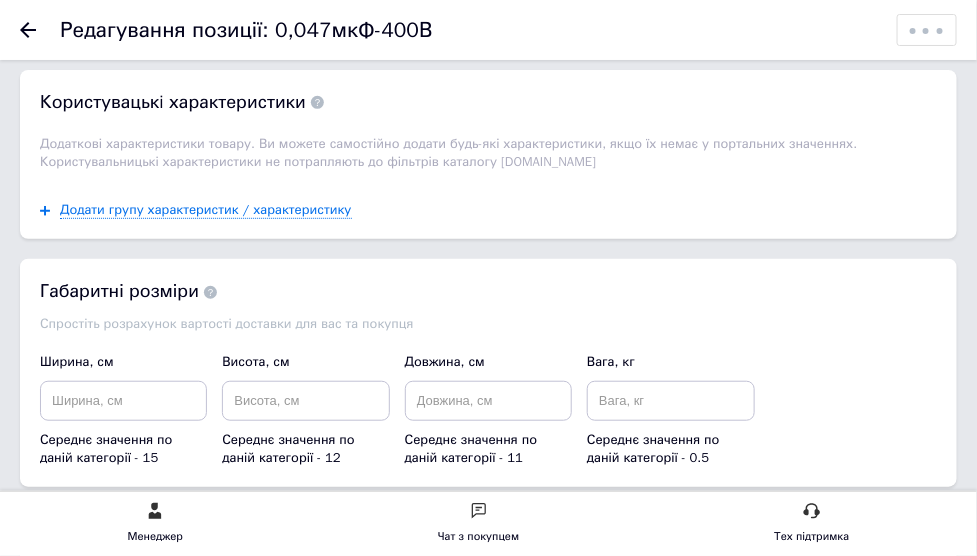 scroll, scrollTop: 2500, scrollLeft: 0, axis: vertical 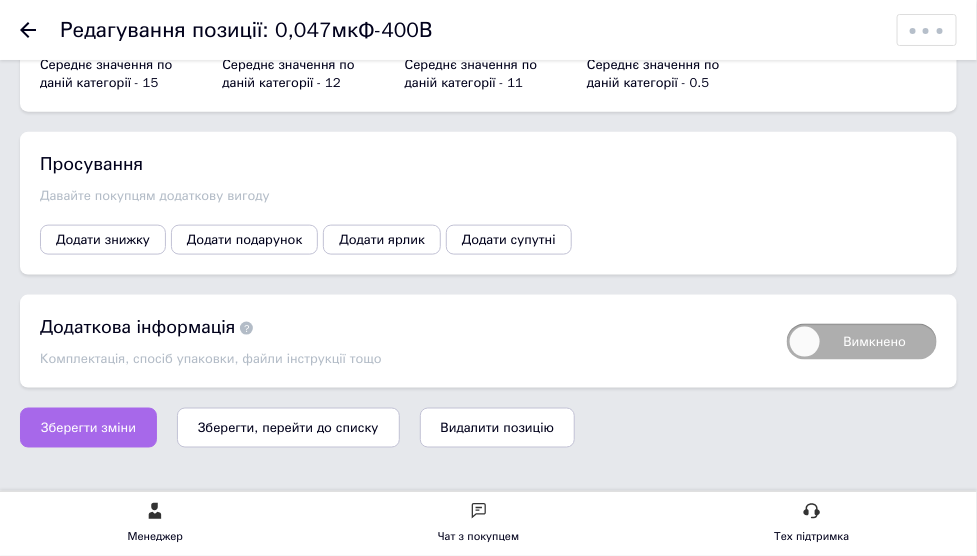 type on "821" 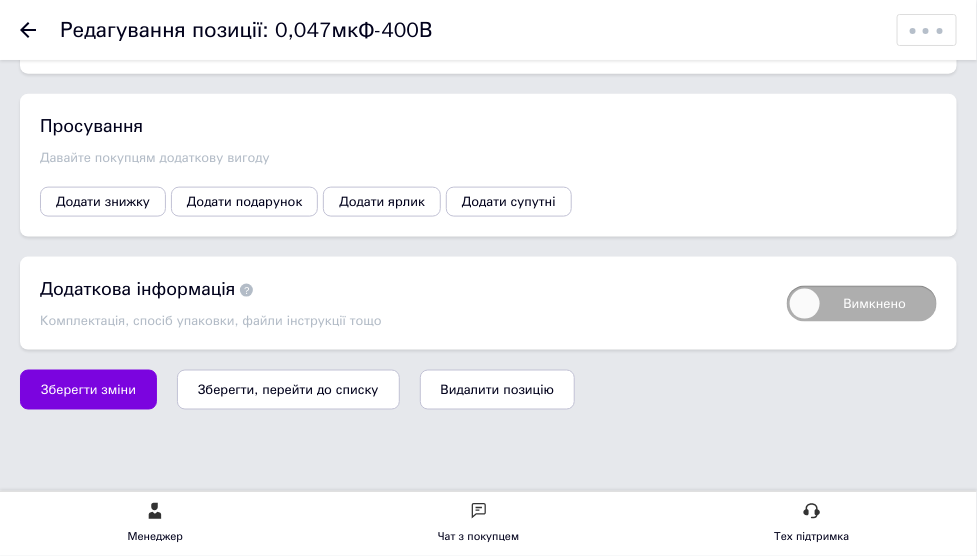 scroll, scrollTop: 2567, scrollLeft: 0, axis: vertical 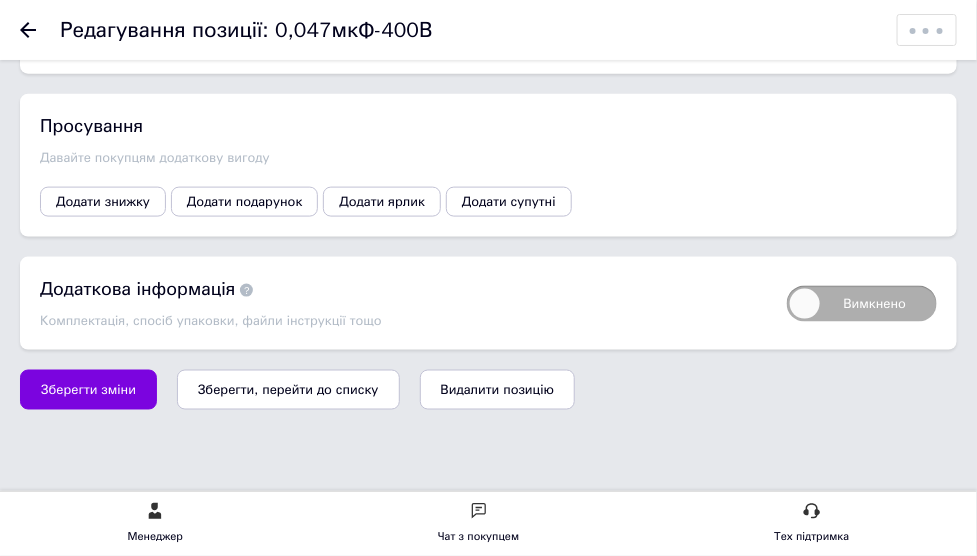 click 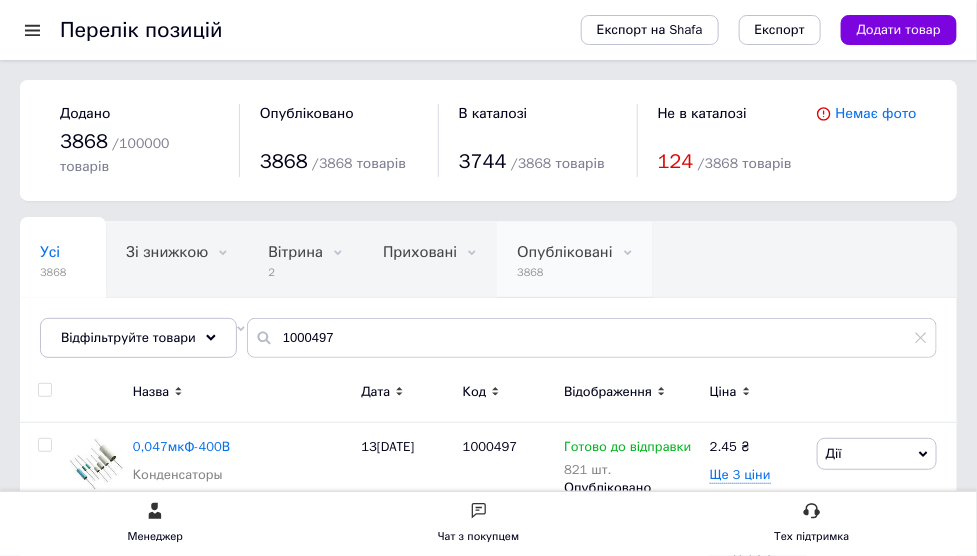 scroll, scrollTop: 0, scrollLeft: 97, axis: horizontal 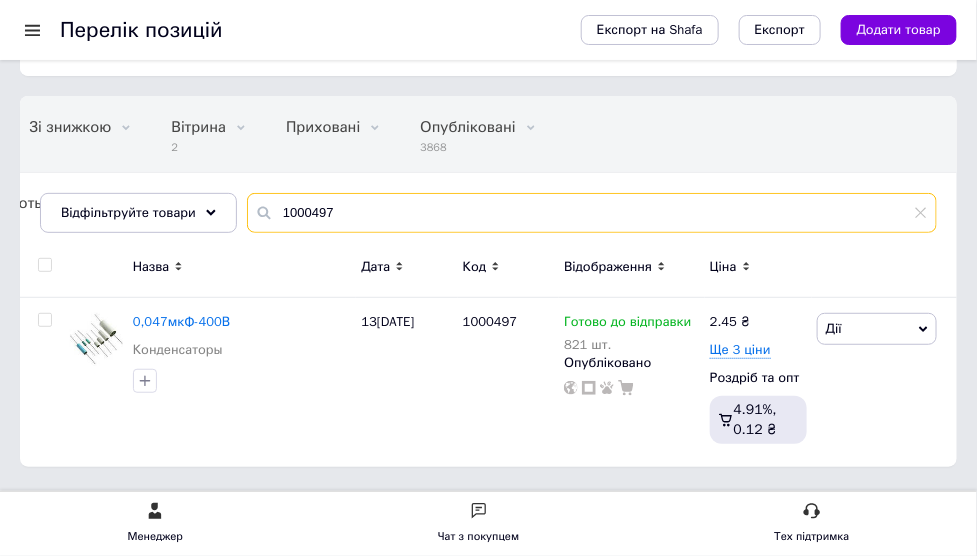 click on "1000497" at bounding box center [592, 213] 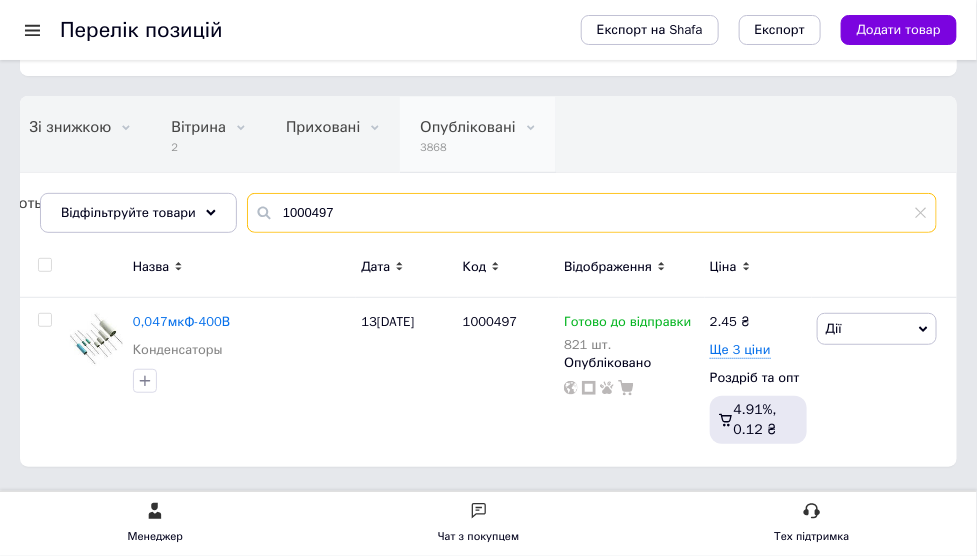paste on "502" 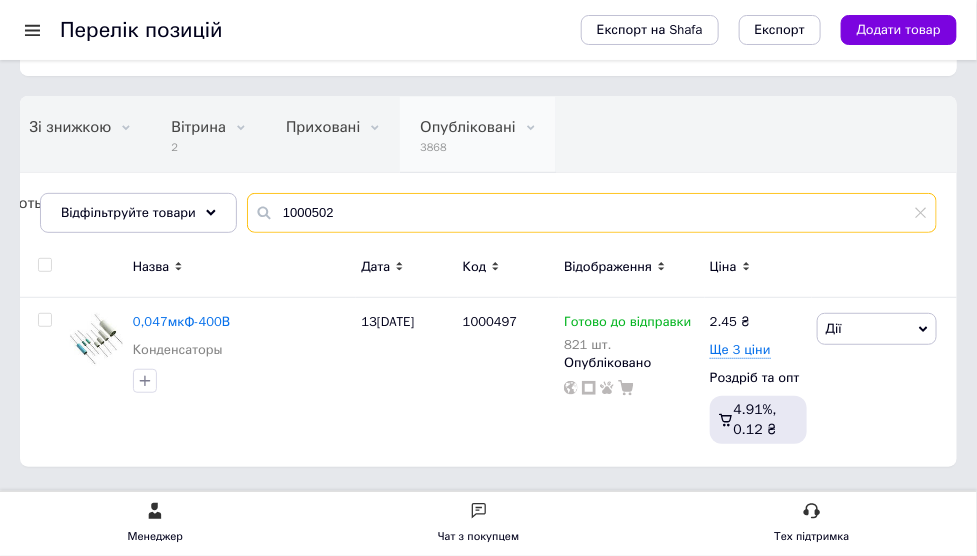 type on "1000502" 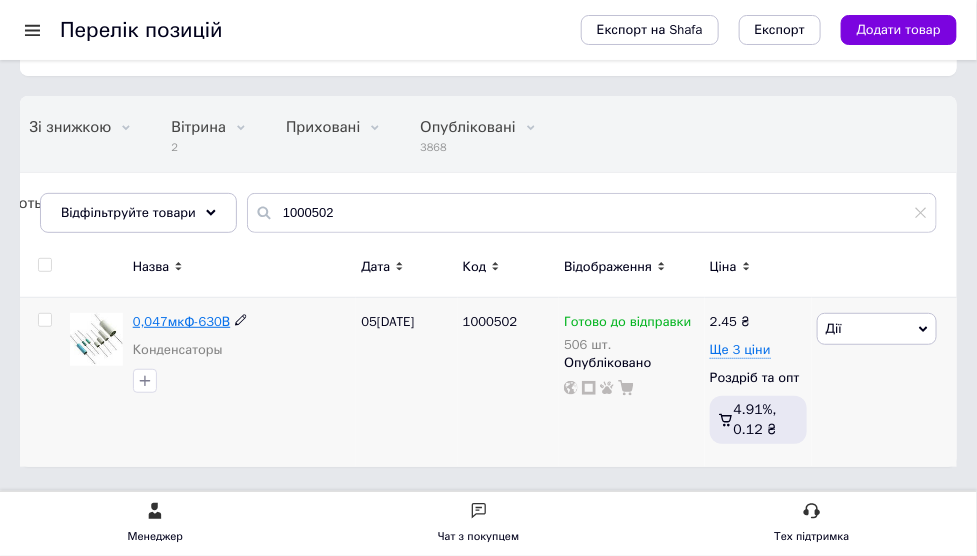 click on "0,047мкФ-630В" at bounding box center [182, 321] 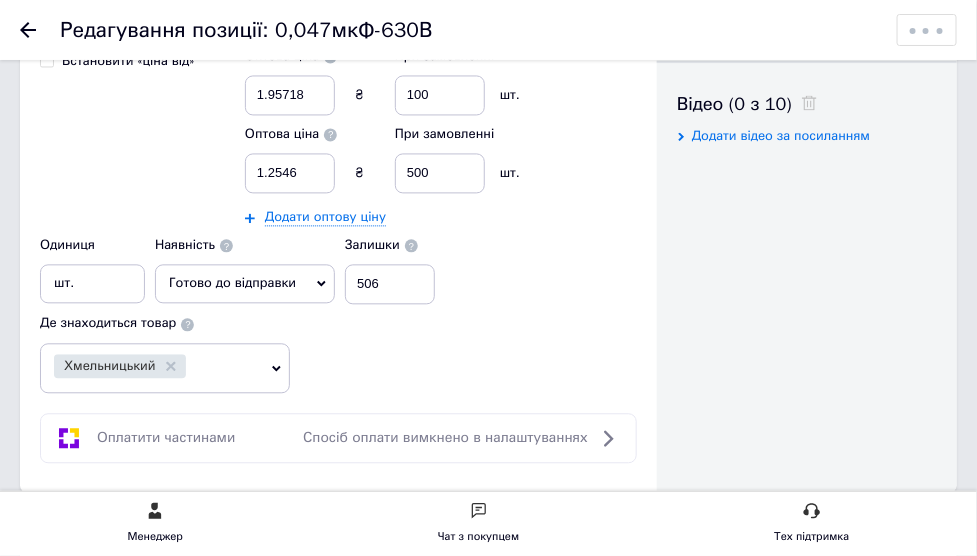 scroll, scrollTop: 1000, scrollLeft: 0, axis: vertical 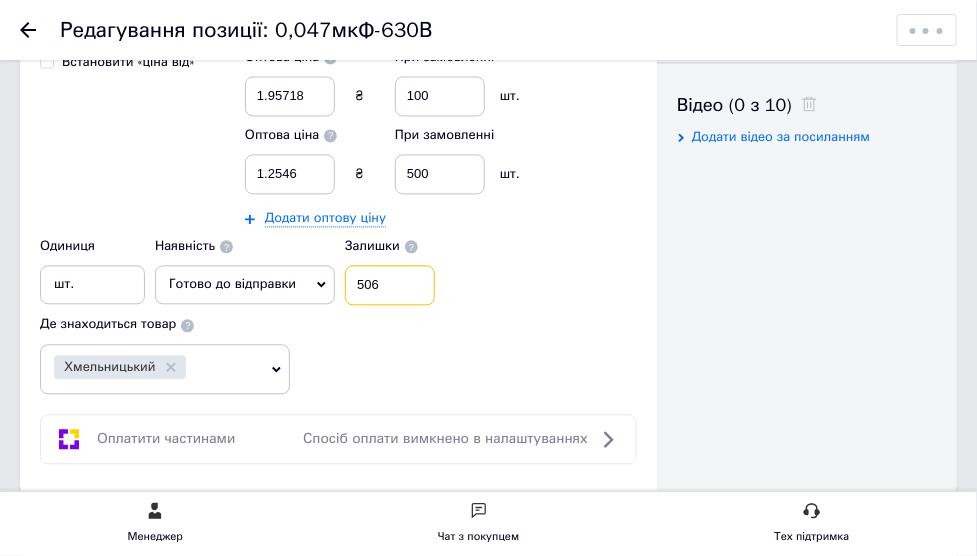 click on "506" at bounding box center (390, 285) 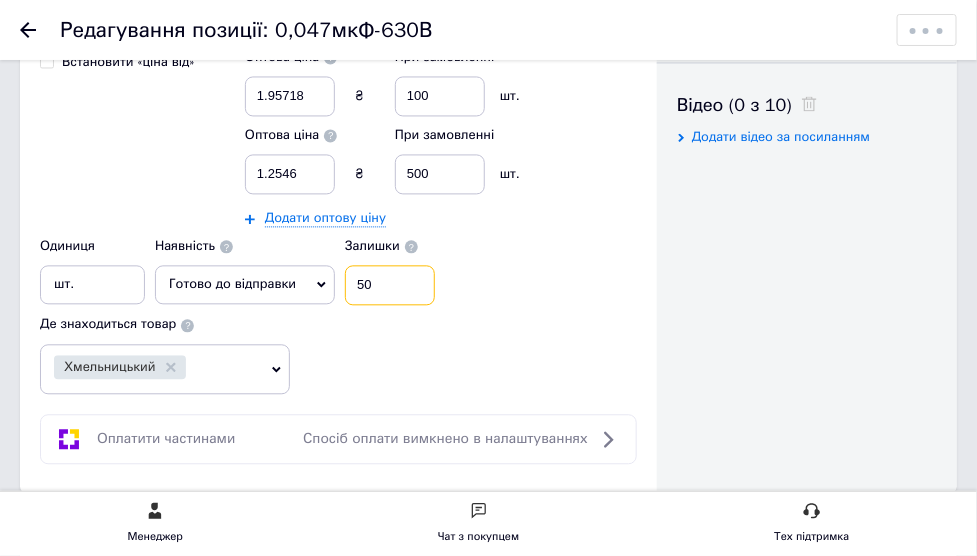 type on "5" 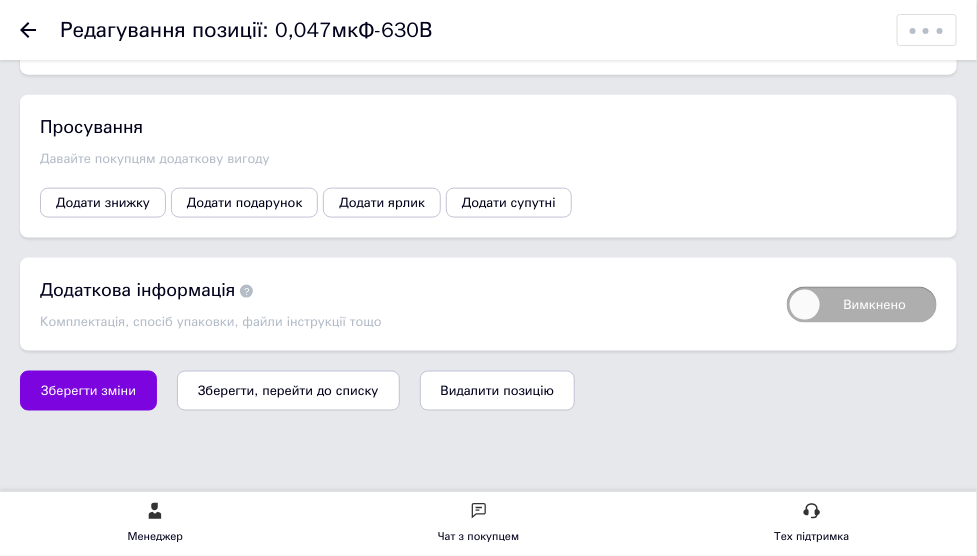 scroll, scrollTop: 2567, scrollLeft: 0, axis: vertical 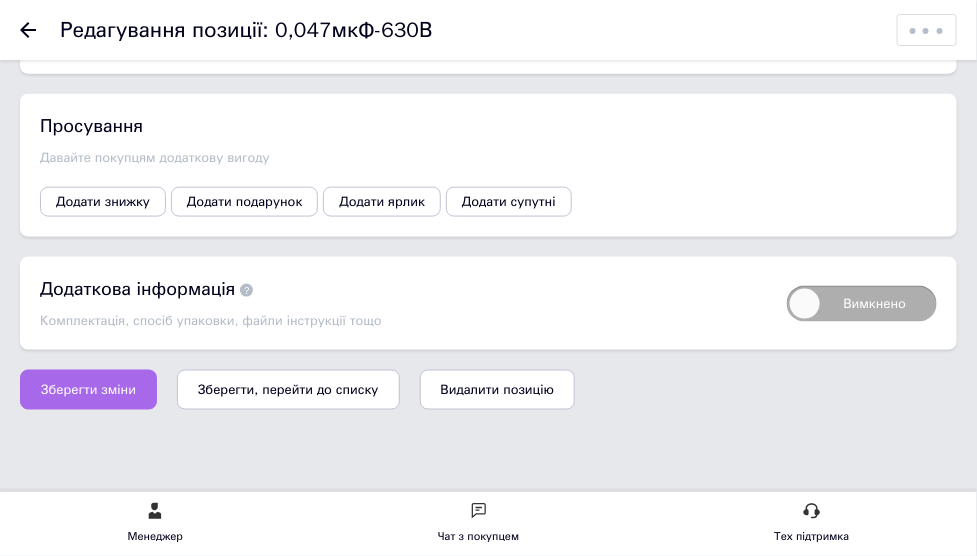 type on "496" 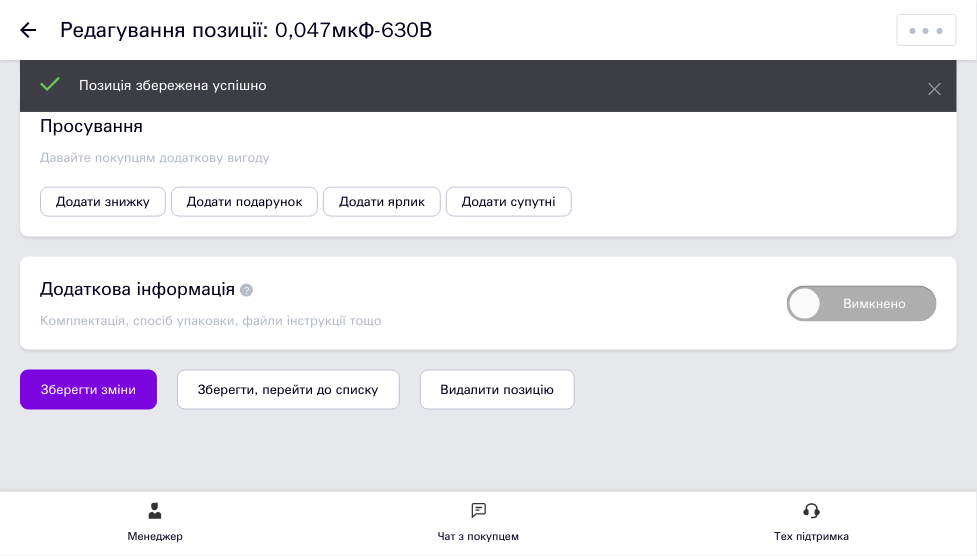 drag, startPoint x: 26, startPoint y: 26, endPoint x: 673, endPoint y: 32, distance: 647.02783 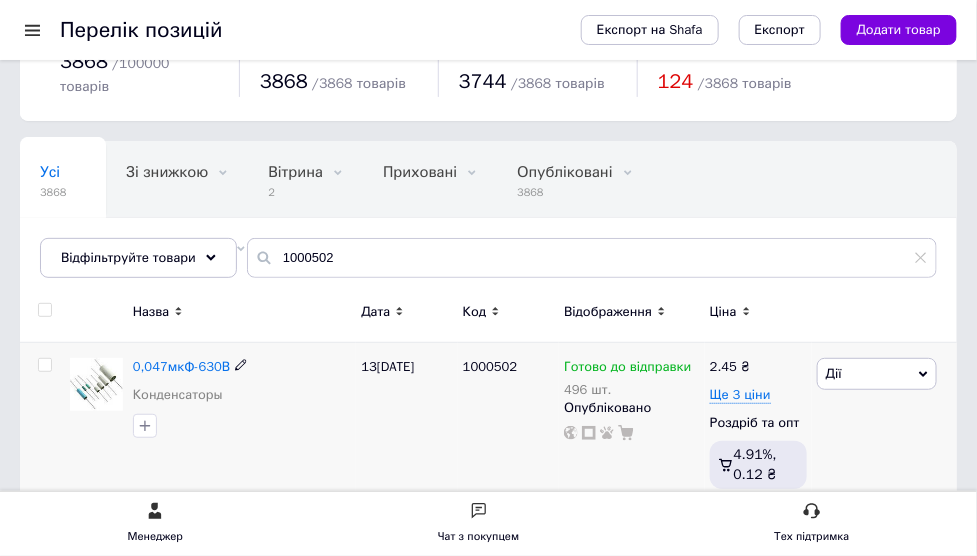 scroll, scrollTop: 125, scrollLeft: 0, axis: vertical 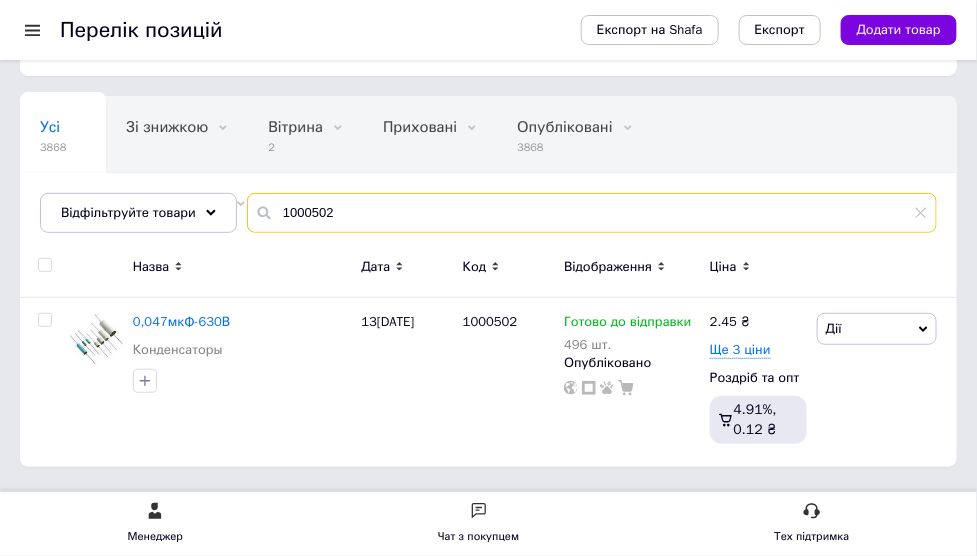 click on "1000502" at bounding box center [592, 213] 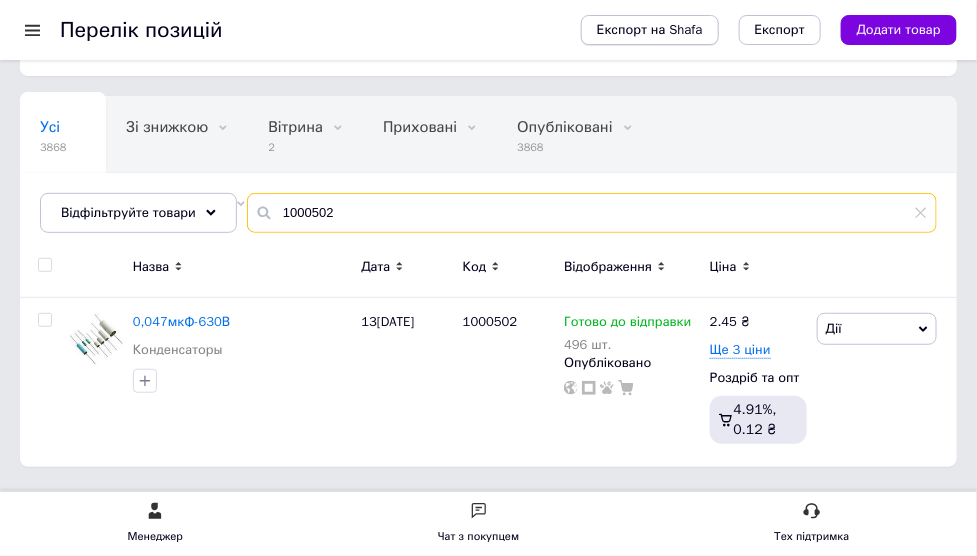 paste on "7460" 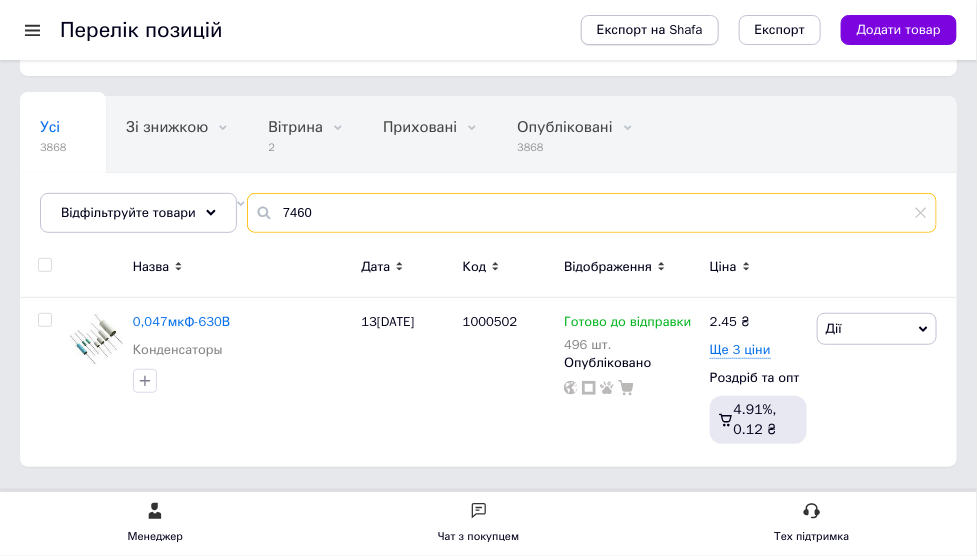 type on "7460" 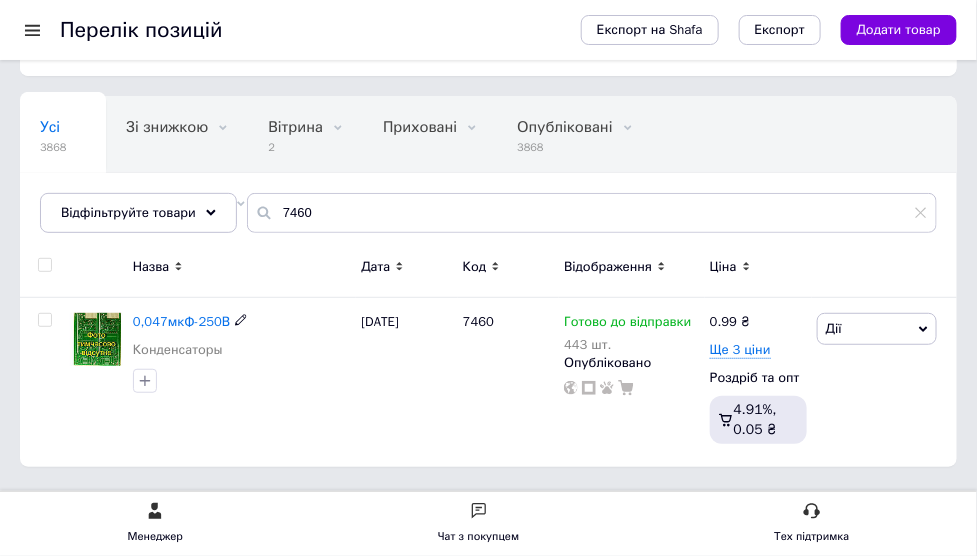 click on "0,047мкФ-250В" at bounding box center (182, 321) 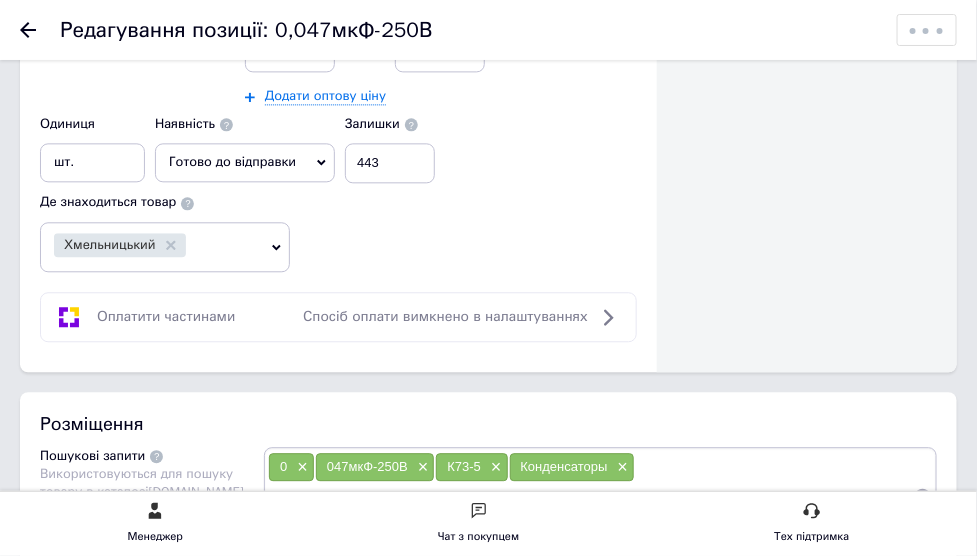 scroll, scrollTop: 1125, scrollLeft: 0, axis: vertical 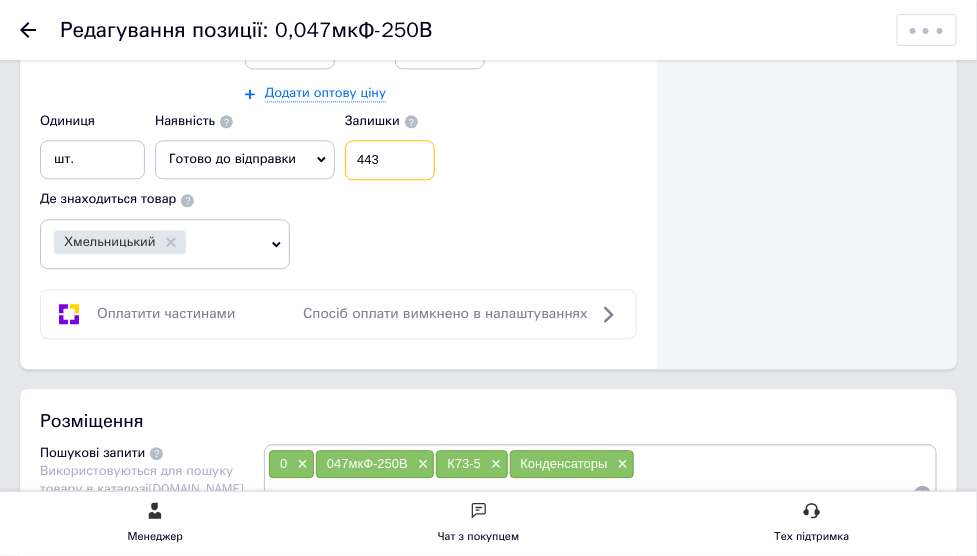 click on "443" at bounding box center [390, 160] 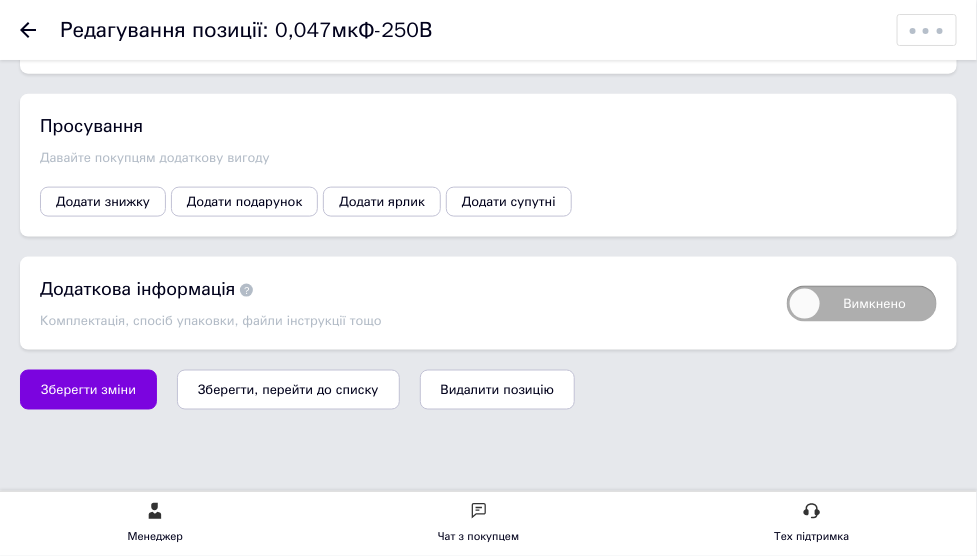 scroll, scrollTop: 2567, scrollLeft: 0, axis: vertical 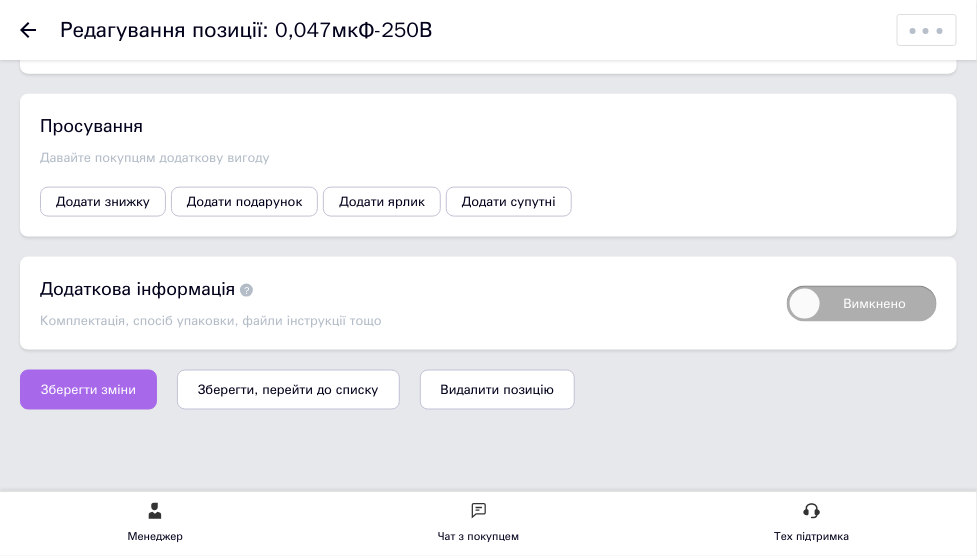 type on "433" 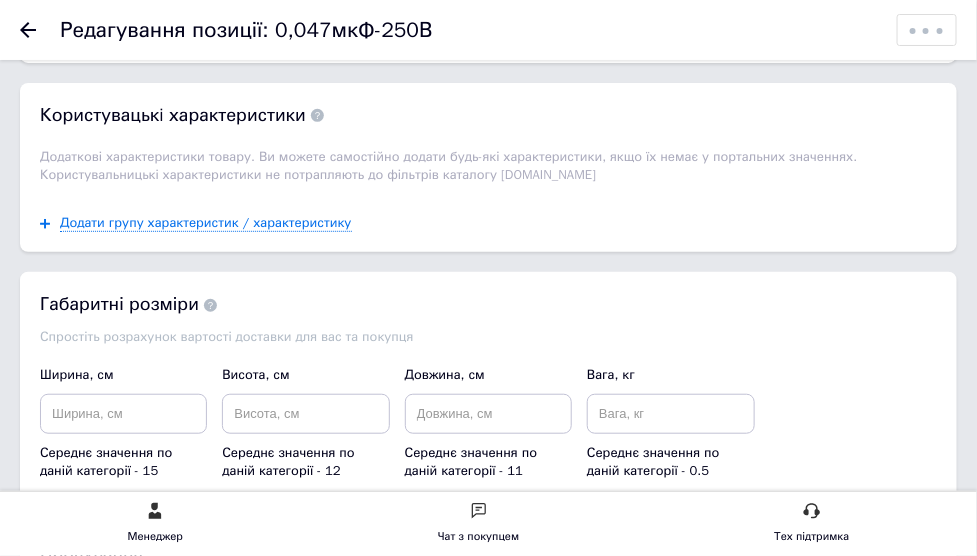 scroll, scrollTop: 2067, scrollLeft: 0, axis: vertical 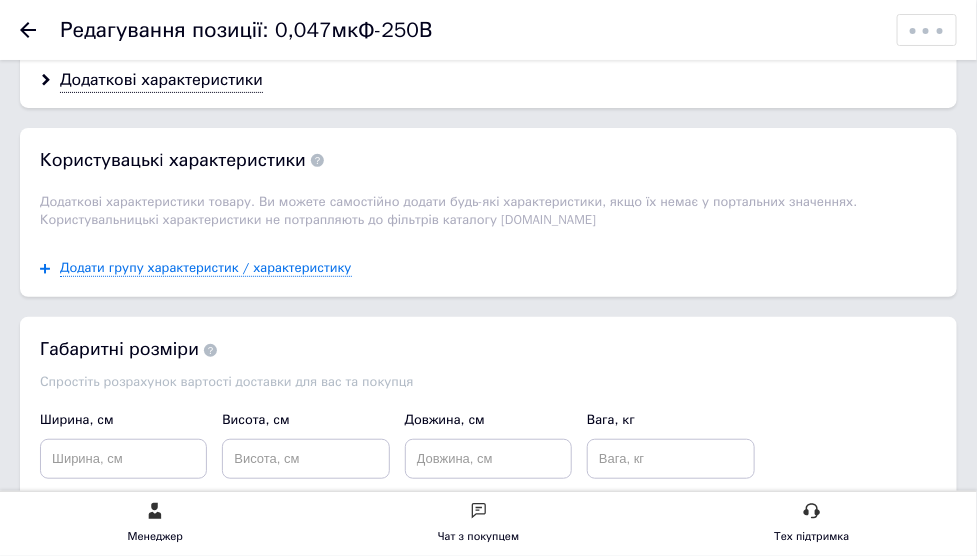 drag, startPoint x: 27, startPoint y: 25, endPoint x: 327, endPoint y: 90, distance: 306.9609 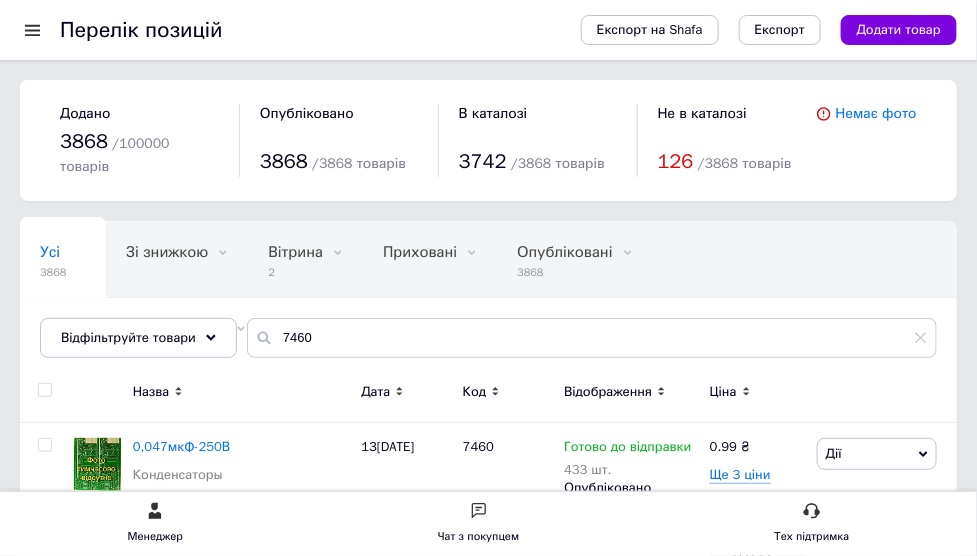 scroll, scrollTop: 125, scrollLeft: 0, axis: vertical 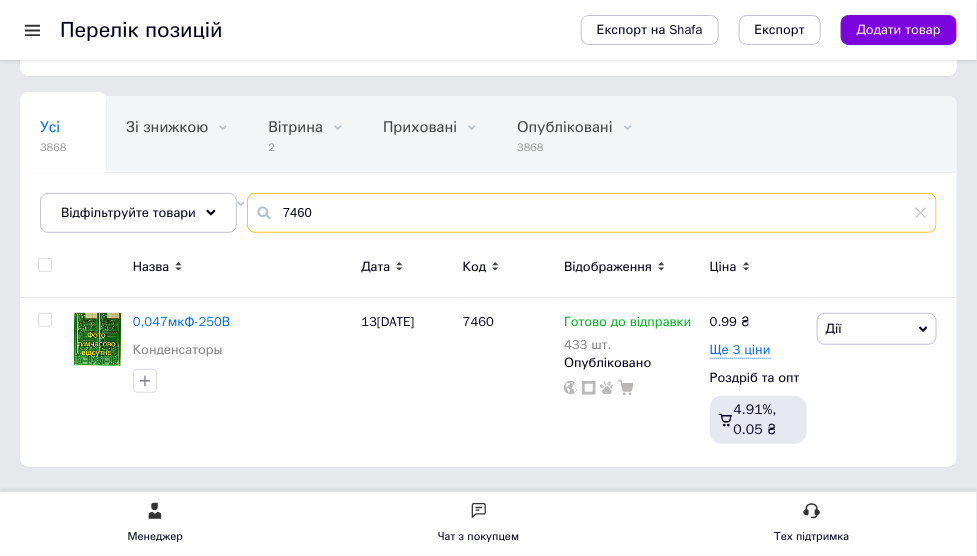 click on "7460" at bounding box center (592, 213) 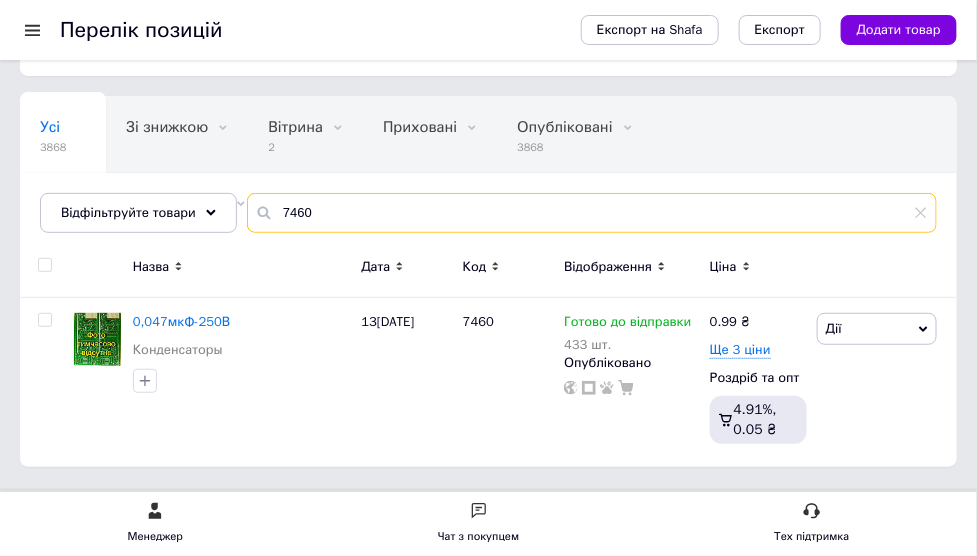 paste on "1000498" 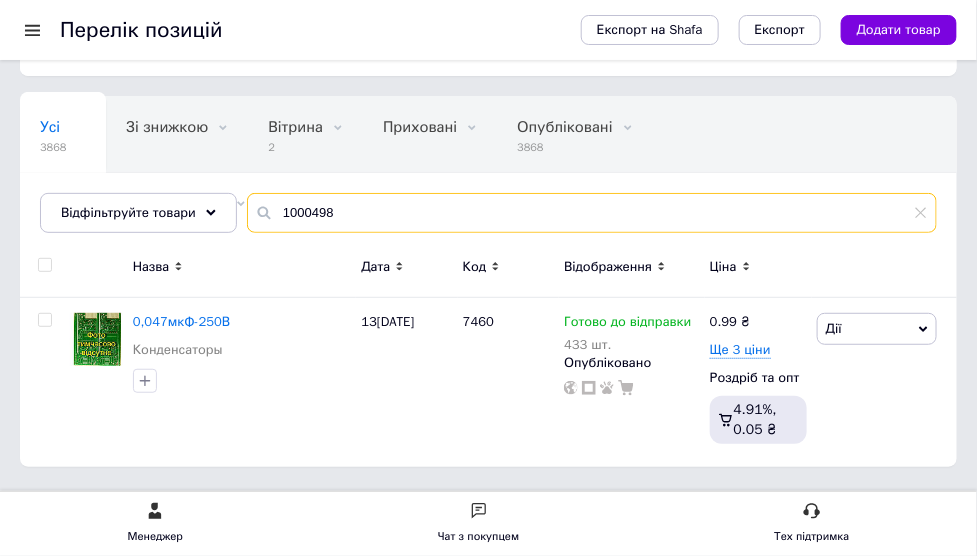 type on "1000498" 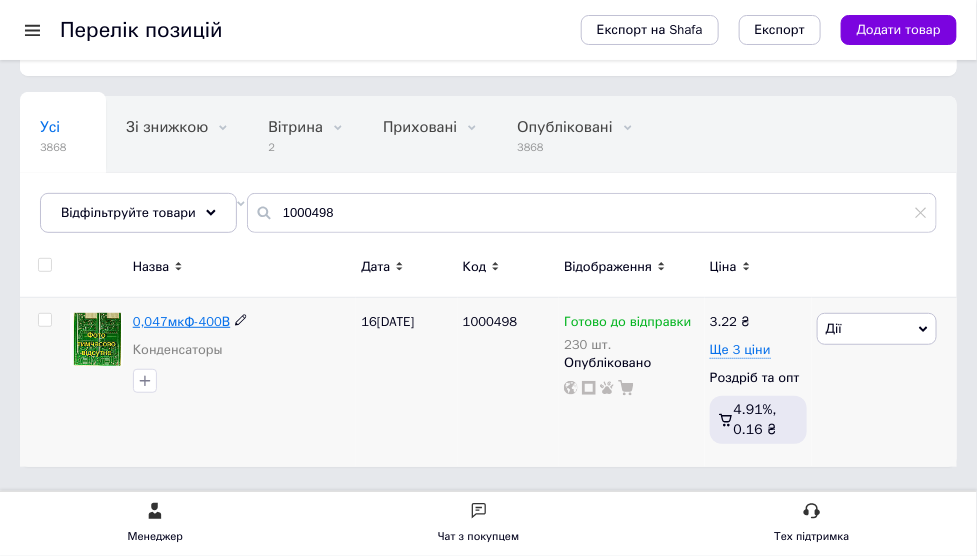 click on "0,047мкФ-400В" at bounding box center [182, 321] 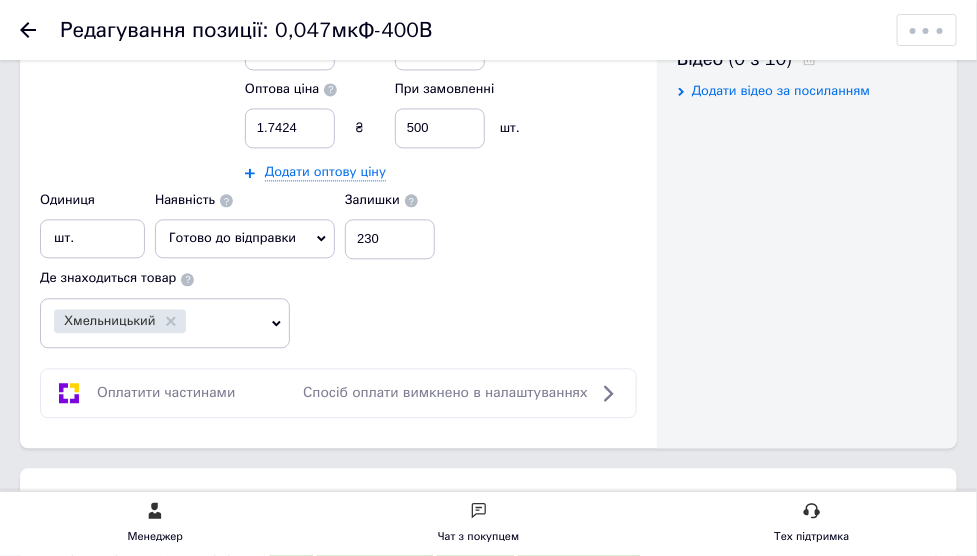 scroll, scrollTop: 1000, scrollLeft: 0, axis: vertical 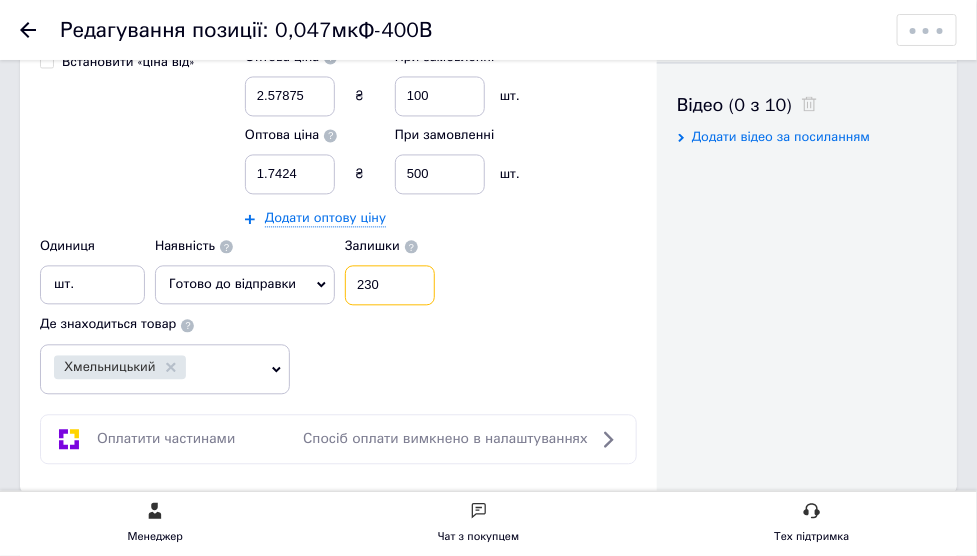 click on "230" at bounding box center (390, 285) 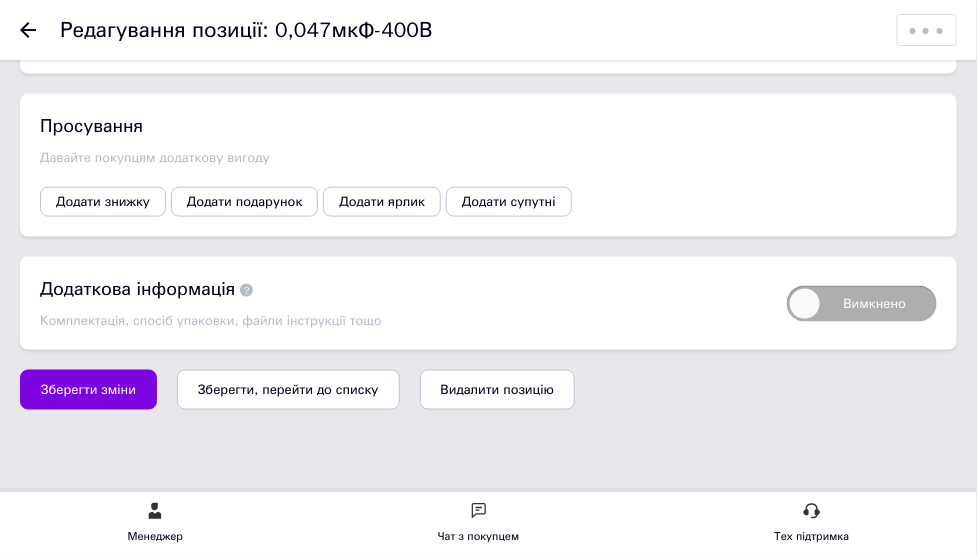 scroll, scrollTop: 2567, scrollLeft: 0, axis: vertical 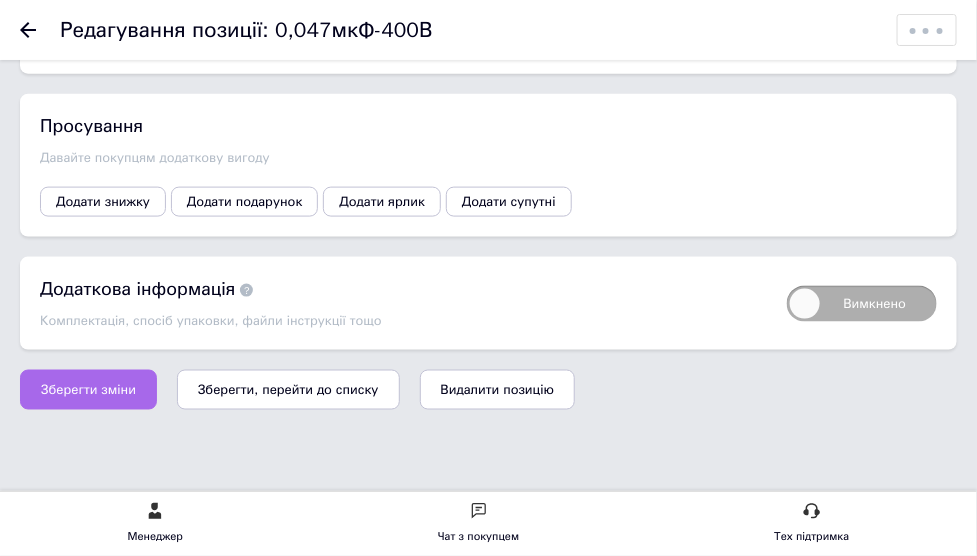 type on "224" 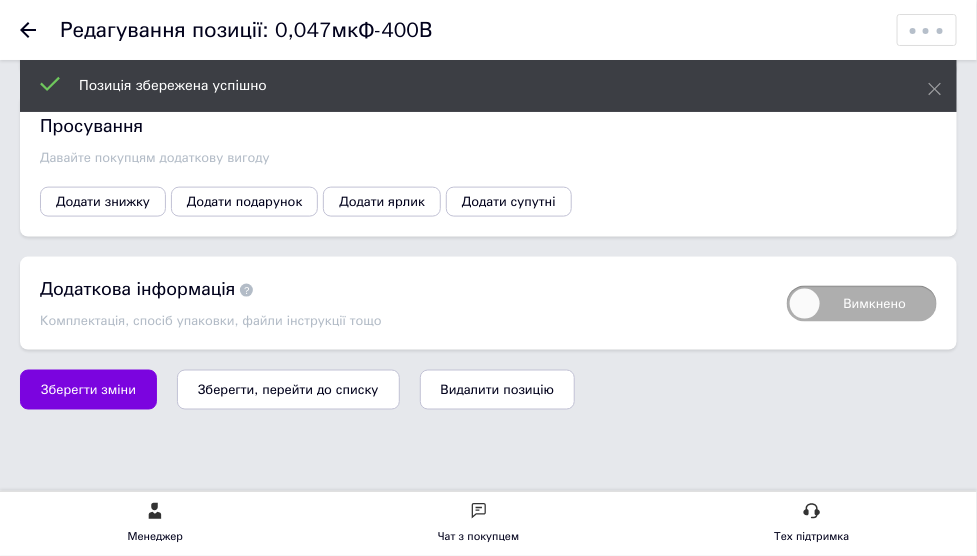 click 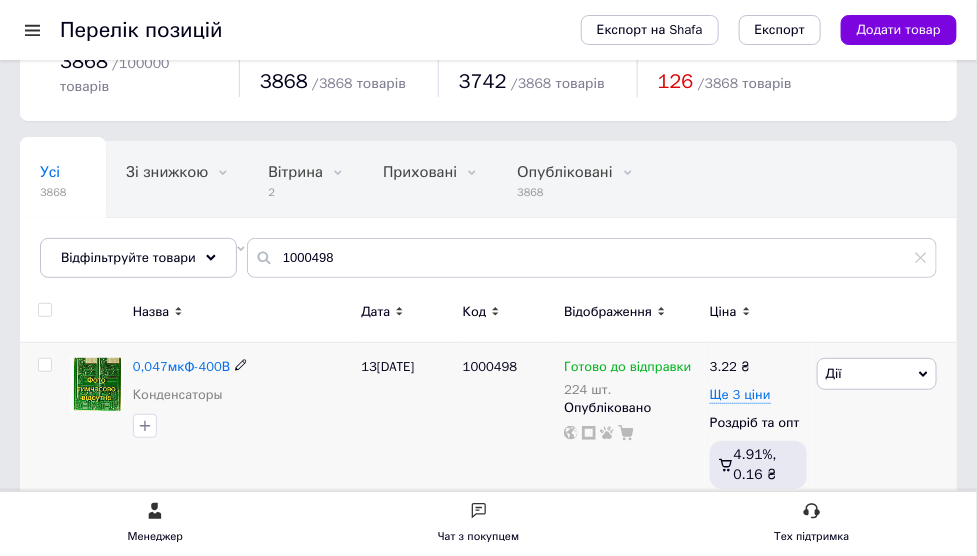 scroll, scrollTop: 125, scrollLeft: 0, axis: vertical 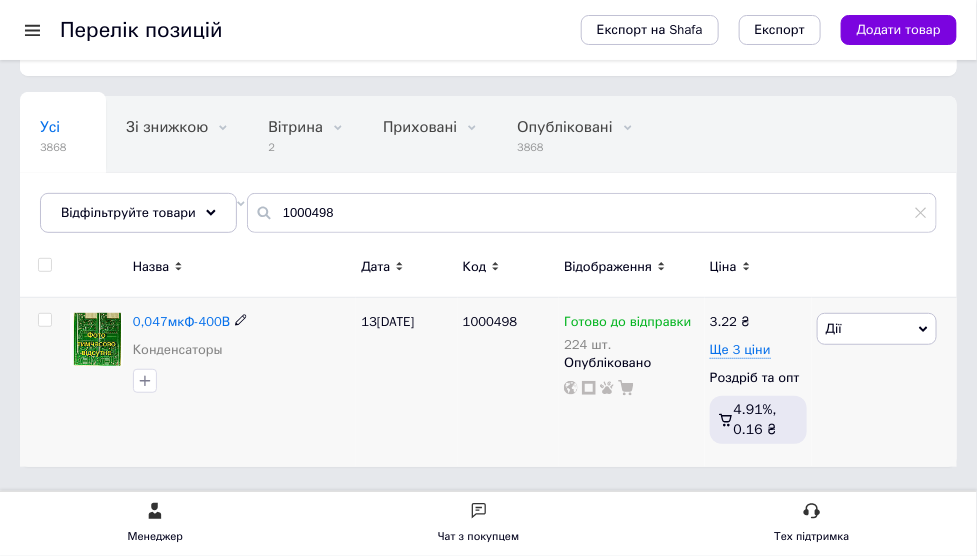 click on "0,047мкФ-400В Конденсаторы" at bounding box center [242, 382] 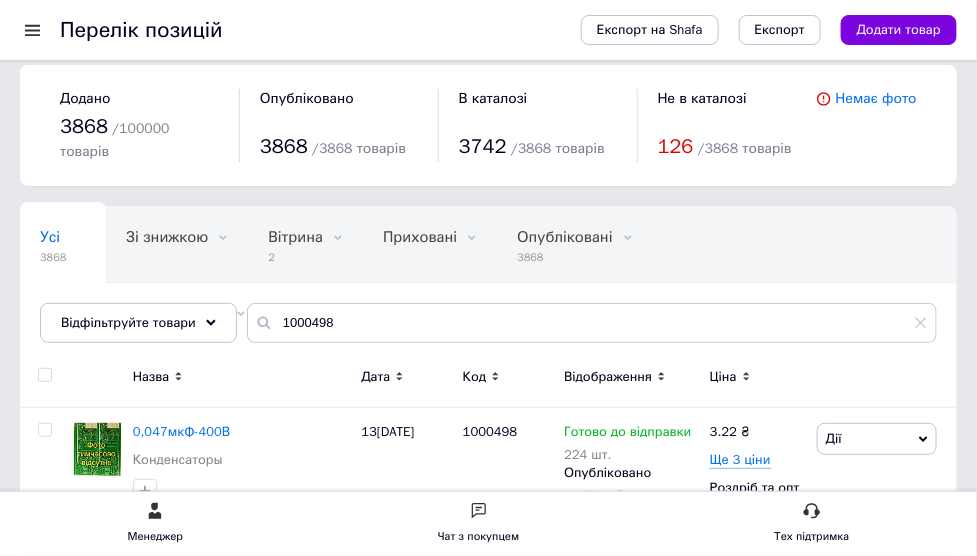 scroll, scrollTop: 0, scrollLeft: 0, axis: both 